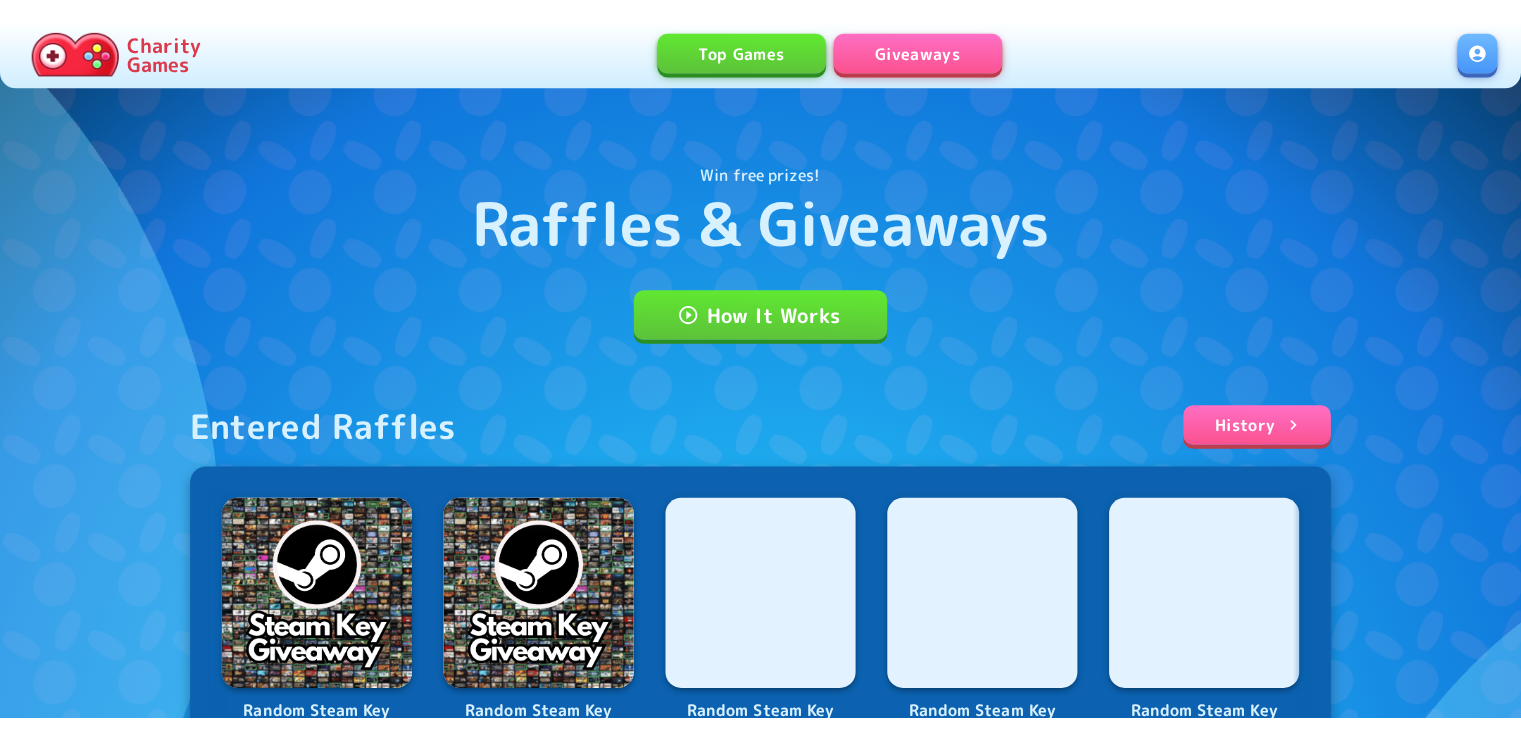 scroll, scrollTop: 0, scrollLeft: 0, axis: both 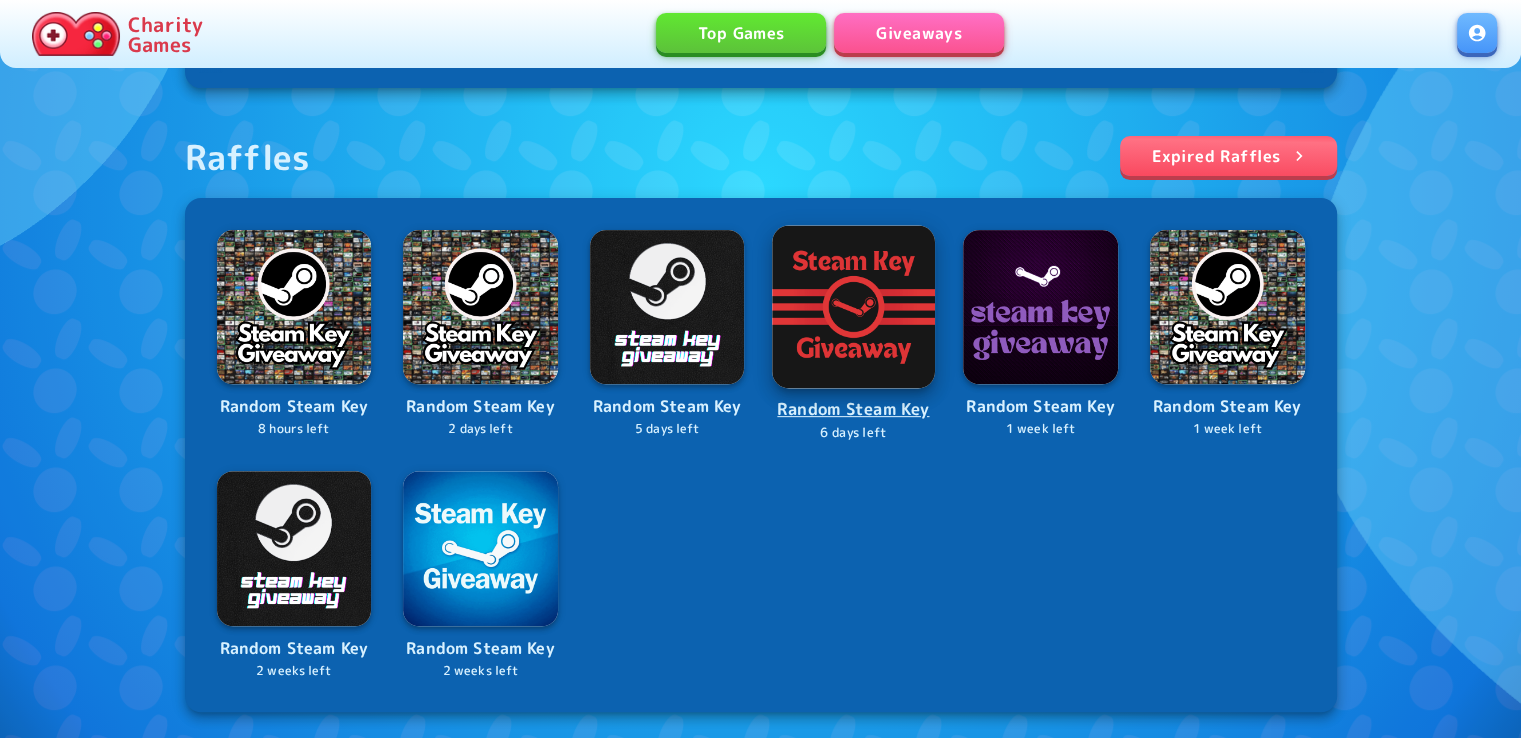 click at bounding box center (854, 306) 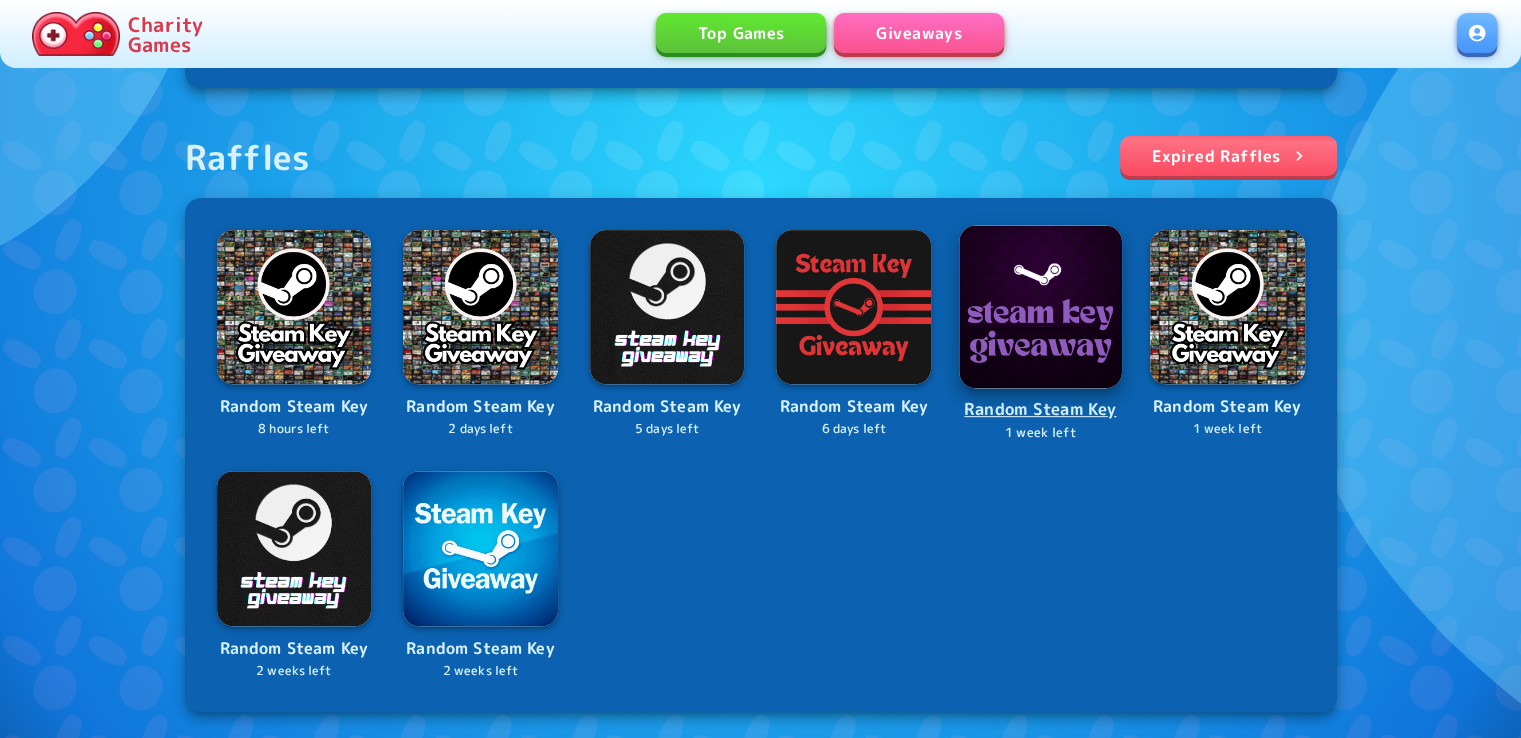 click at bounding box center (1040, 306) 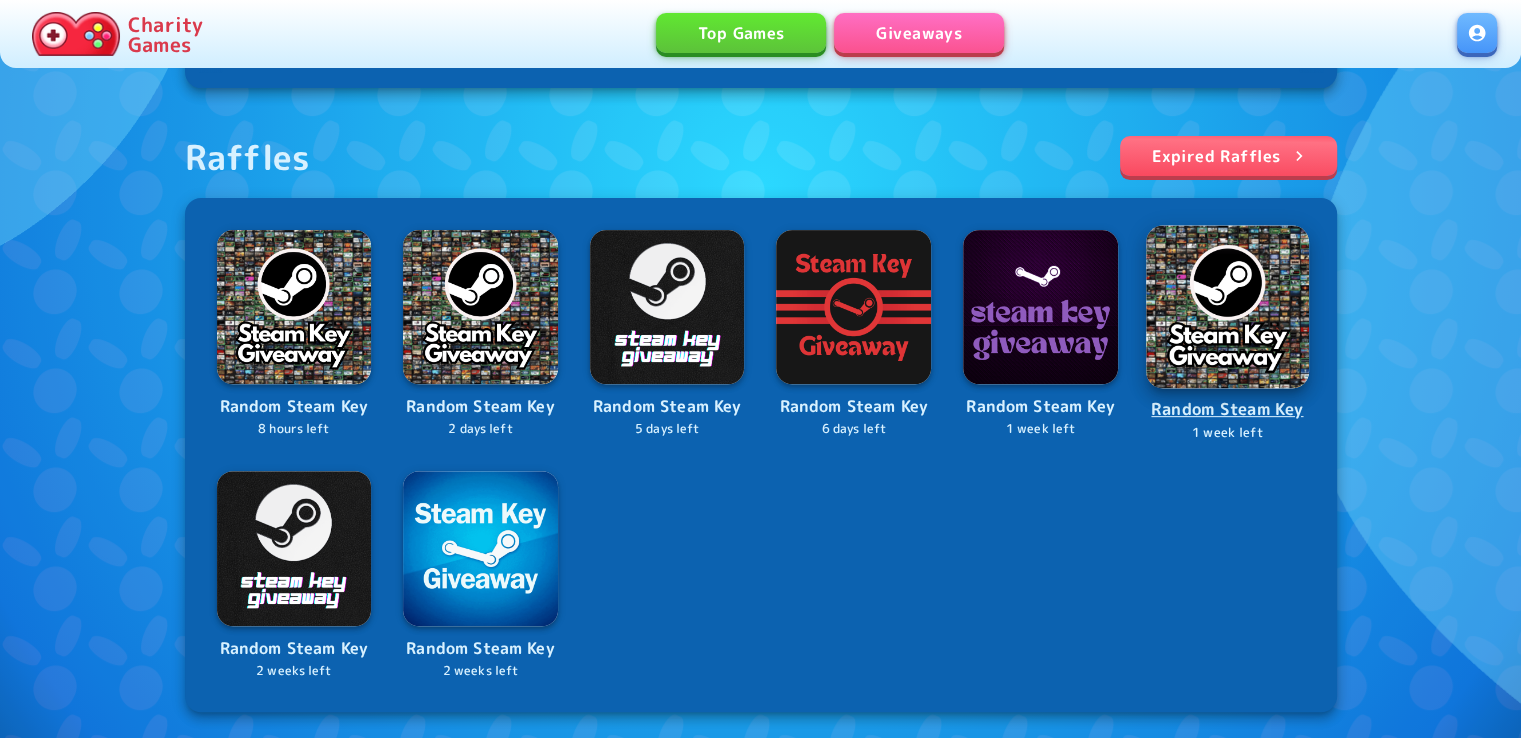 click at bounding box center [1227, 306] 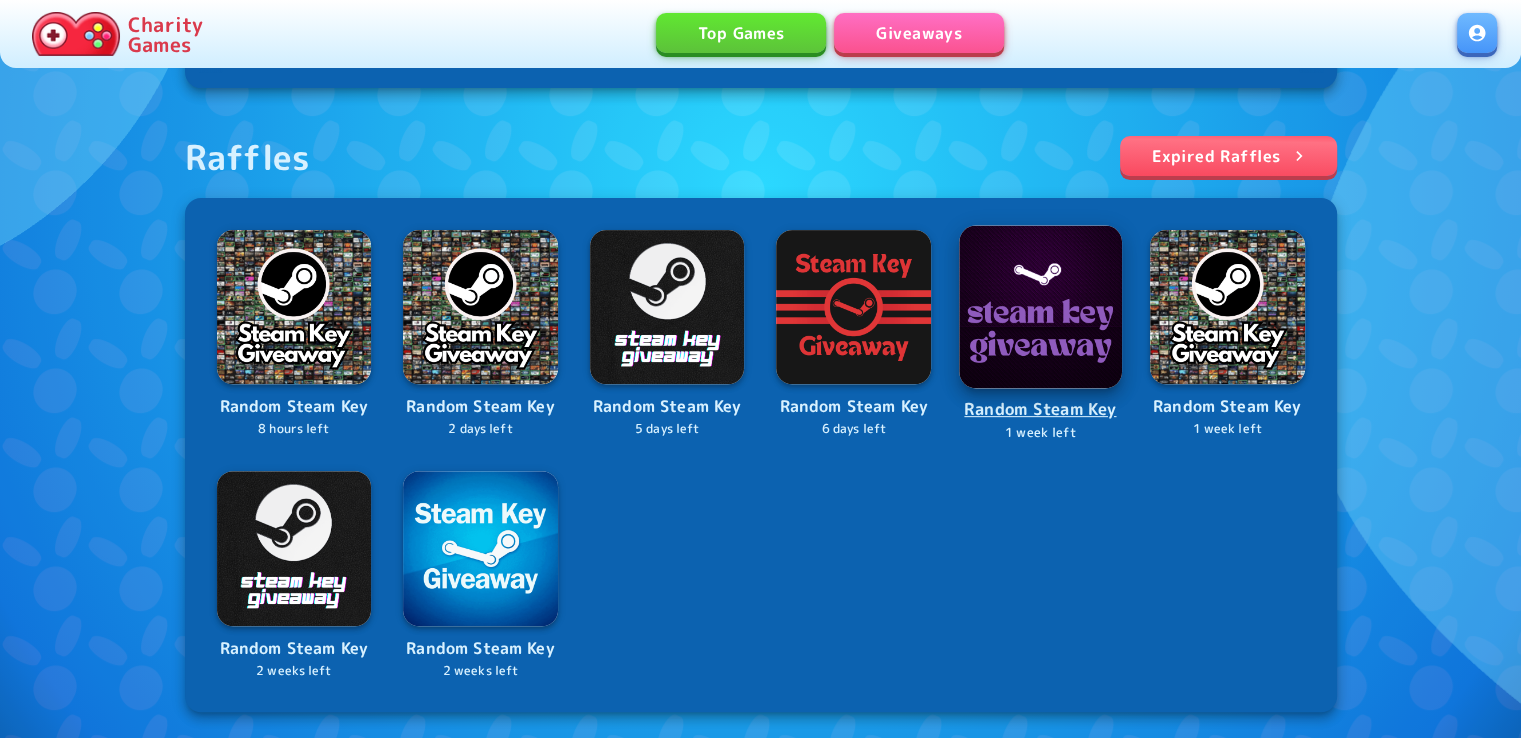 click at bounding box center [1040, 306] 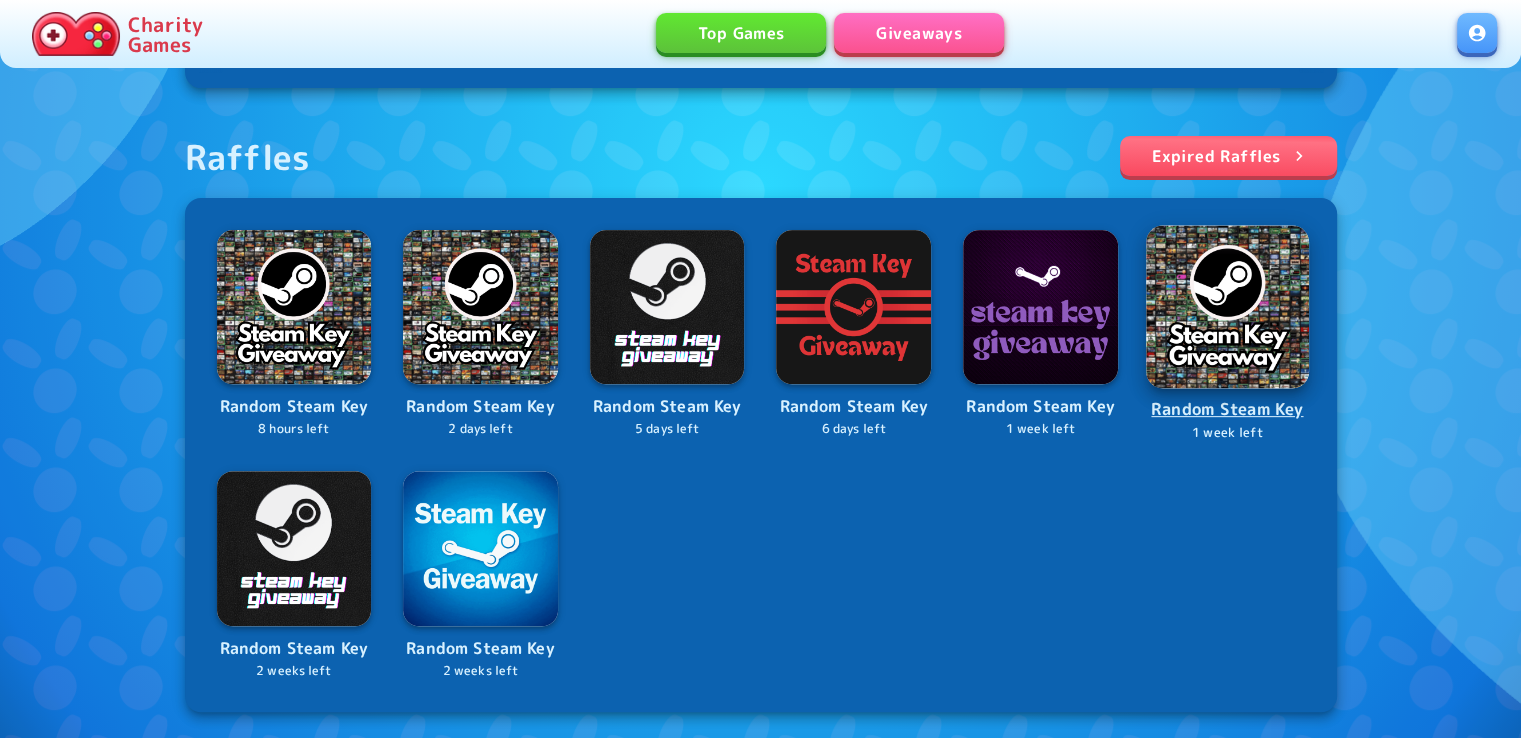 click at bounding box center (1227, 306) 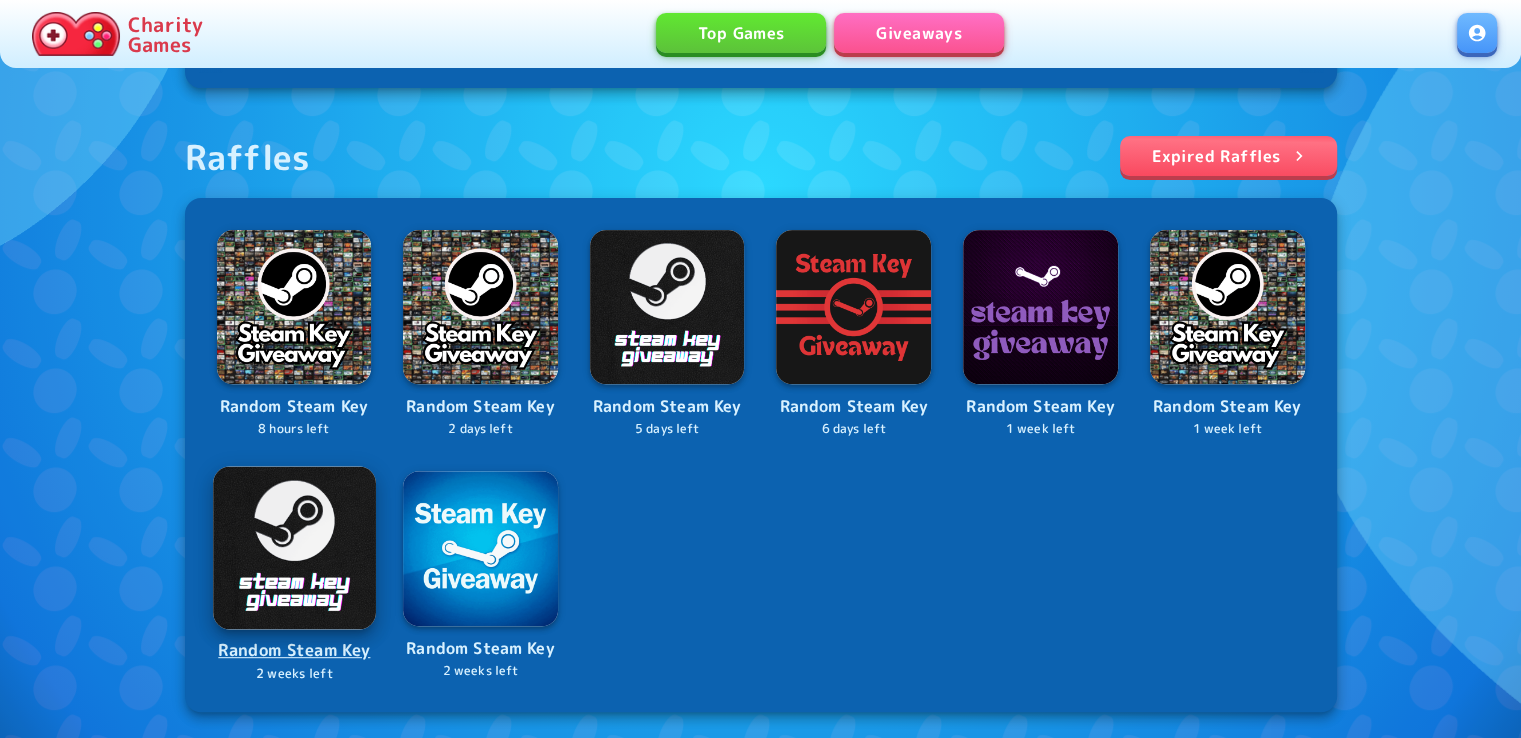 click at bounding box center [294, 547] 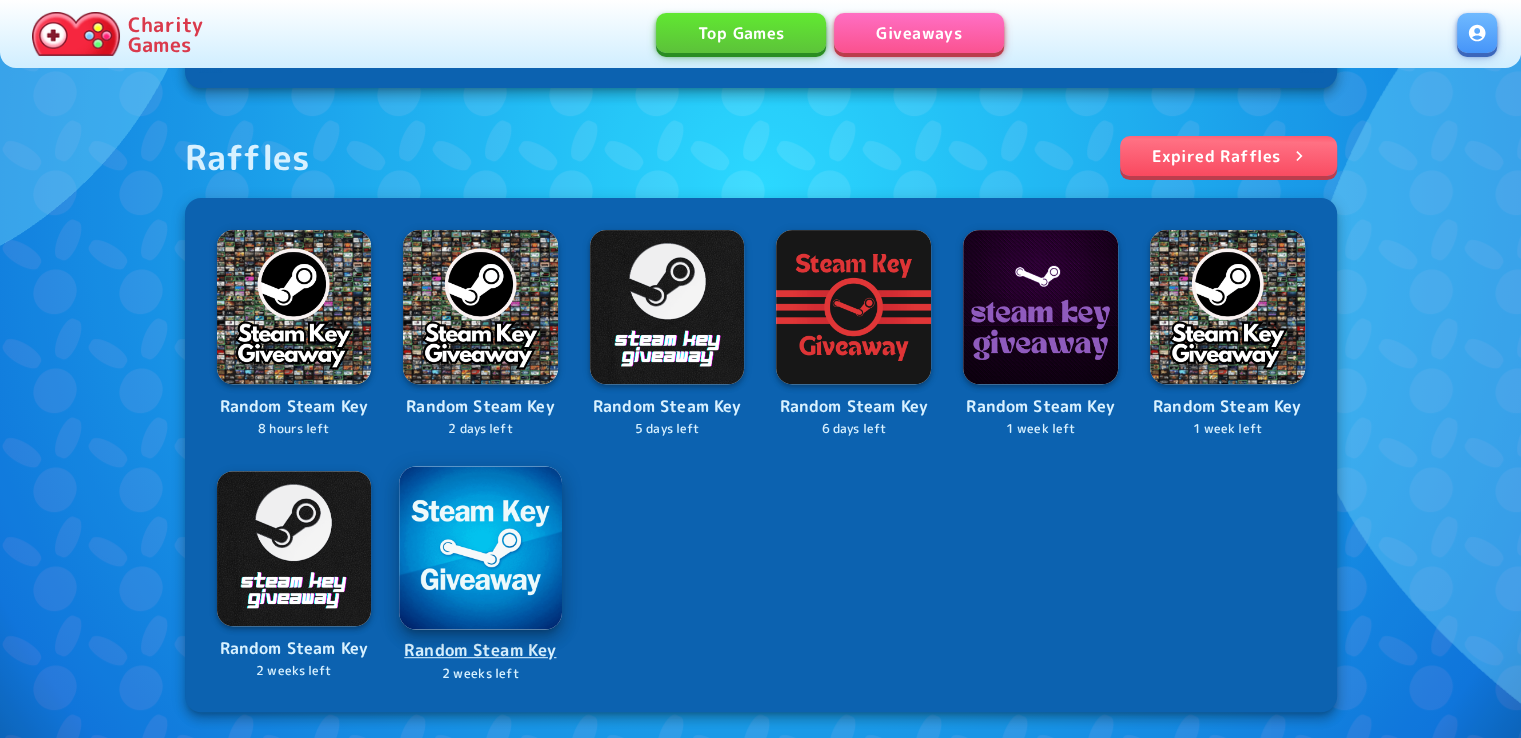 click at bounding box center (480, 547) 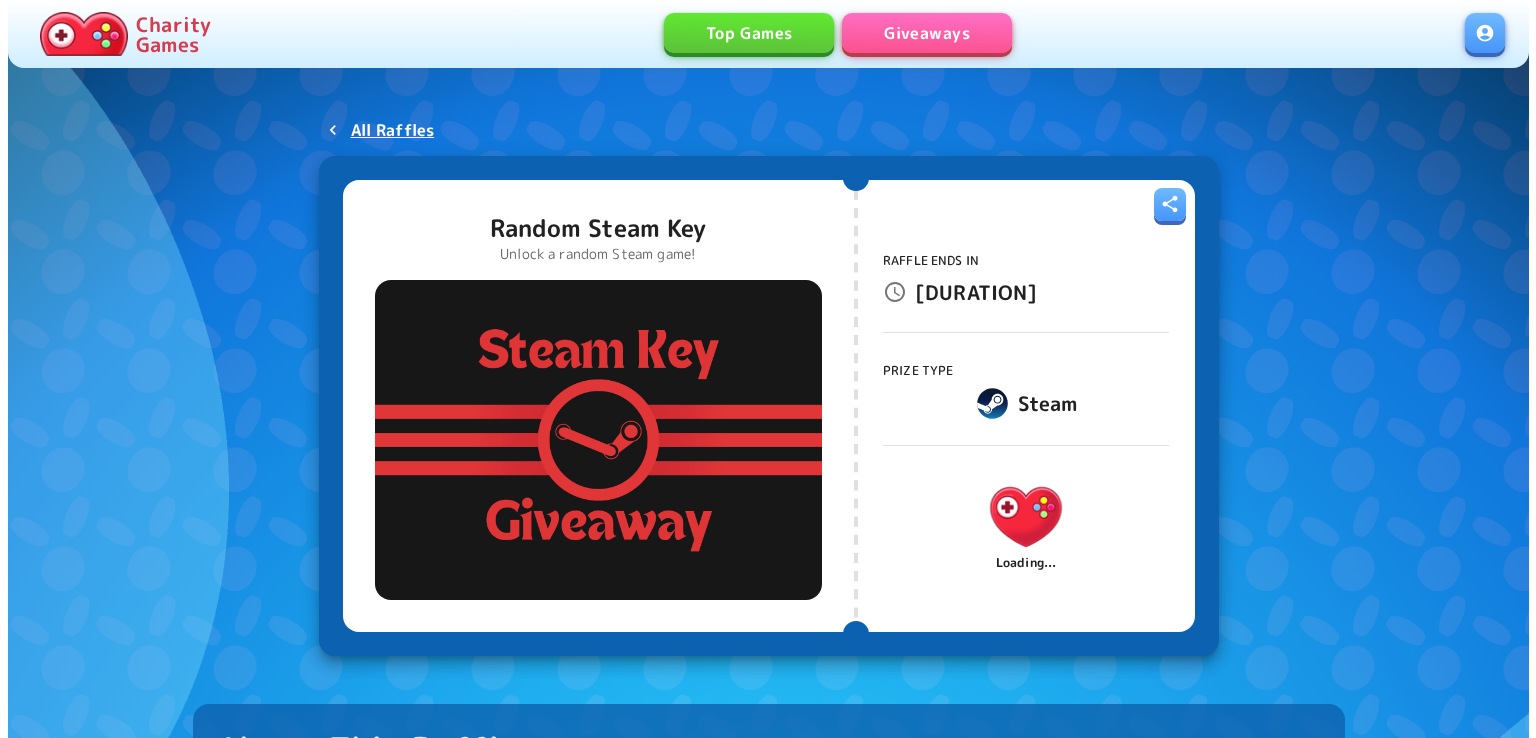 scroll, scrollTop: 0, scrollLeft: 0, axis: both 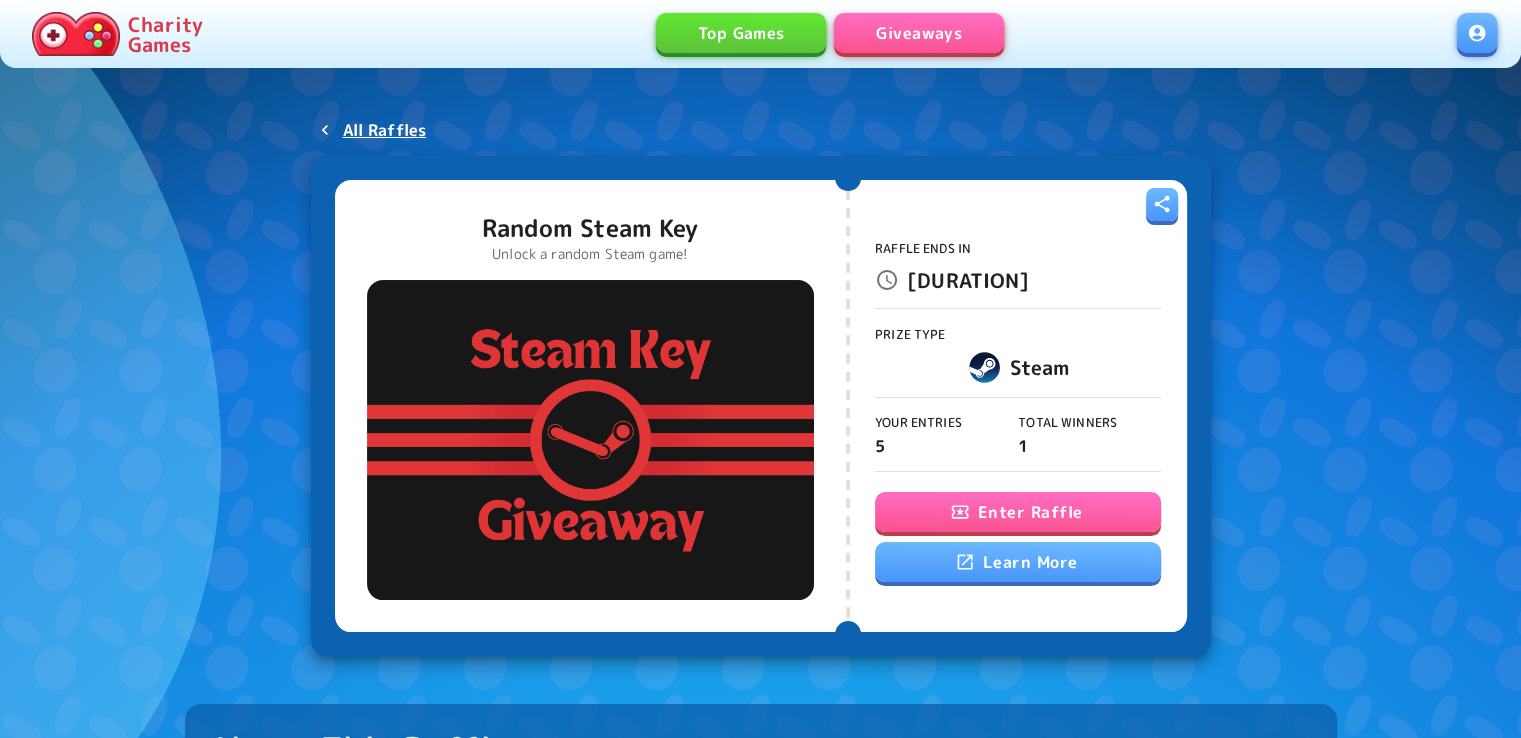 click on "Enter Raffle" at bounding box center [1018, 512] 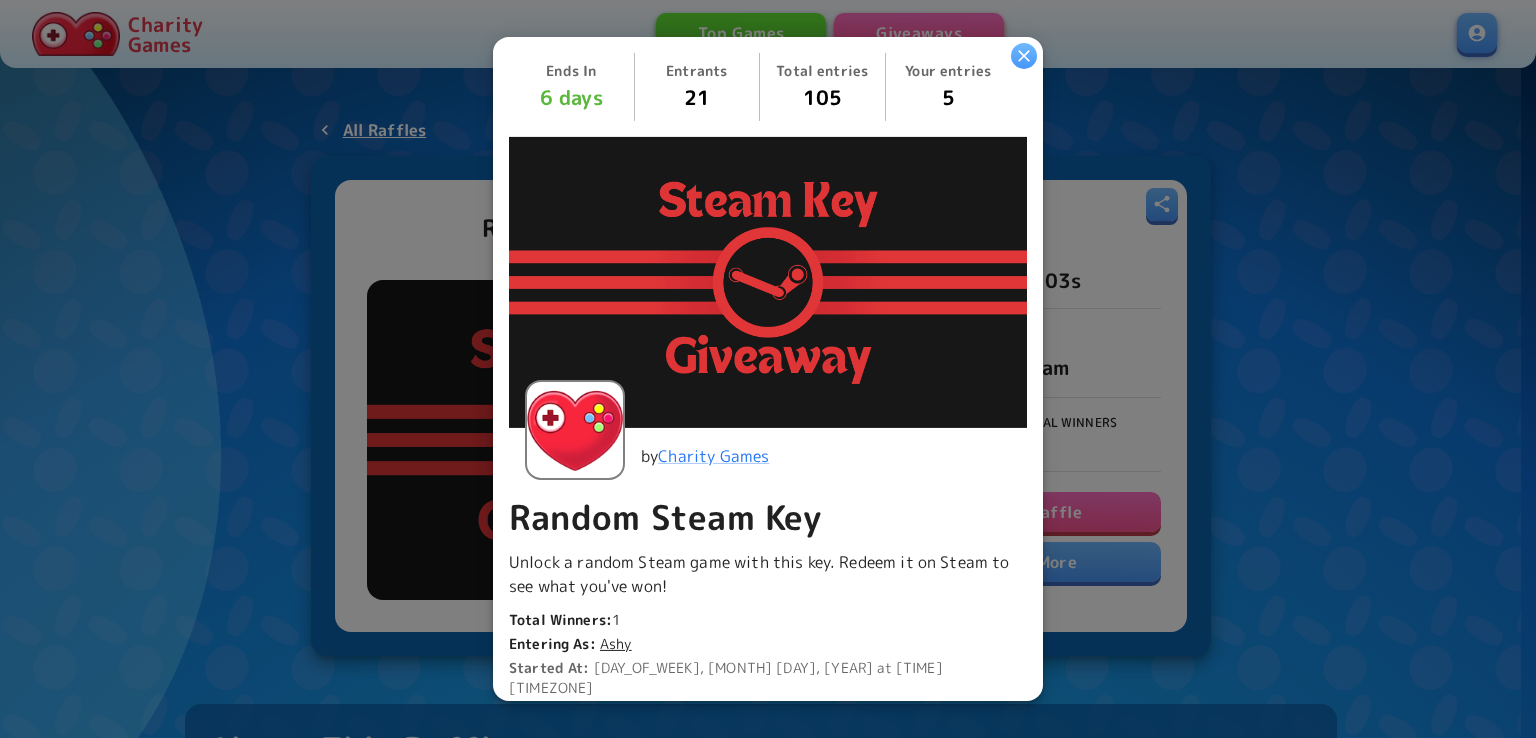 scroll, scrollTop: 540, scrollLeft: 0, axis: vertical 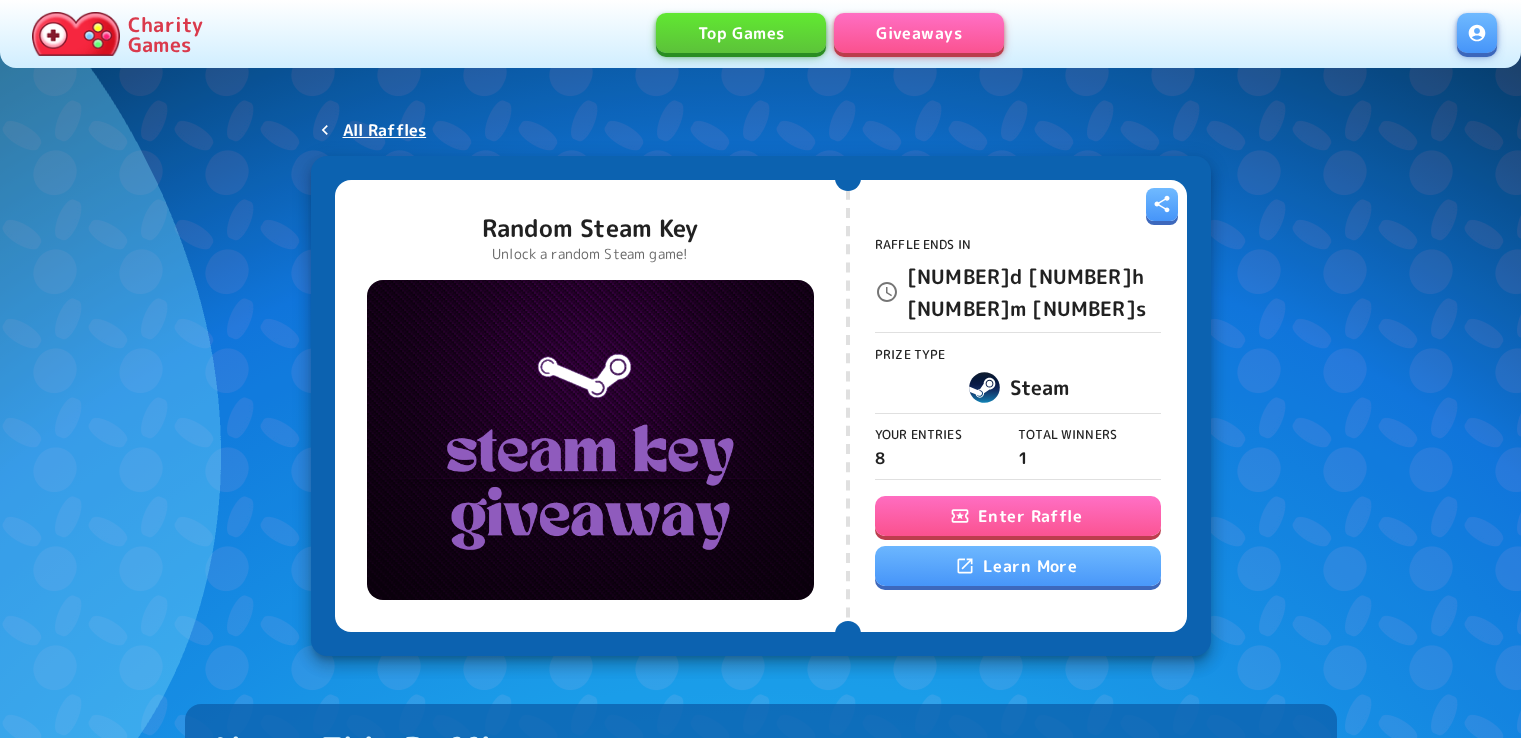 click on "Enter Raffle" at bounding box center [1018, 516] 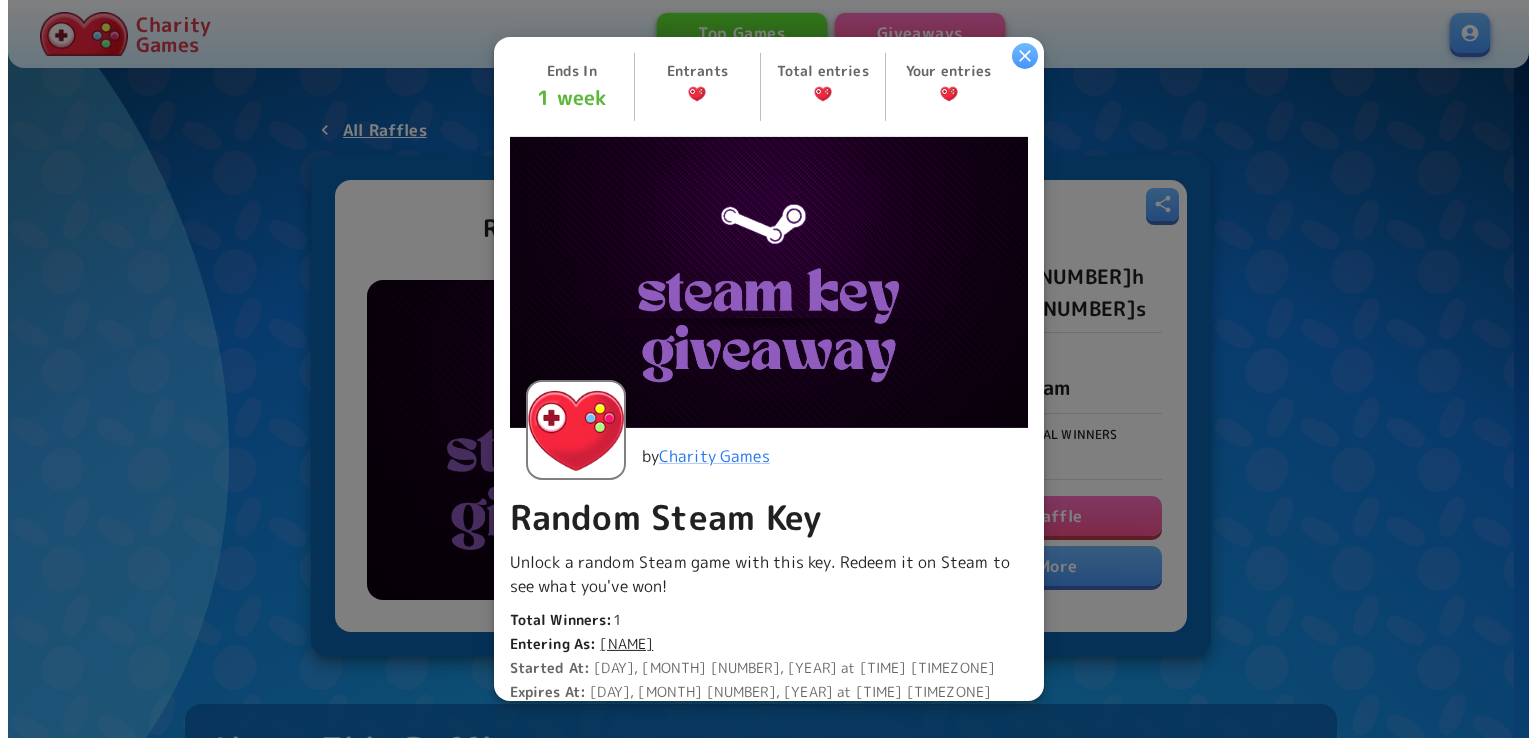 scroll, scrollTop: 0, scrollLeft: 0, axis: both 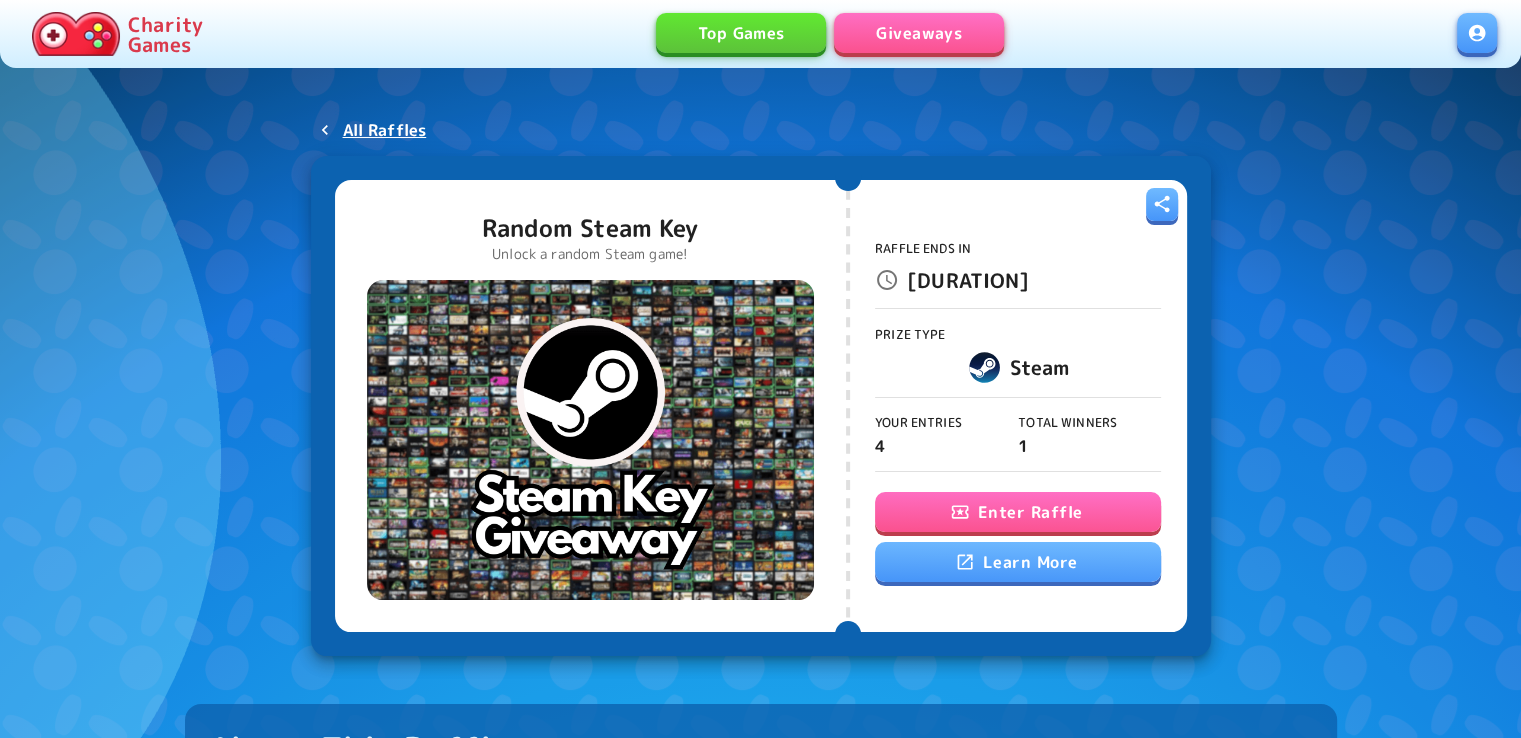 click on "Enter Raffle" at bounding box center (1018, 512) 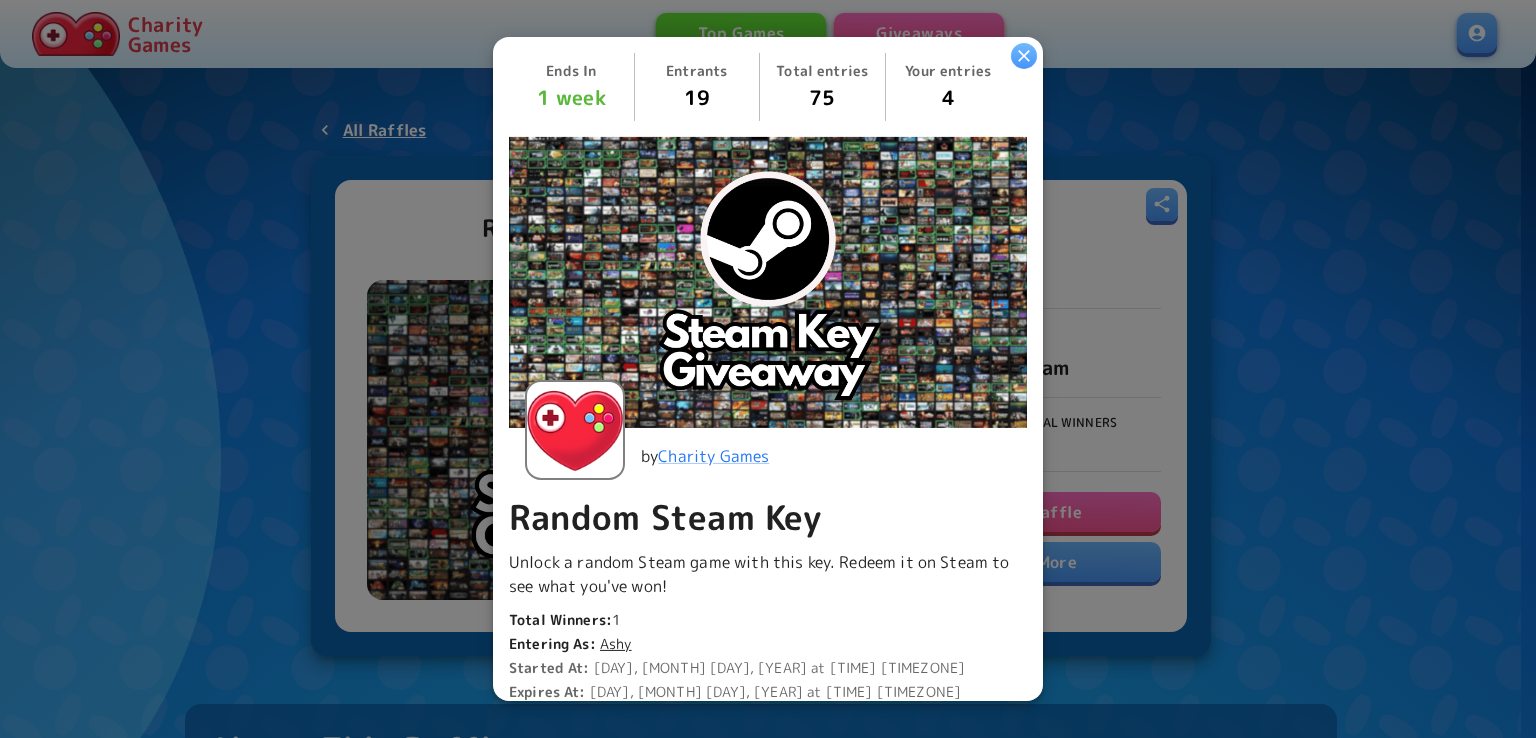 scroll, scrollTop: 472, scrollLeft: 0, axis: vertical 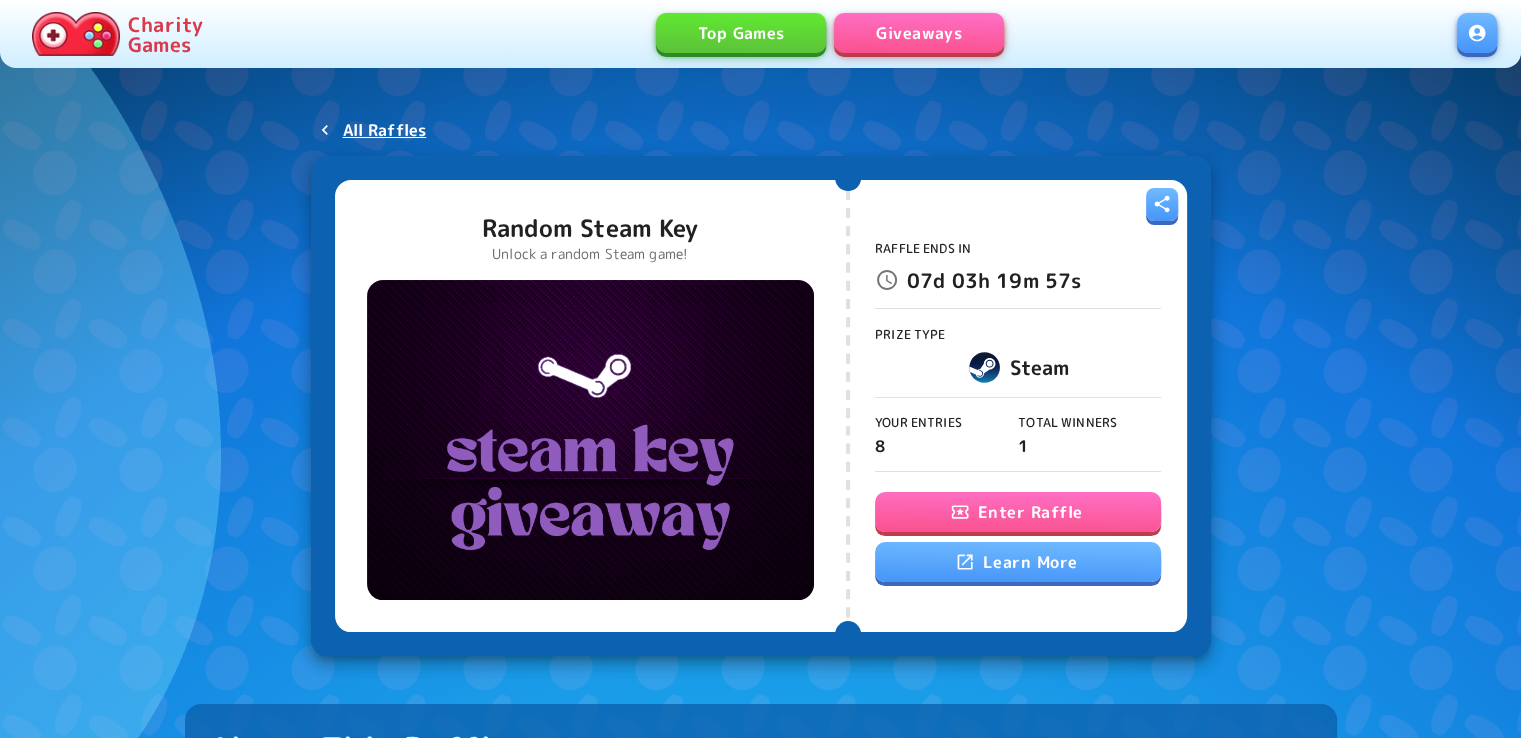 click on "Enter Raffle" at bounding box center (1018, 512) 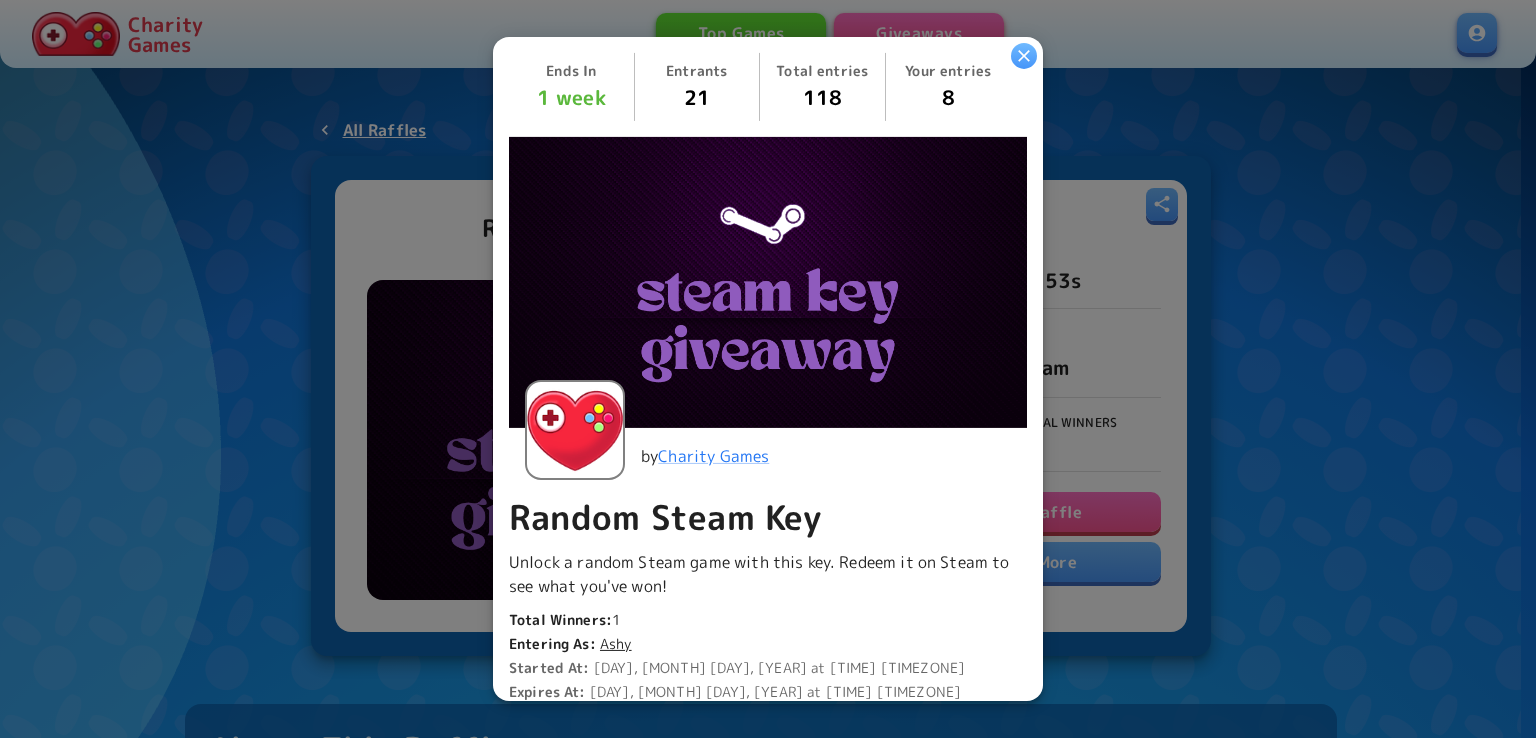 scroll, scrollTop: 540, scrollLeft: 0, axis: vertical 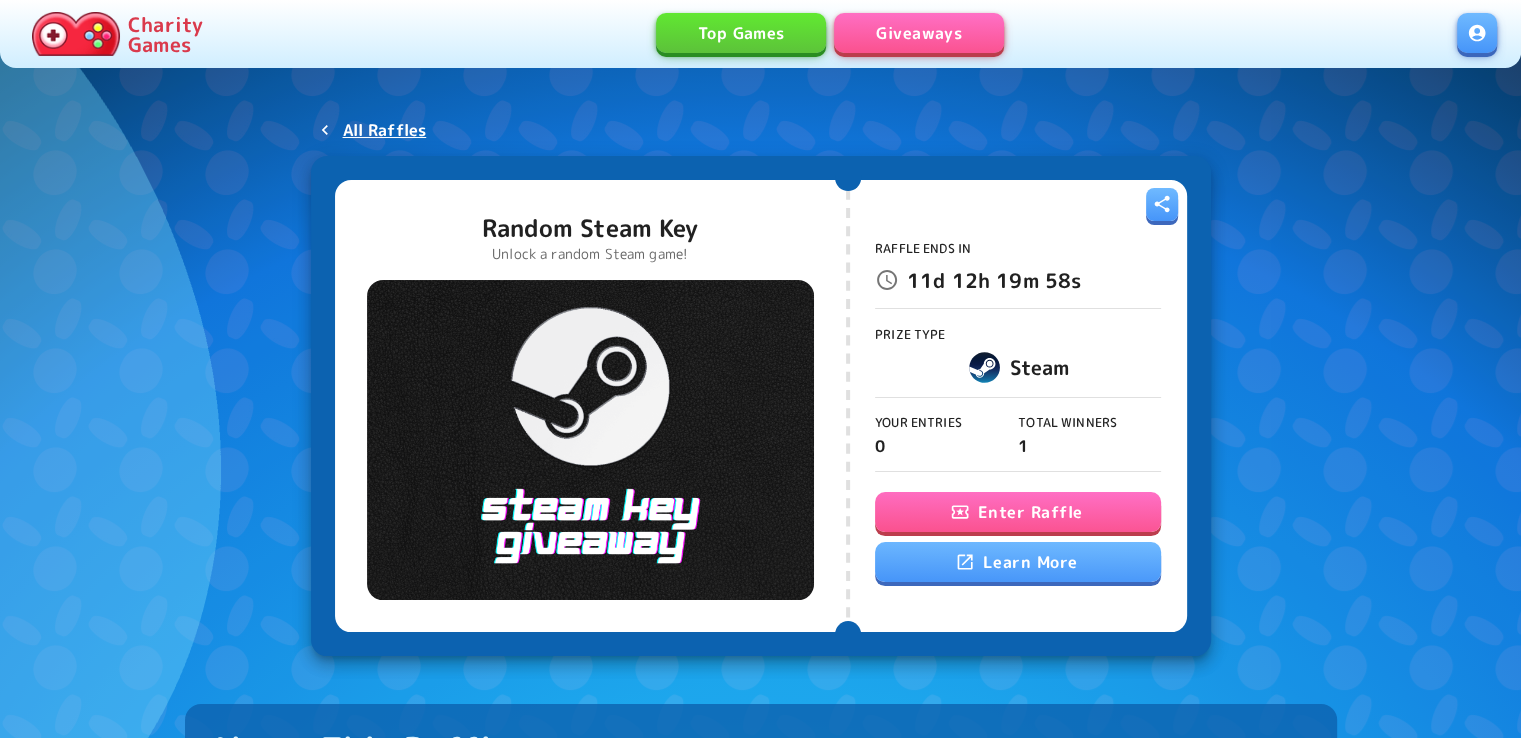 click on "Enter Raffle" at bounding box center [1018, 512] 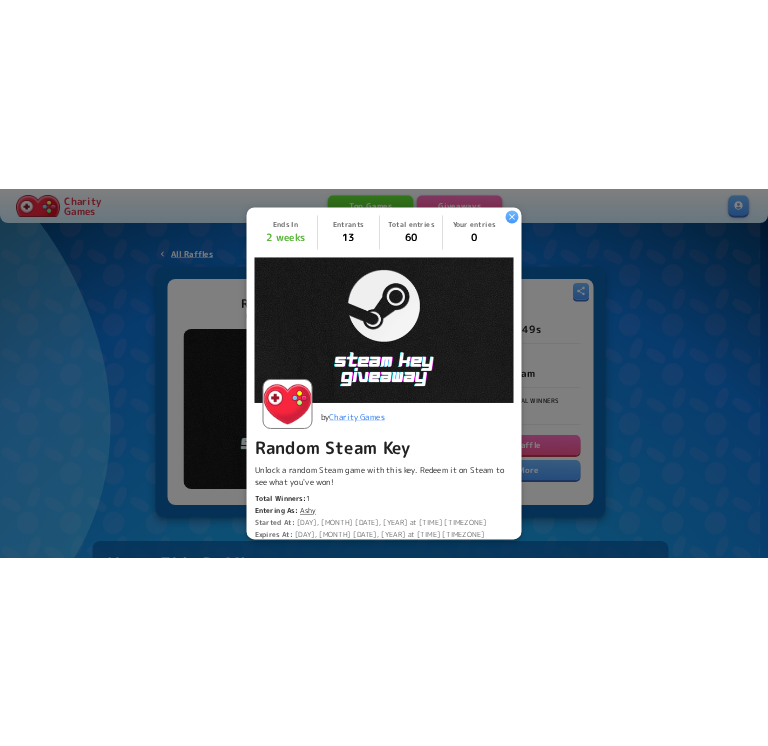 scroll, scrollTop: 540, scrollLeft: 0, axis: vertical 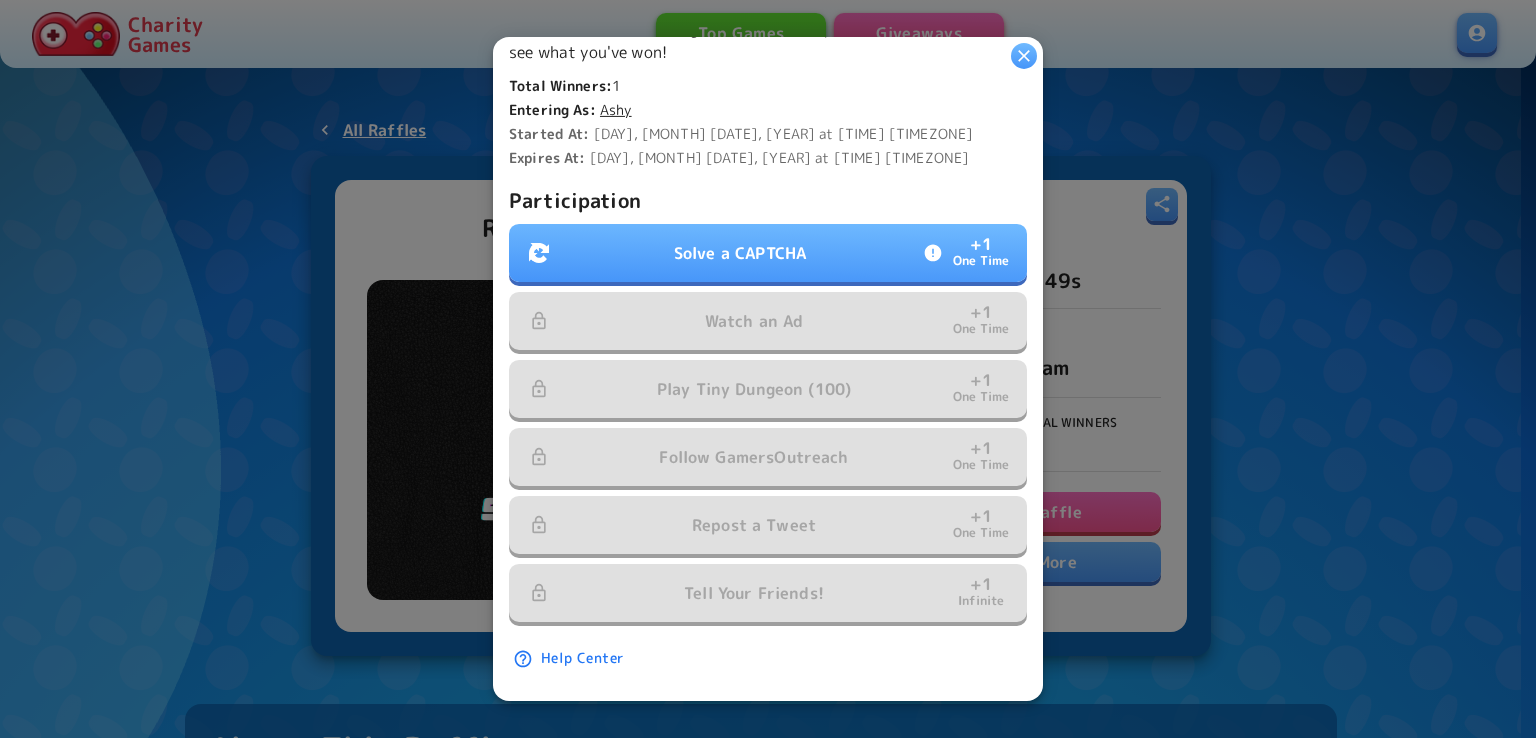 click on "Solve a CAPTCHA + 1 One Time" at bounding box center [768, 253] 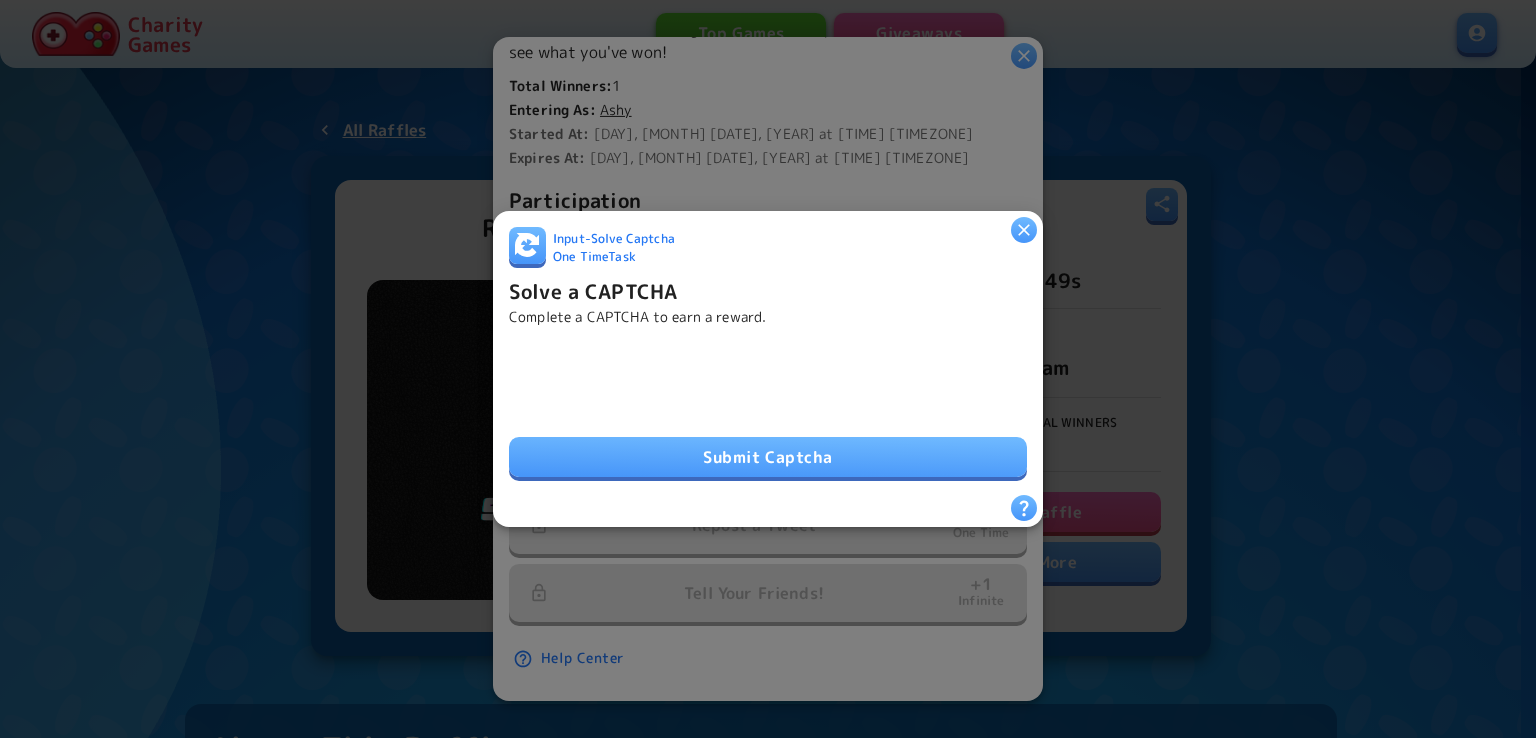 click on "Submit Captcha" at bounding box center [768, 457] 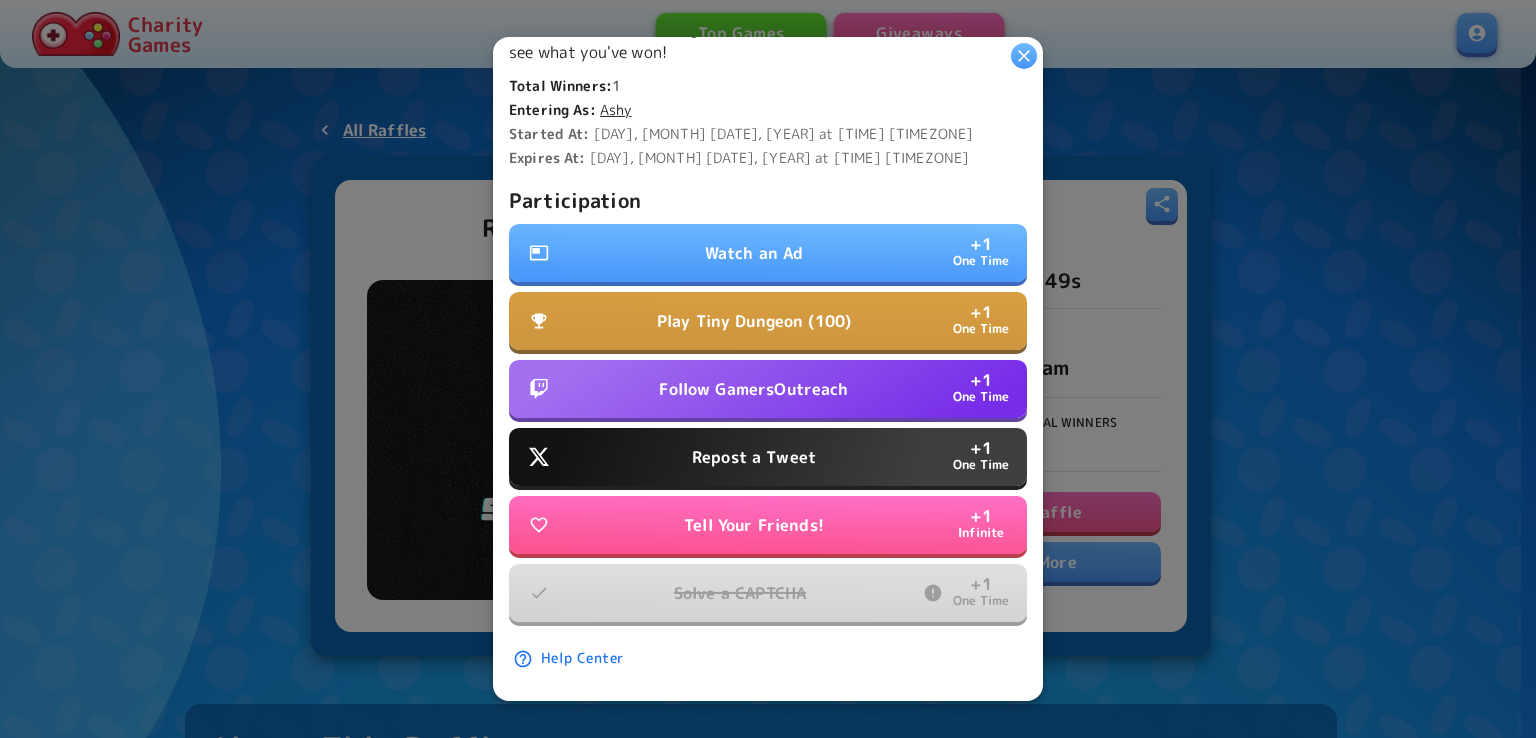 click on "Follow GamersOutreach" at bounding box center [753, 389] 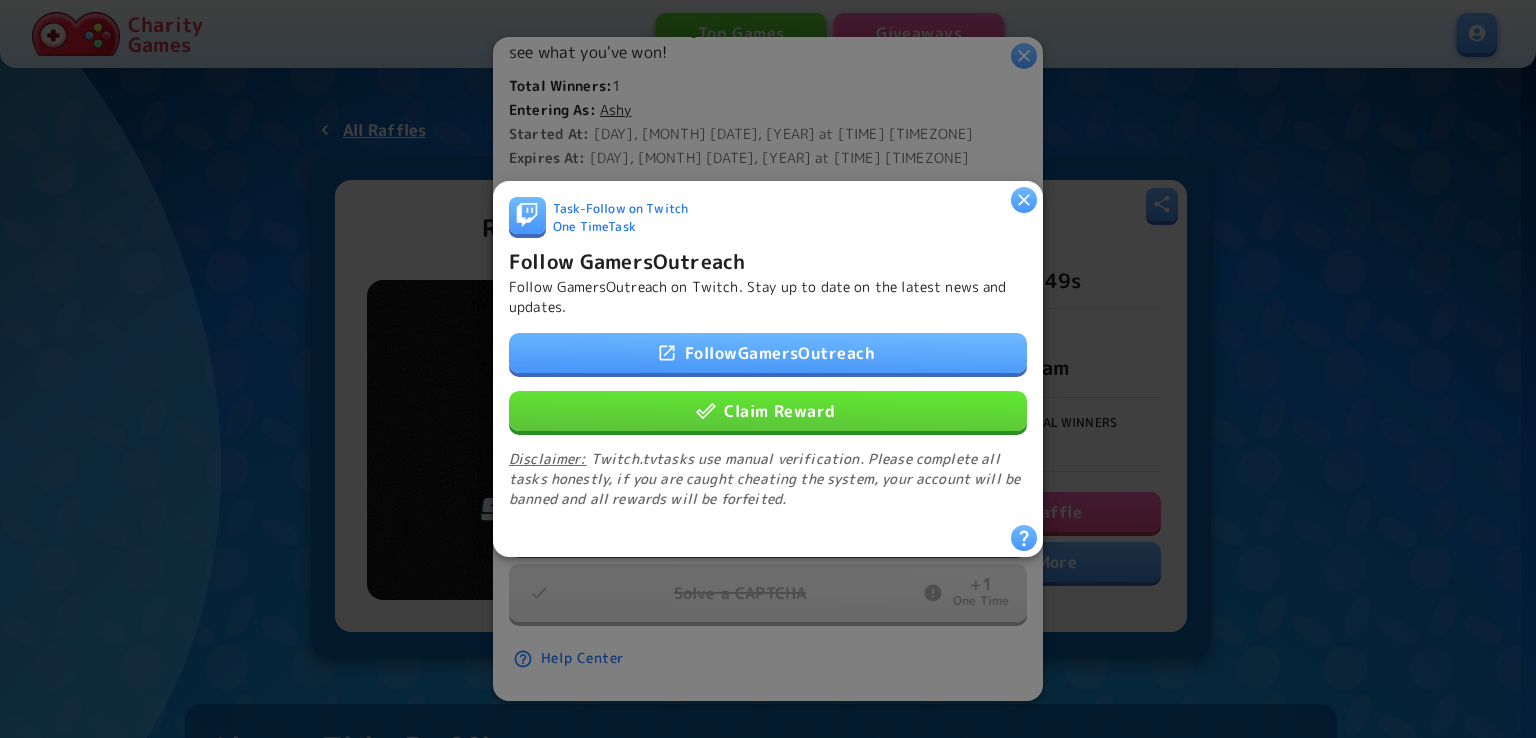 click on "Follow  GamersOutreach" at bounding box center (768, 353) 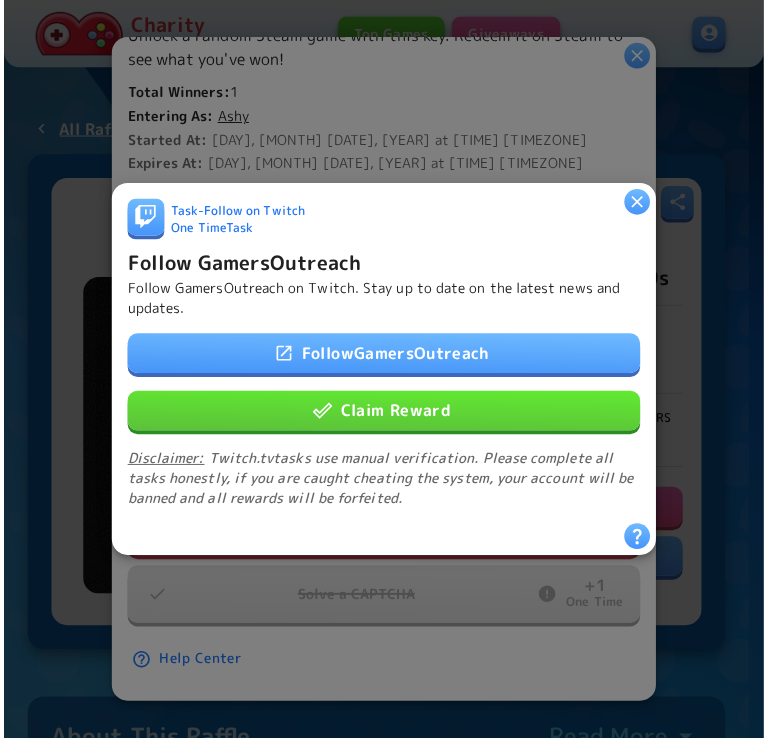 scroll, scrollTop: 533, scrollLeft: 0, axis: vertical 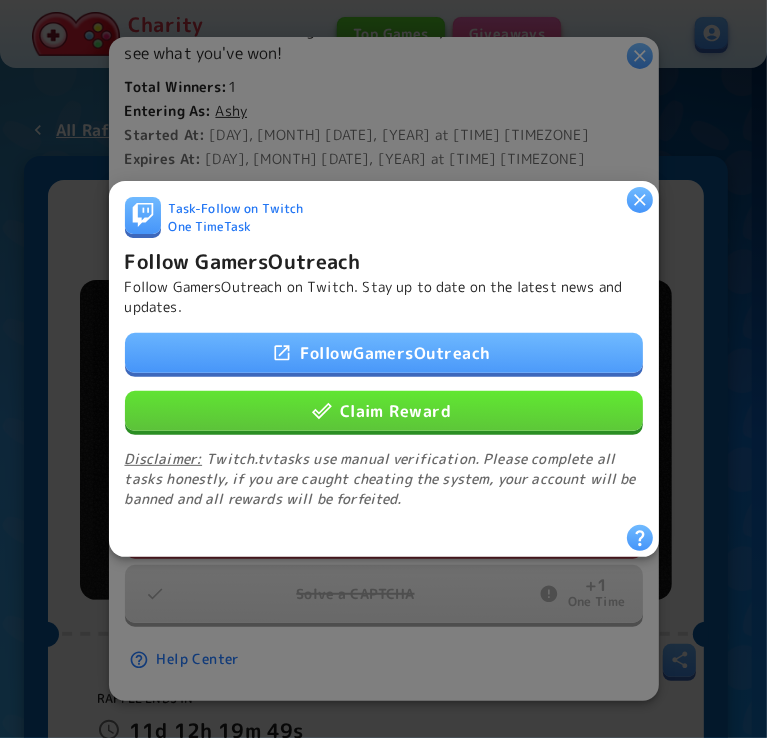 click on "Follow  GamersOutreach" at bounding box center [384, 353] 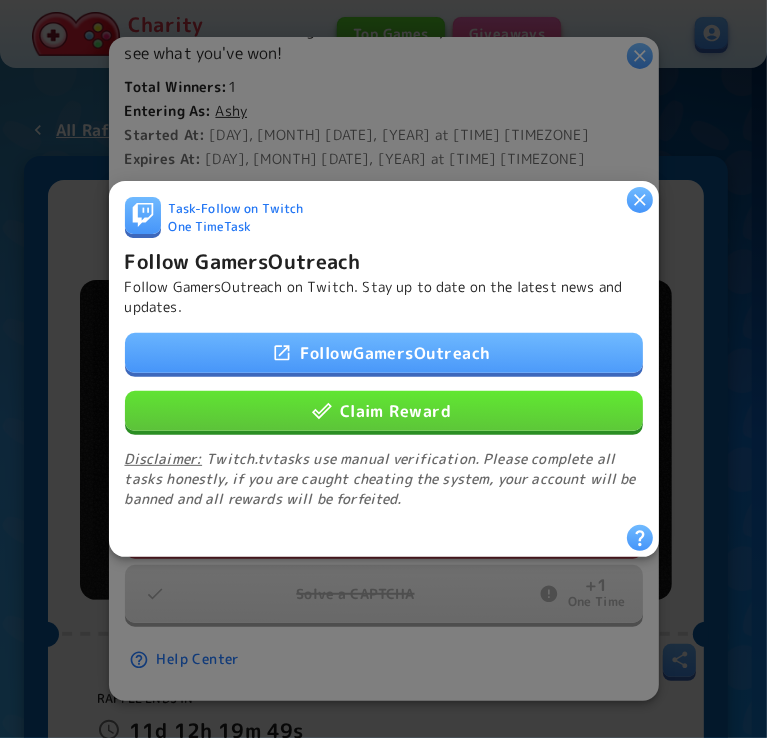 click on "Claim Reward" at bounding box center (384, 411) 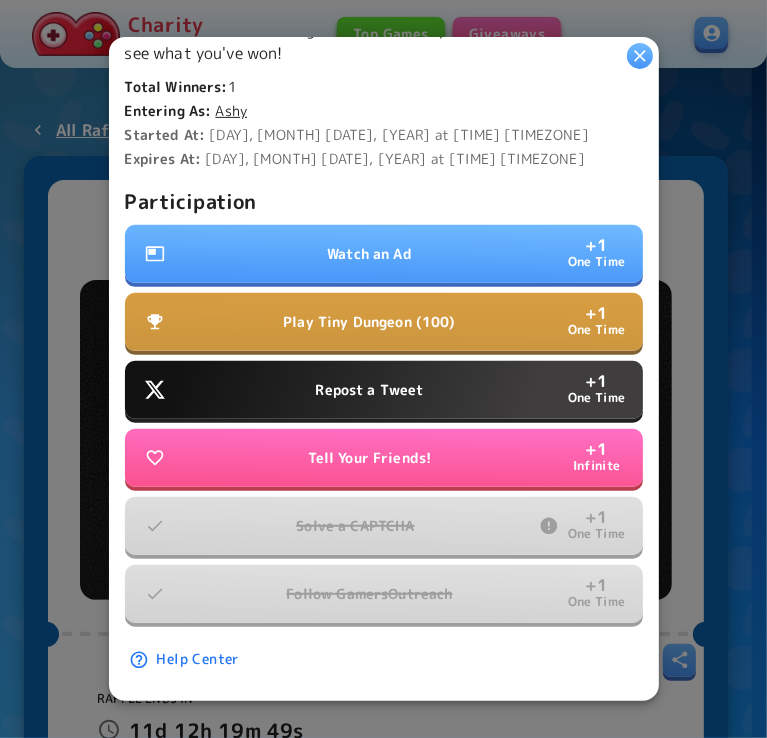 click on "Watch an Ad + 1 One Time" at bounding box center (384, 254) 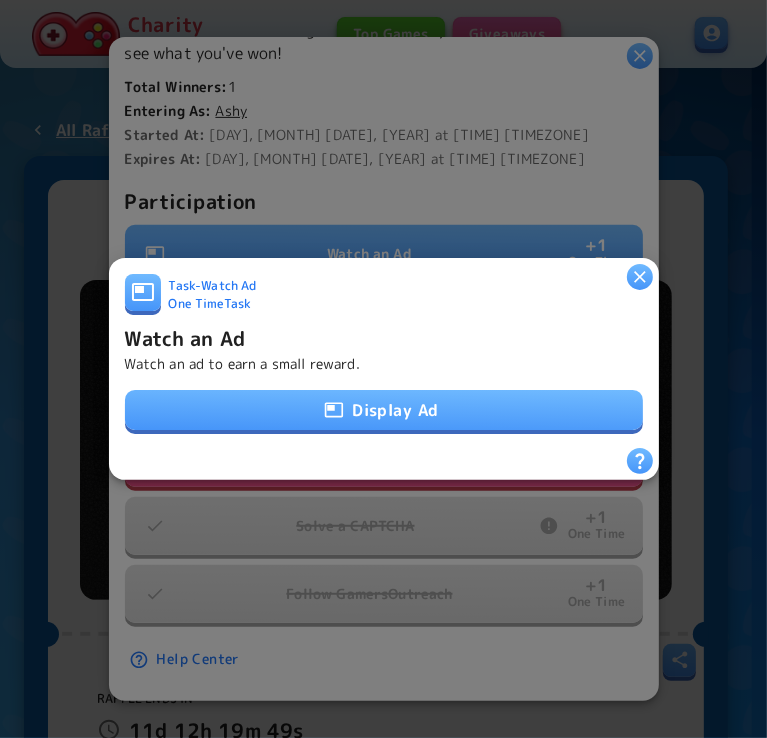click on "Display Ad" at bounding box center (384, 410) 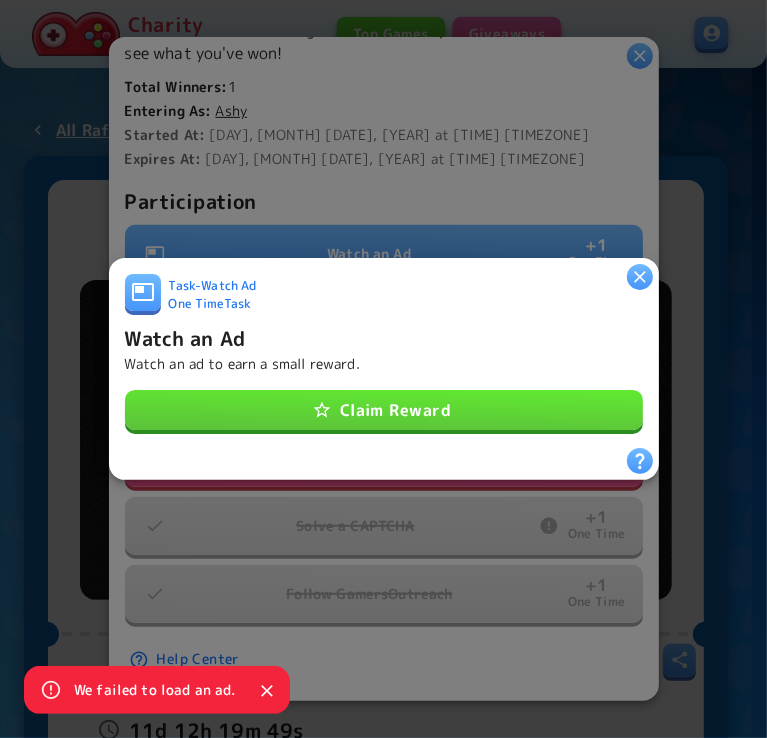 click 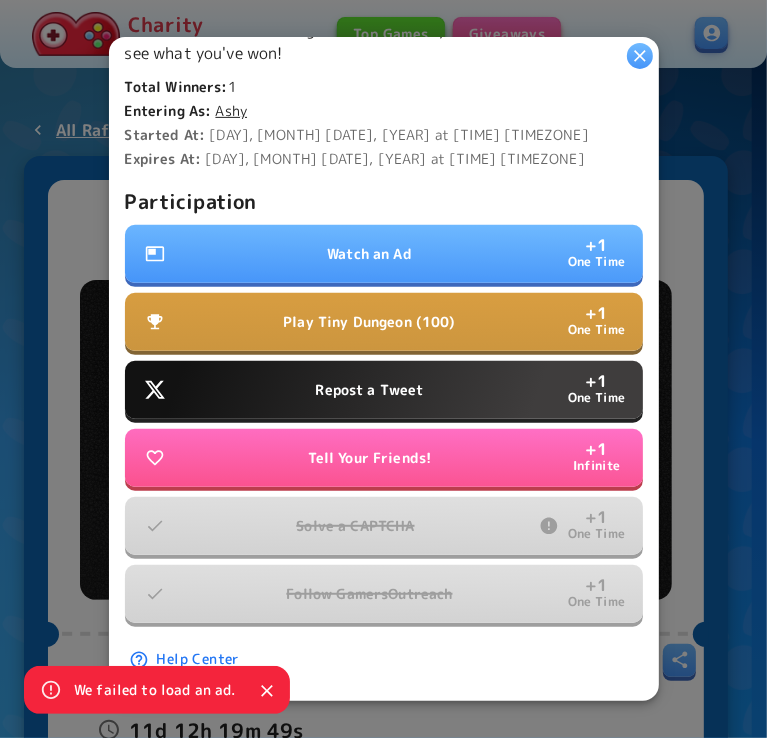 type 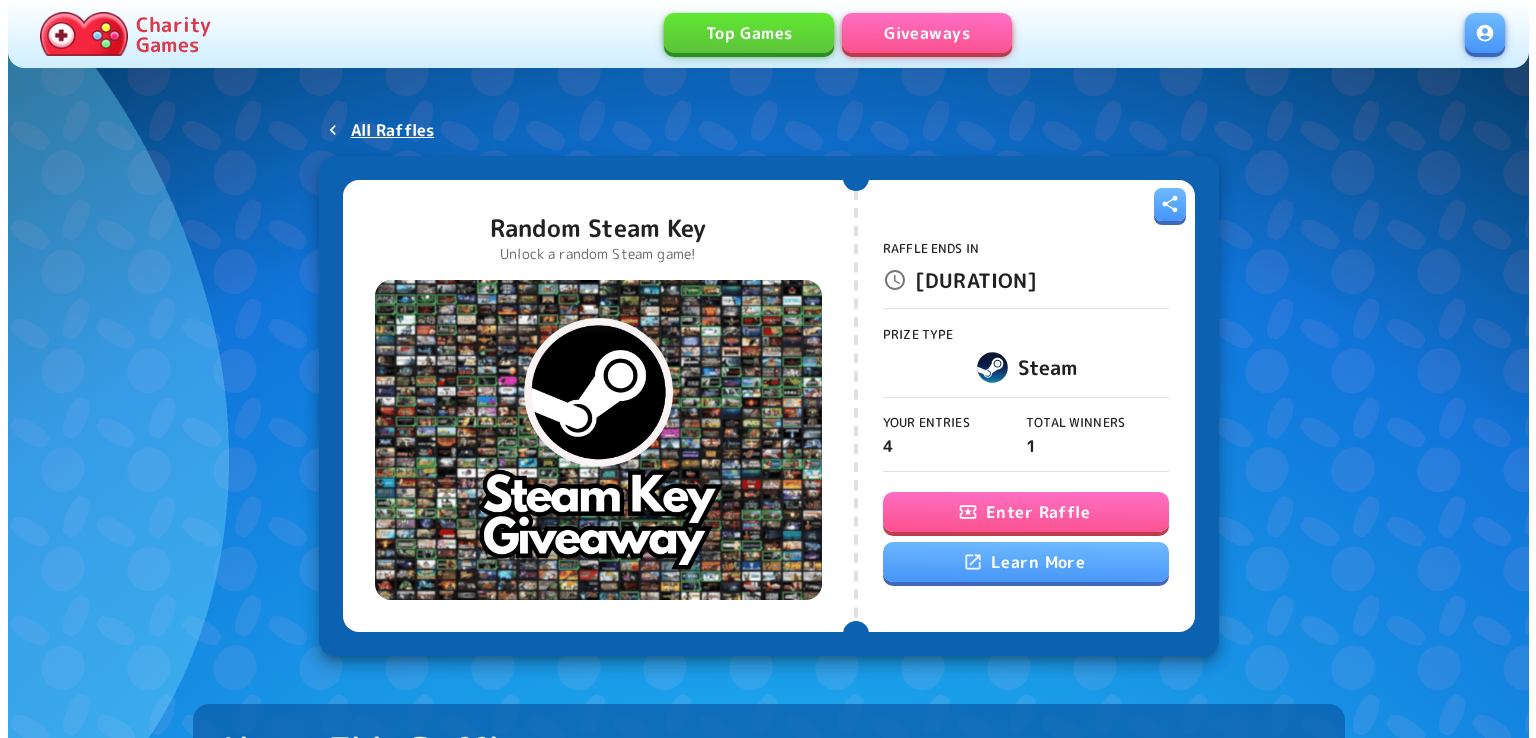scroll, scrollTop: 0, scrollLeft: 0, axis: both 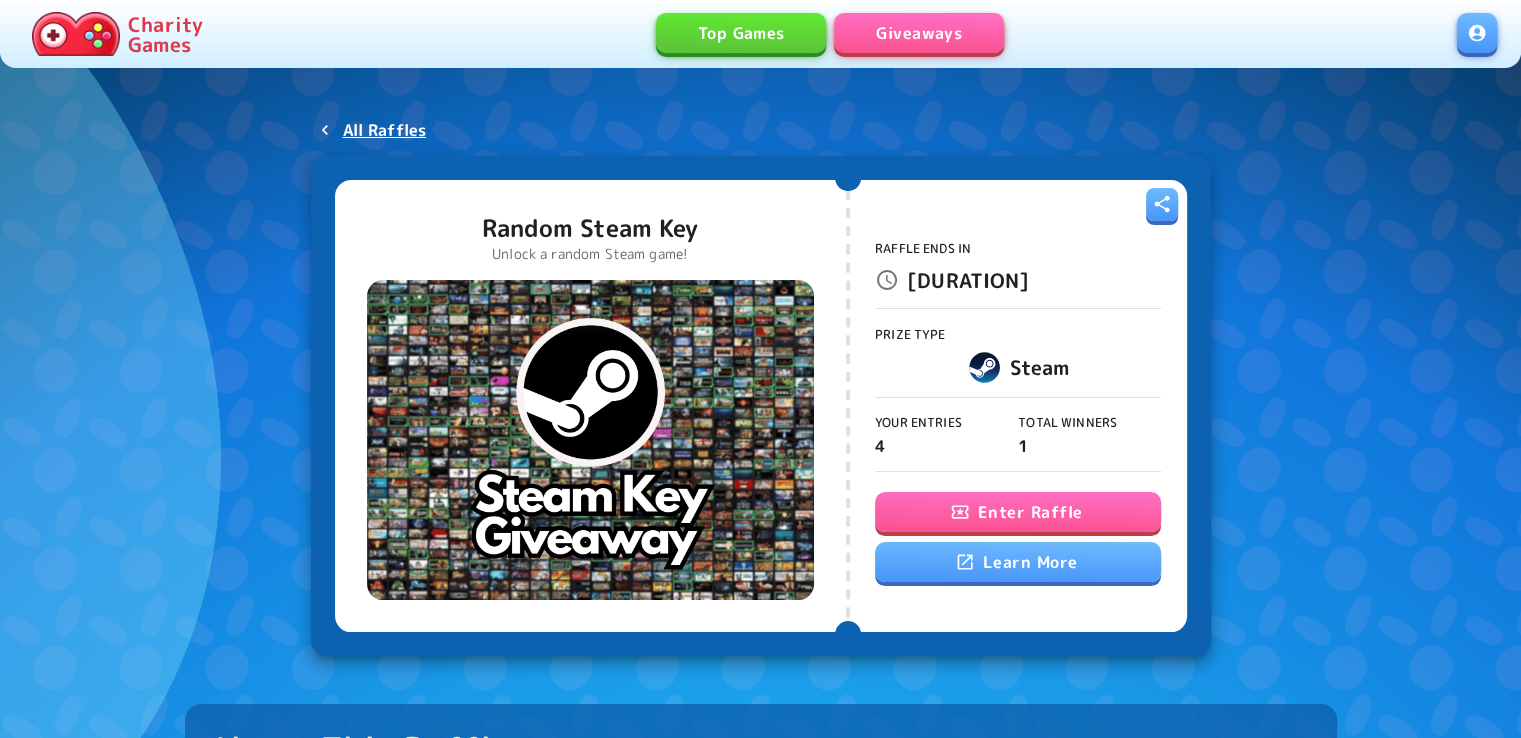 click on "Enter Raffle" at bounding box center (1018, 512) 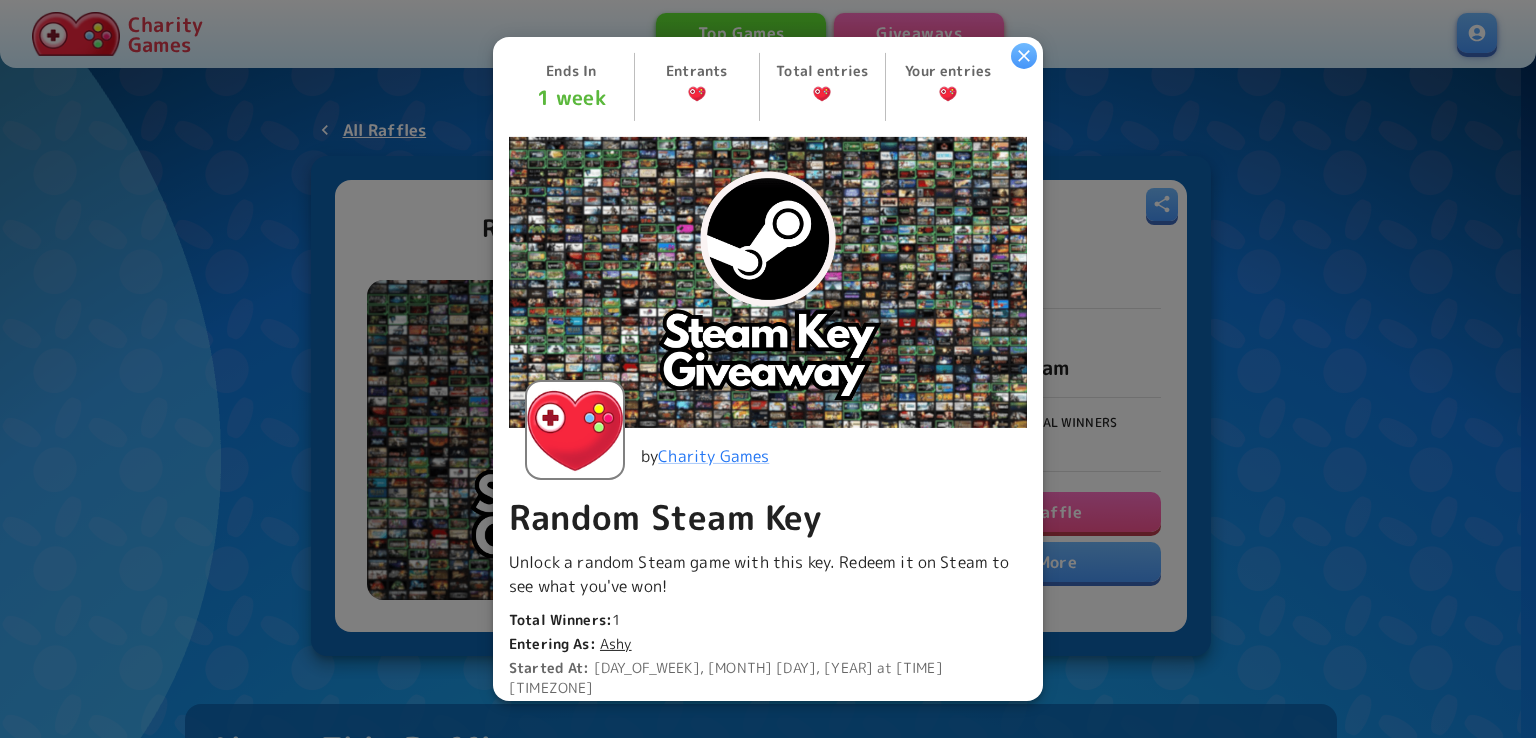 scroll, scrollTop: 472, scrollLeft: 0, axis: vertical 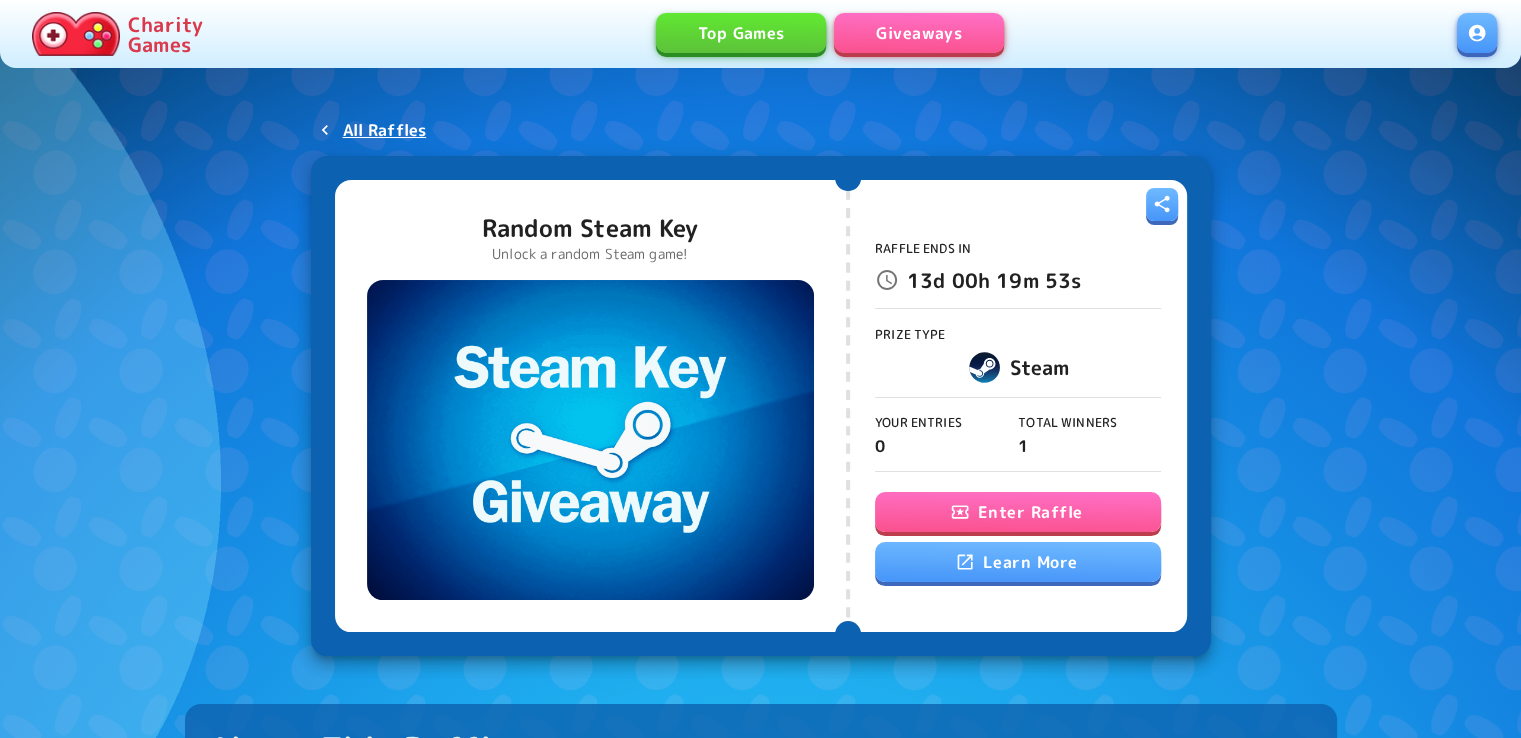 click on "Enter Raffle" at bounding box center [1018, 512] 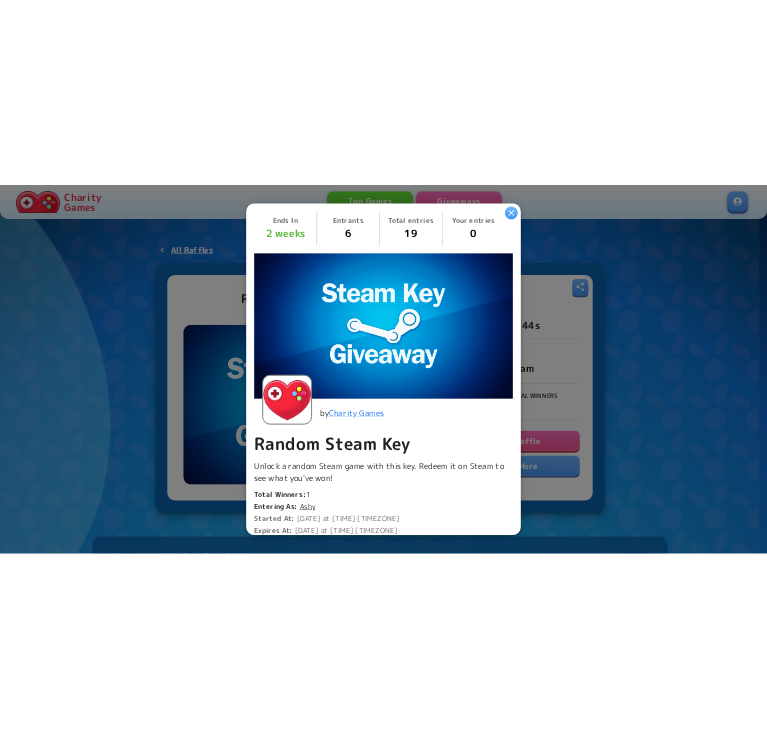 scroll, scrollTop: 472, scrollLeft: 0, axis: vertical 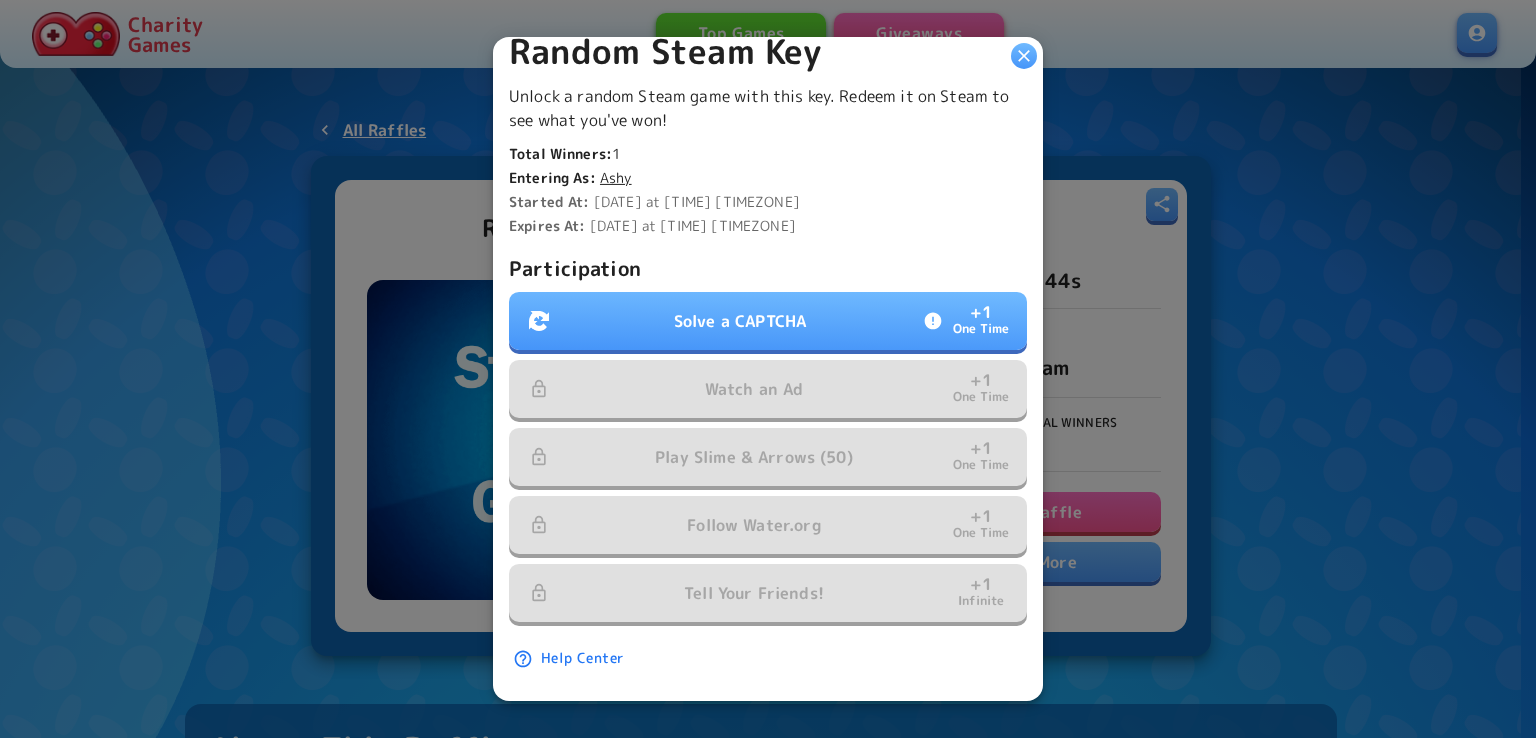 click on "Solve a CAPTCHA" at bounding box center [740, 321] 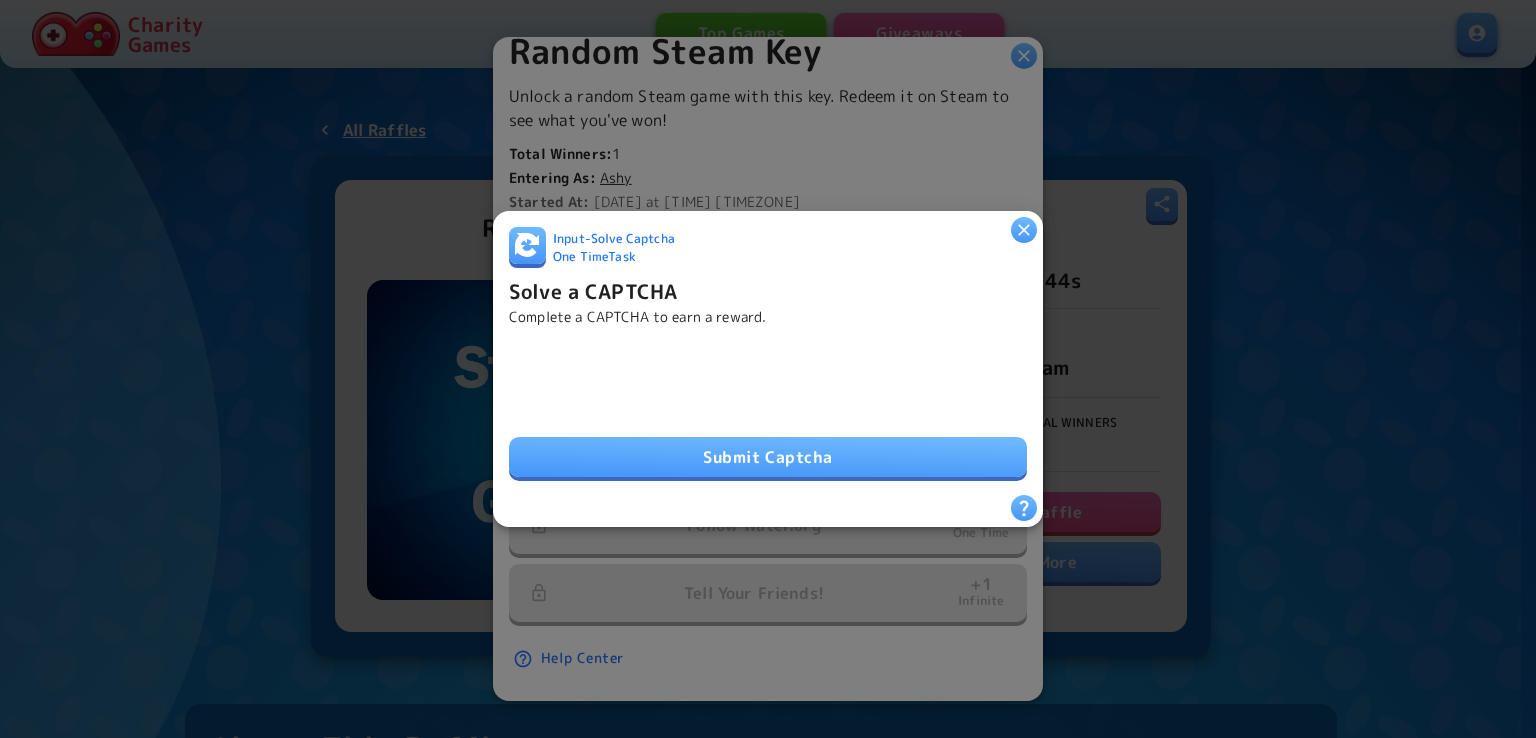 click on "Submit Captcha" at bounding box center (768, 457) 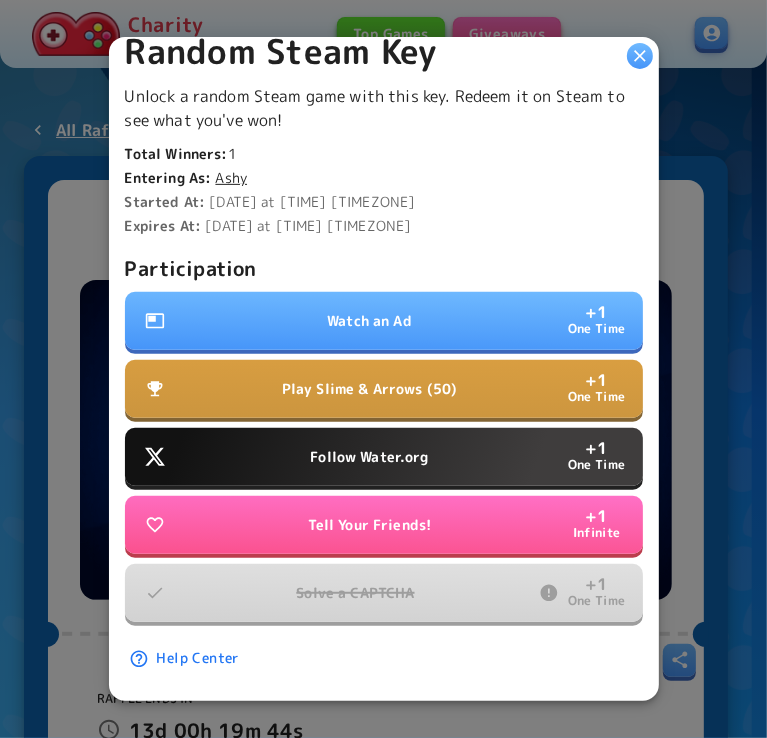 click on "Watch an Ad" at bounding box center (369, 321) 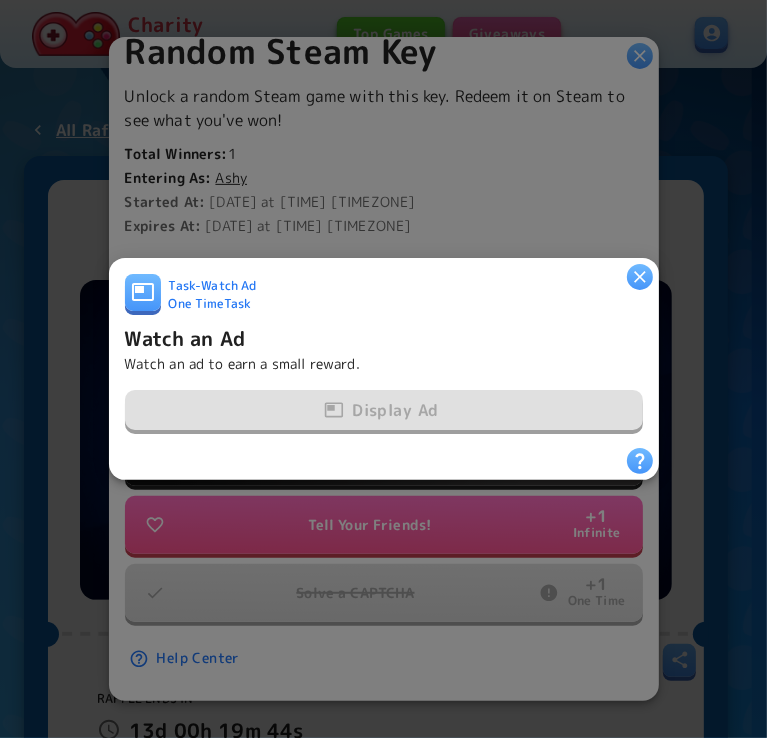 click 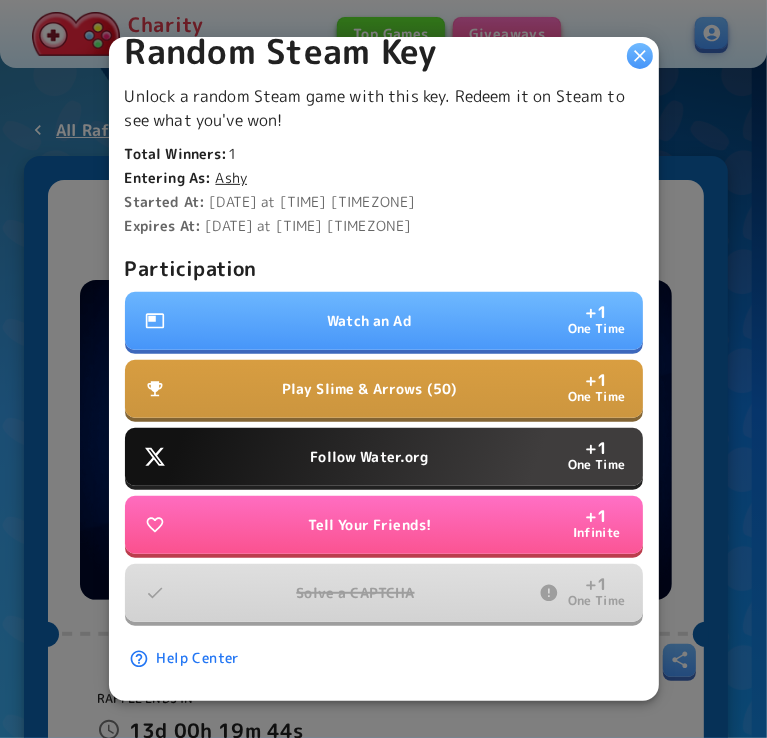 click on "Ends In 2 weeks Entrants Total entries Your entries by  Charity Games Random Steam Key Unlock a random Steam game with this key. Redeem it on Steam to see what you've won! Total Winners:  1 Entering As:   Ashy Started At:   Wednesday, August 6, 2025 at 8:00 PM EDT Expires At:   Wednesday, August 20, 2025 at 11:00 AM EDT Participation Watch an Ad + 1 One Time Play Slime & Arrows (50) + 1 One Time Follow Water.org + 1 One Time Tell Your Friends! + 1 Infinite Solve a CAPTCHA + 1 One Time Help Center" at bounding box center (384, 369) 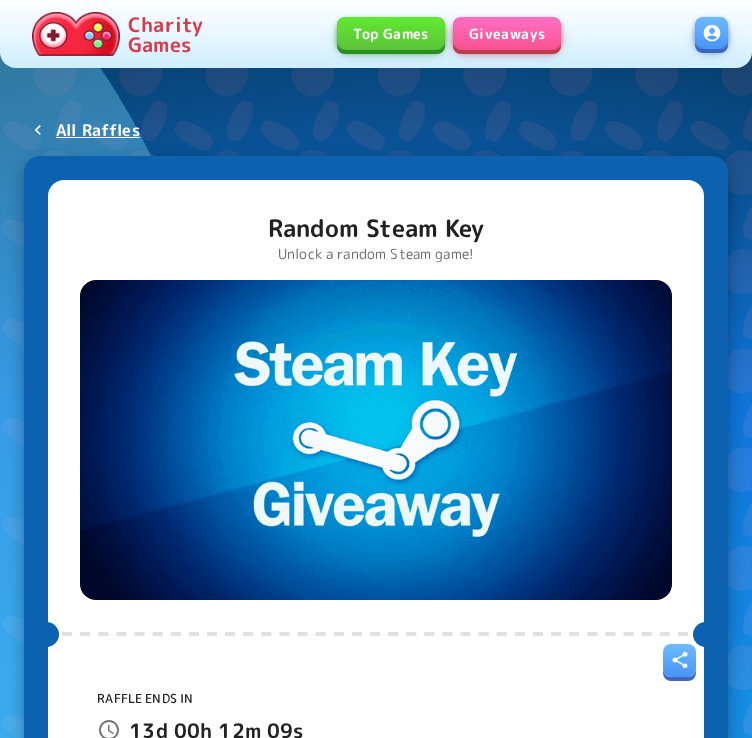 scroll, scrollTop: 0, scrollLeft: 0, axis: both 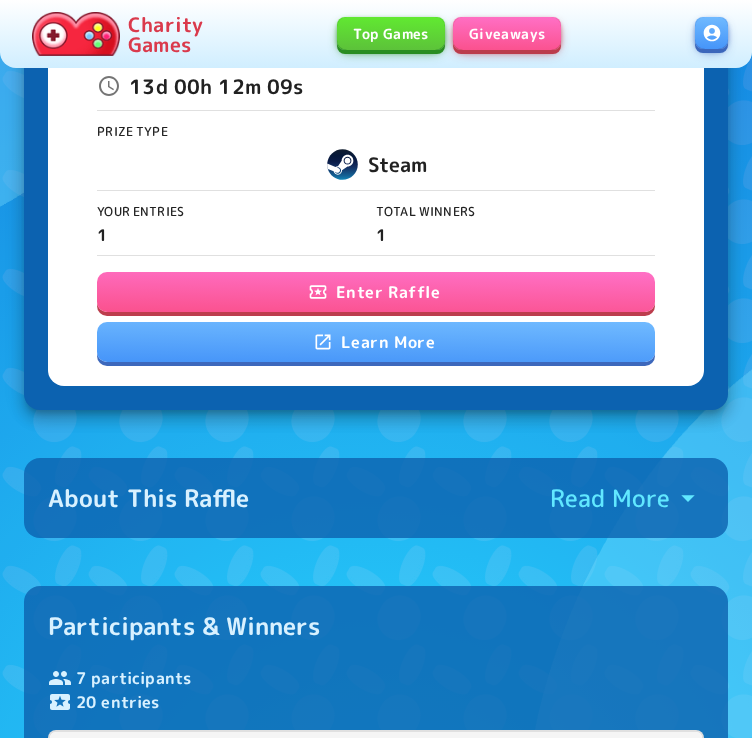click on "Enter Raffle" at bounding box center (376, 292) 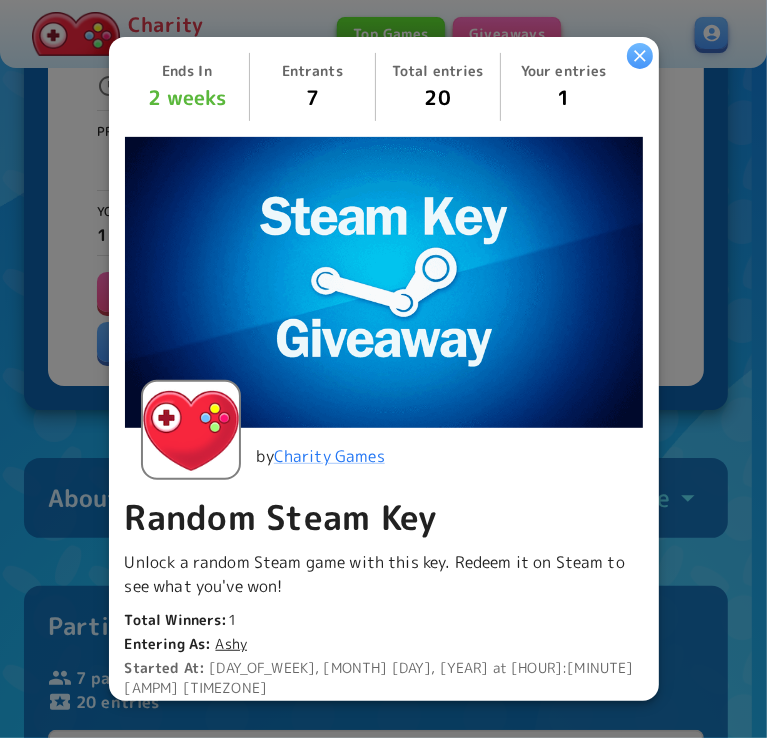 scroll, scrollTop: 472, scrollLeft: 0, axis: vertical 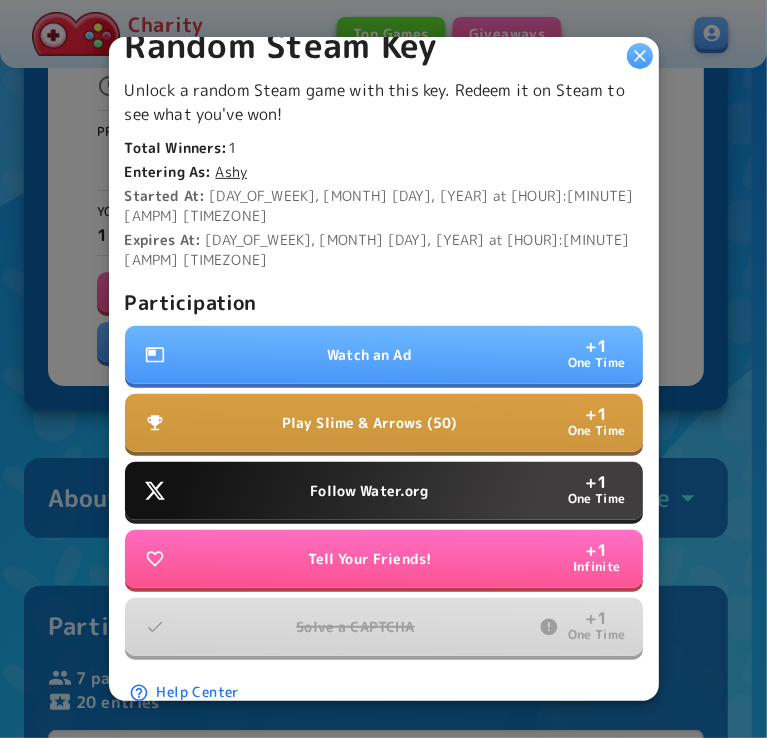 click on "Play Slime & Arrows (50) + 1 One Time" at bounding box center (384, 423) 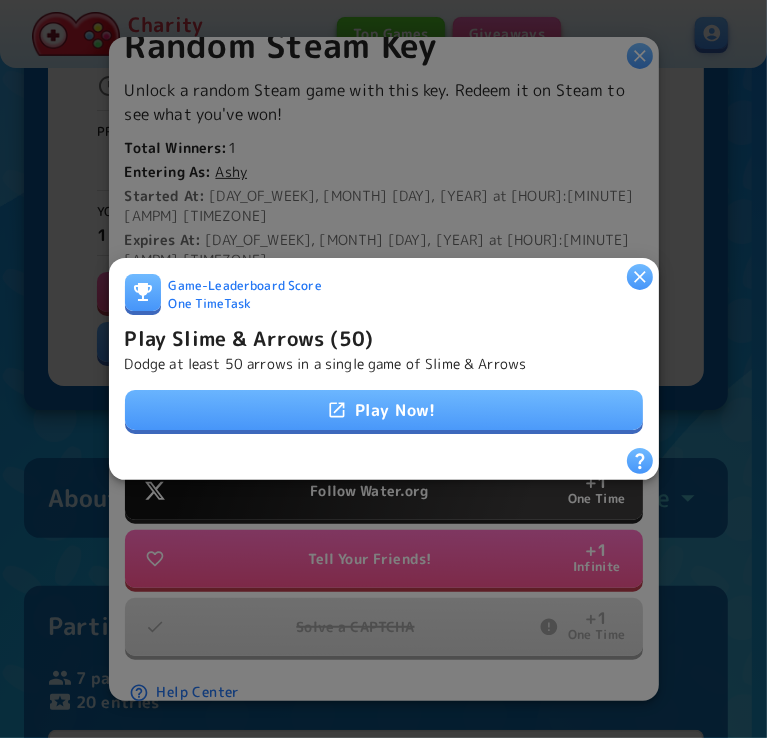 click on "Play Now!" at bounding box center [384, 410] 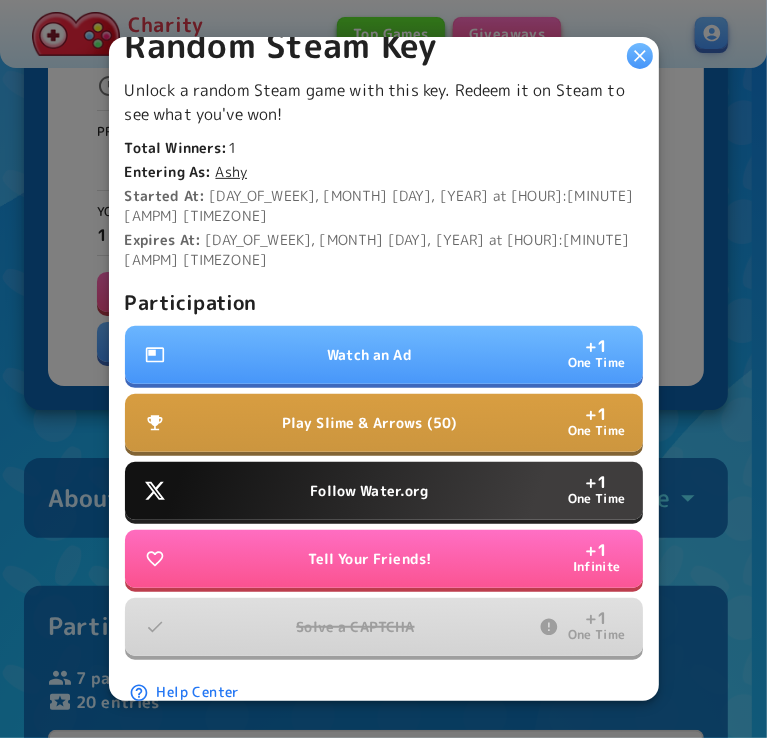 click on "Follow Water.org + 1 One Time" at bounding box center (384, 491) 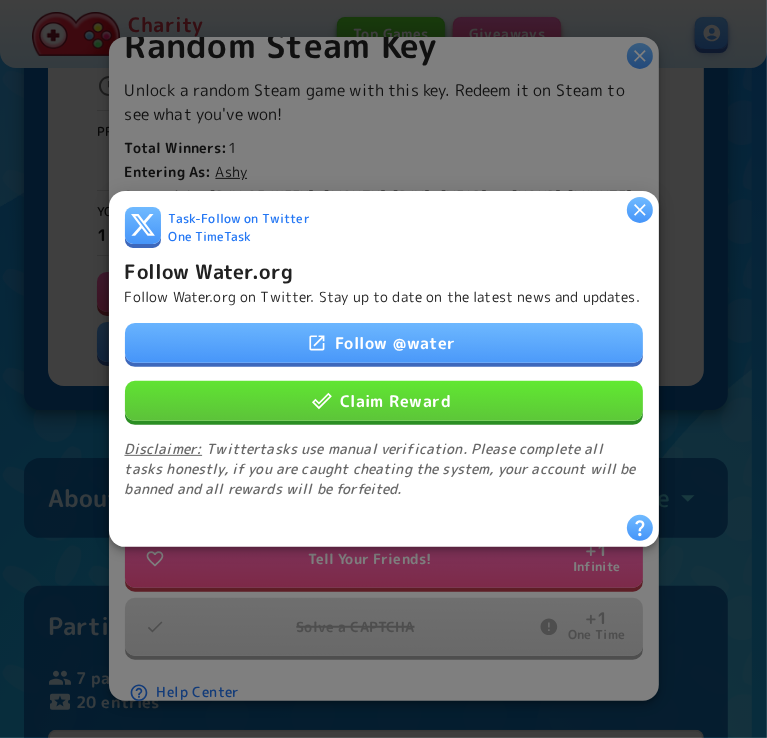 click on "Follow @ water" at bounding box center [384, 343] 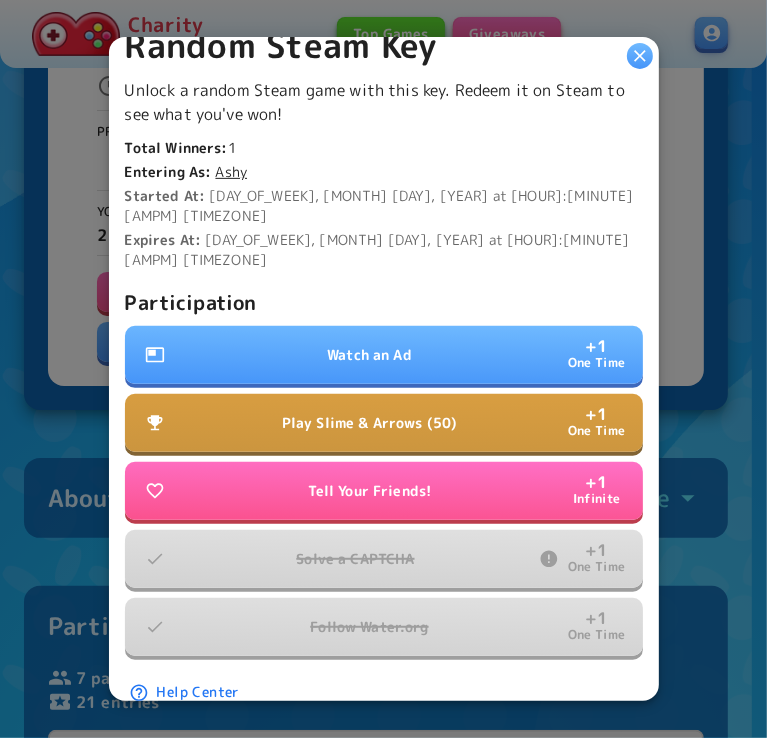click on "Watch an Ad + 1 One Time" at bounding box center (384, 355) 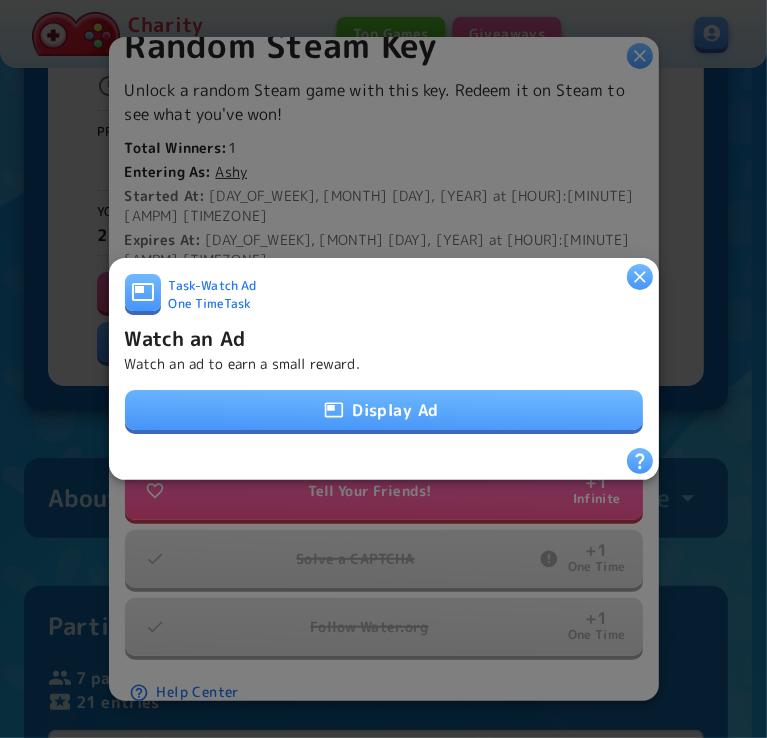 click on "Display Ad" at bounding box center [384, 410] 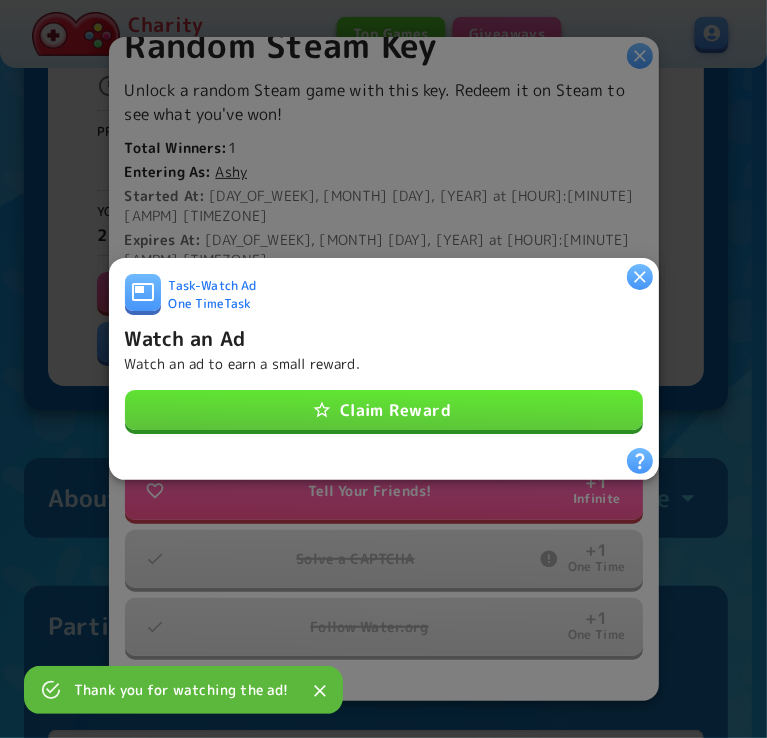click on "Claim Reward" at bounding box center (384, 410) 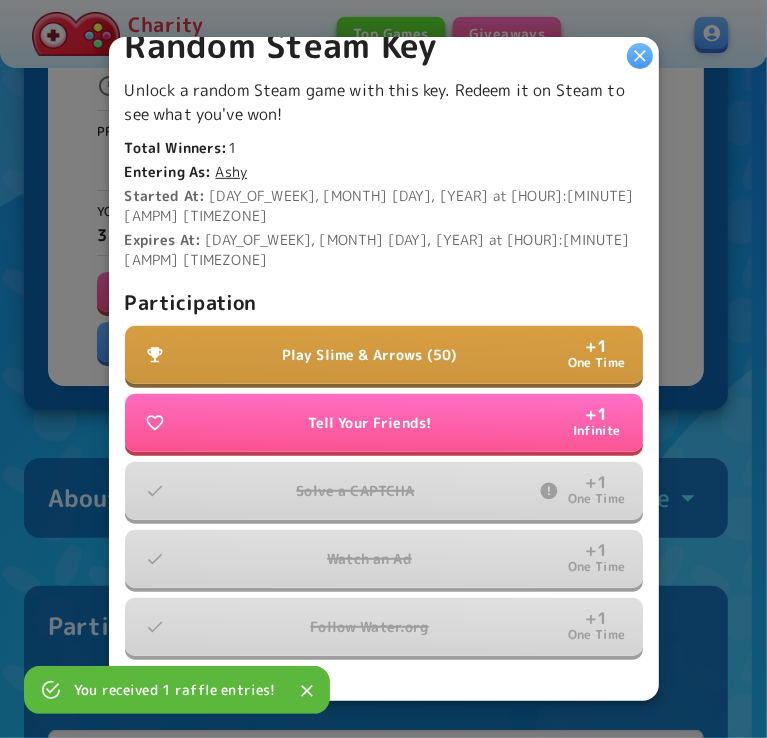 click on "Play Slime & Arrows (50) + 1 One Time" at bounding box center (384, 355) 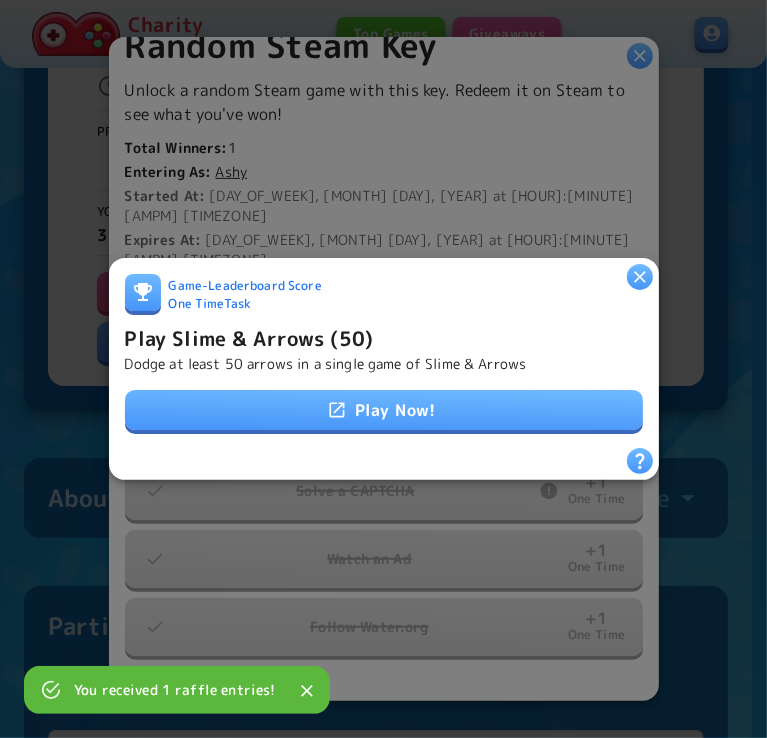 click on "Play Now!" at bounding box center (384, 410) 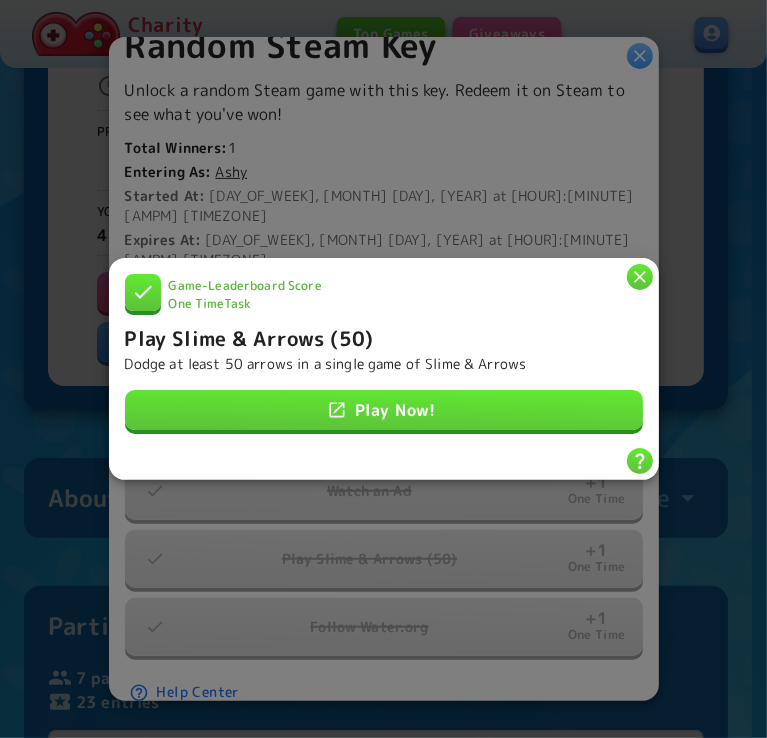 click on "Game  -  Leaderboard Score One Time  Task Play Slime & Arrows (50) Dodge at least 50 arrows in a single game of Slime & Arrows Play Now!" at bounding box center (384, 369) 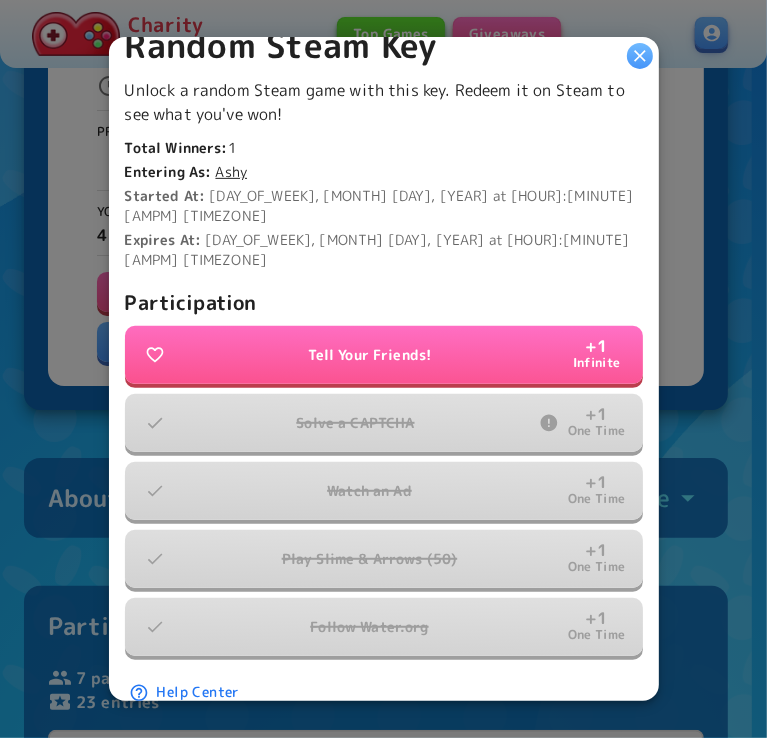 click 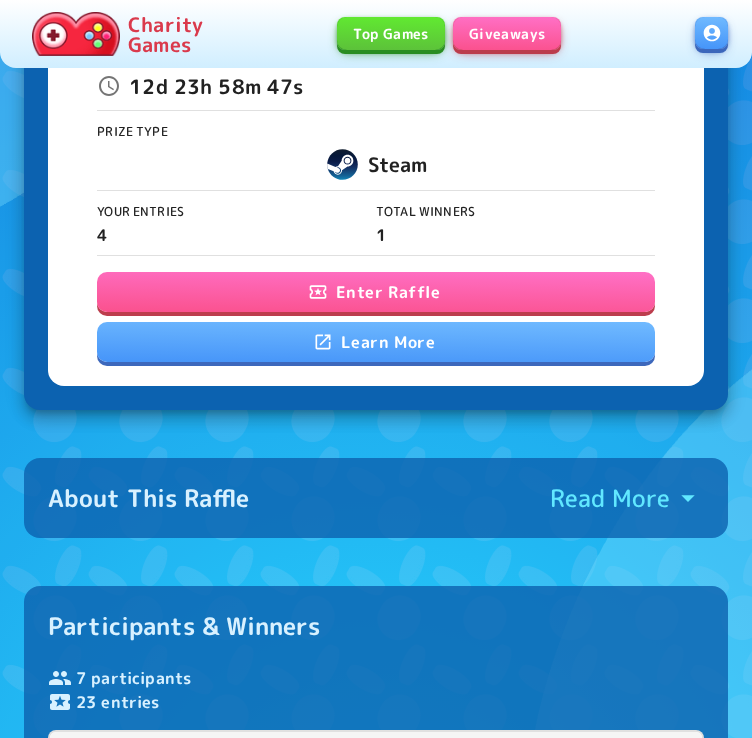 click on "Enter Raffle" at bounding box center [376, 292] 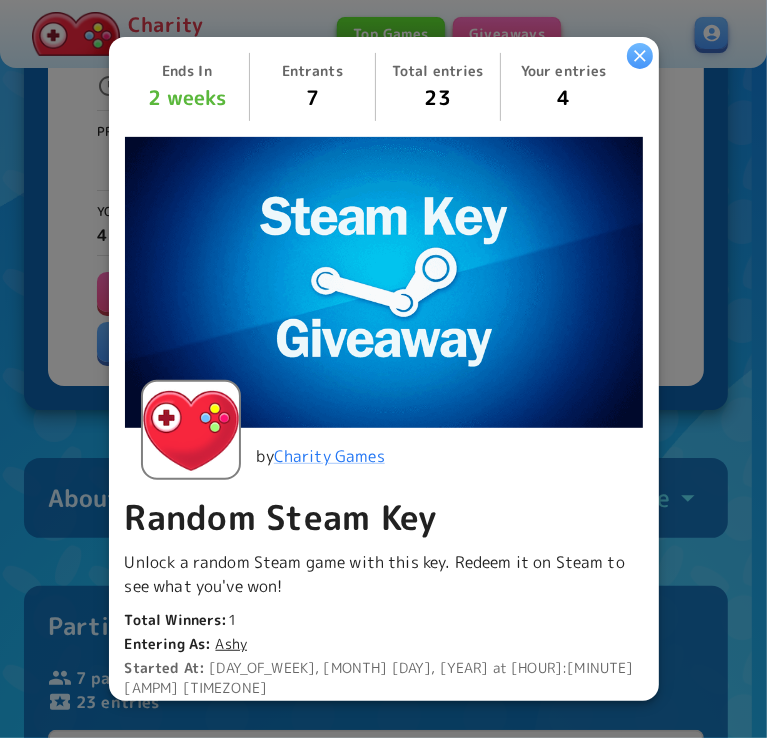 scroll, scrollTop: 472, scrollLeft: 0, axis: vertical 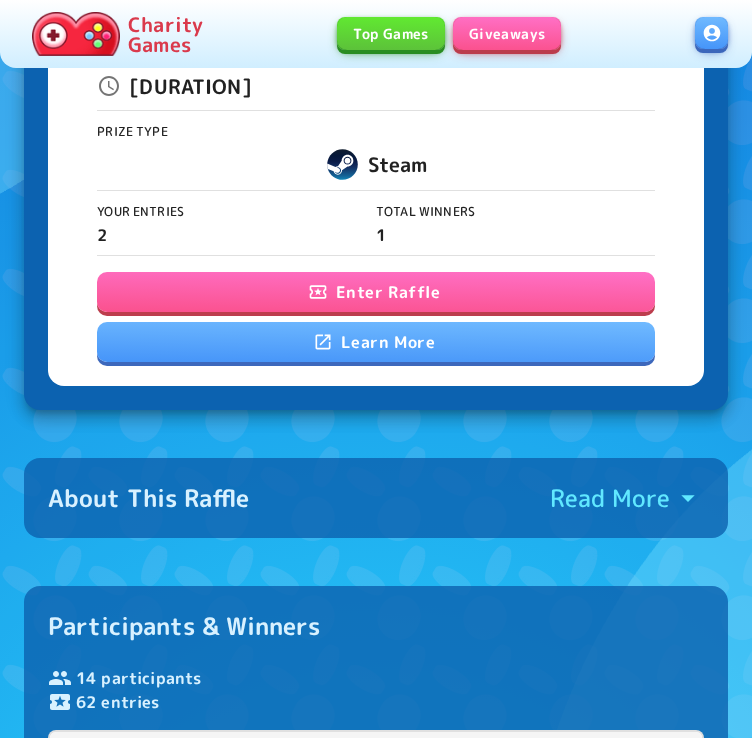 click on "Enter Raffle" at bounding box center (376, 292) 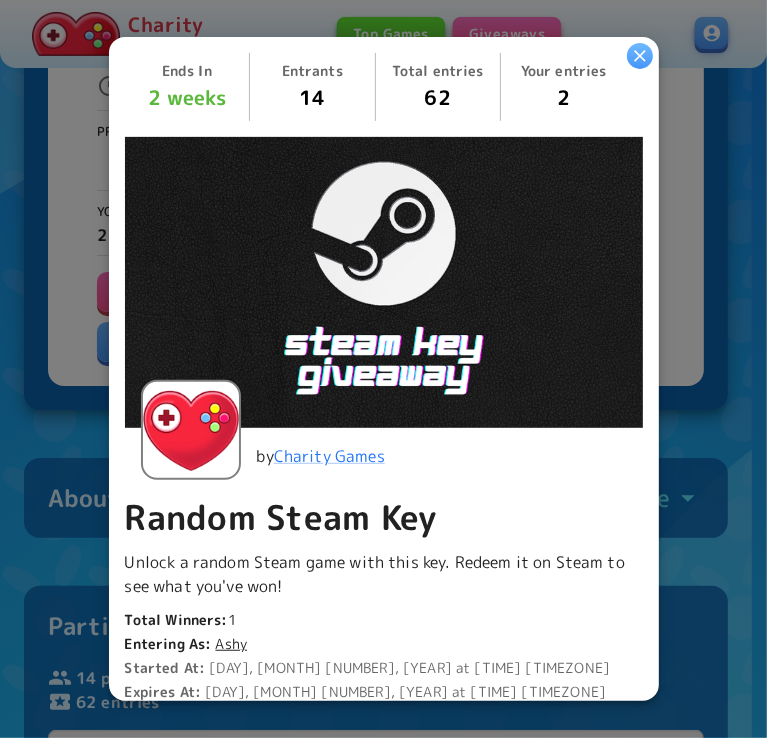 scroll, scrollTop: 540, scrollLeft: 0, axis: vertical 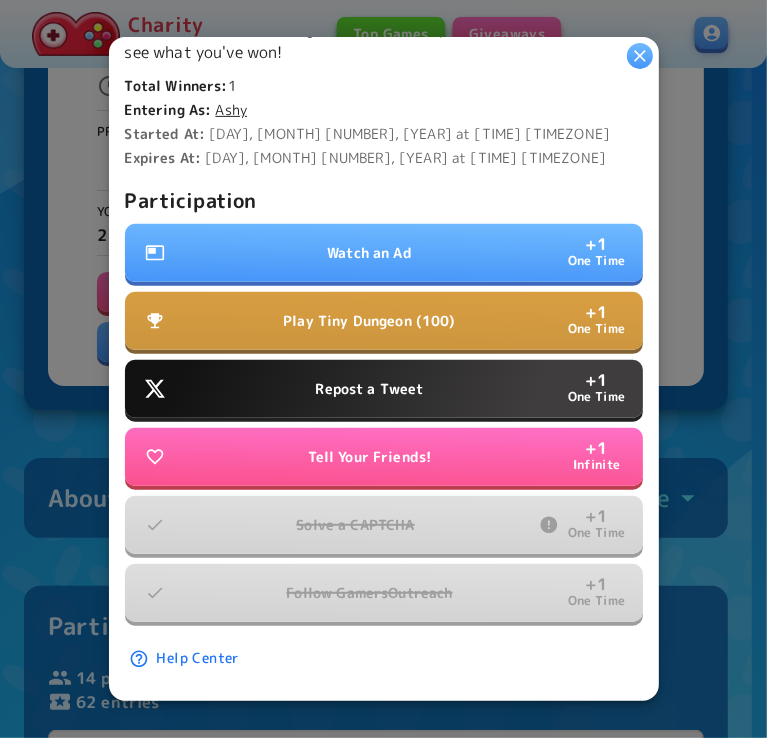 click on "Watch an Ad + 1 One Time" at bounding box center [384, 253] 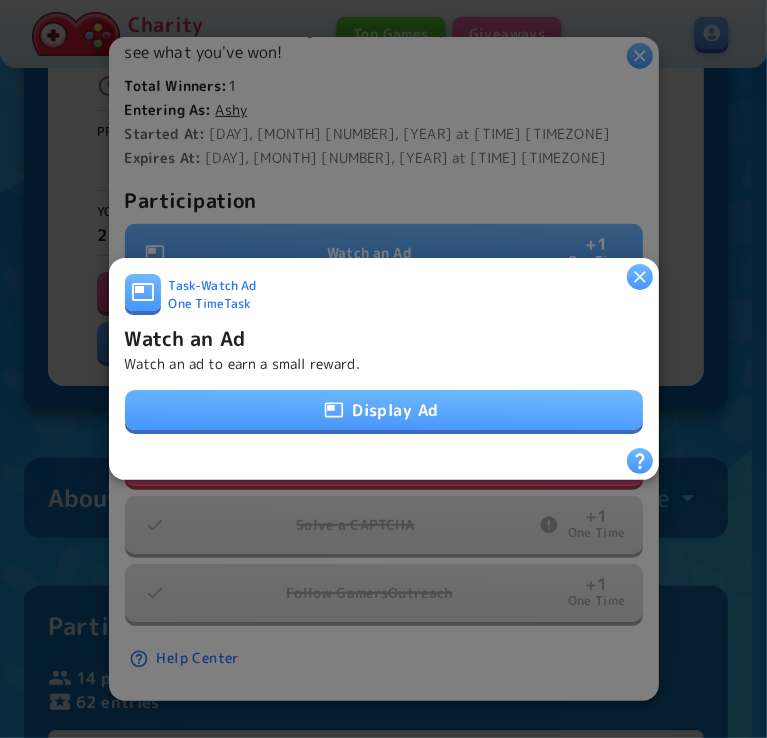 click on "Display Ad" at bounding box center [384, 410] 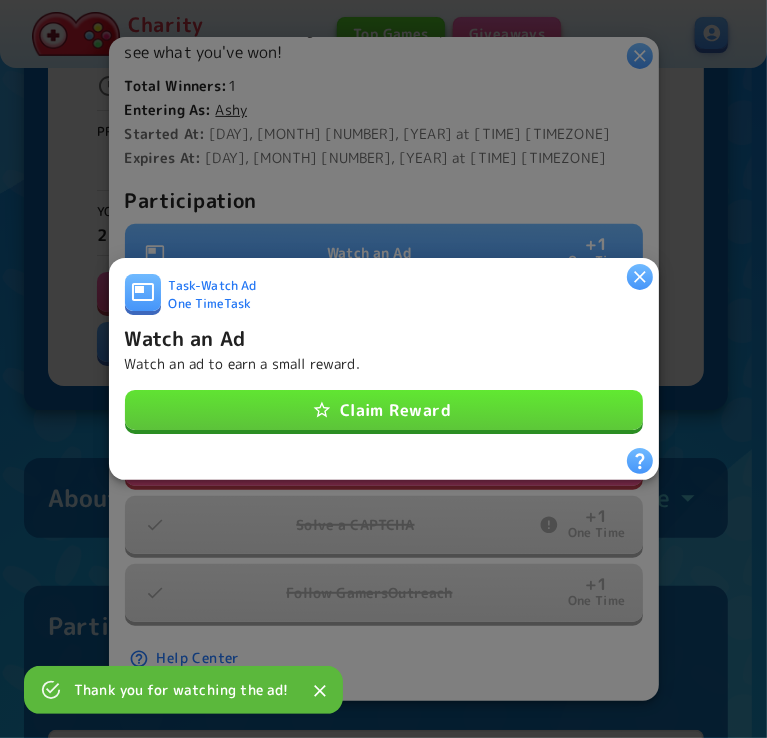 click on "Claim Reward" at bounding box center [384, 410] 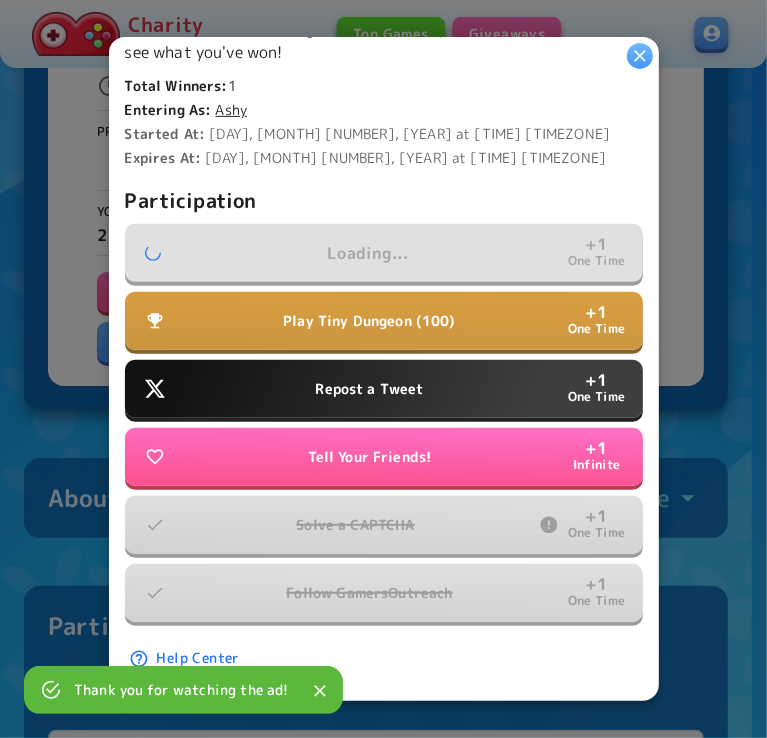 click on "Play Tiny Dungeon (100) + 1 One Time" at bounding box center [384, 321] 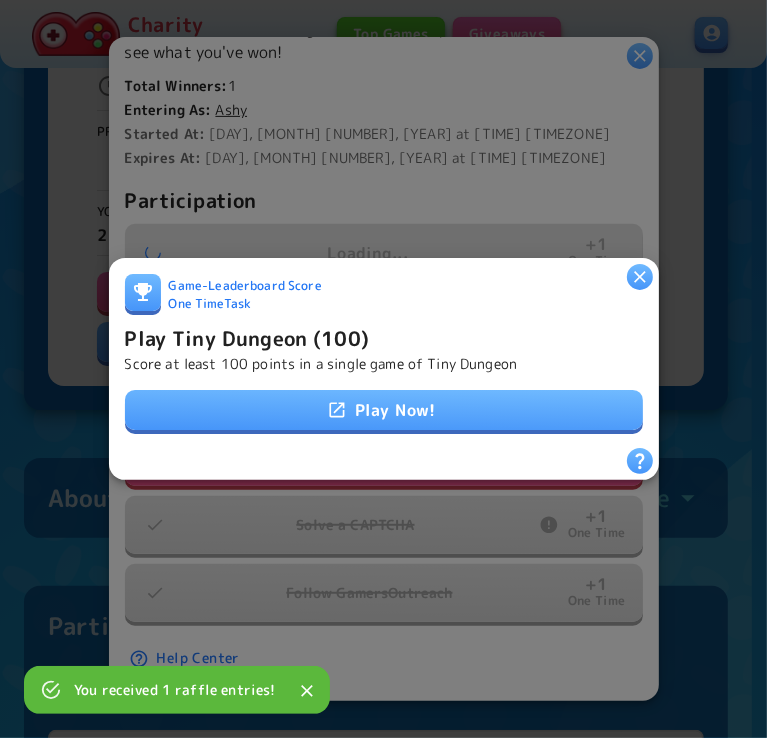 click on "Play Now!" at bounding box center (384, 410) 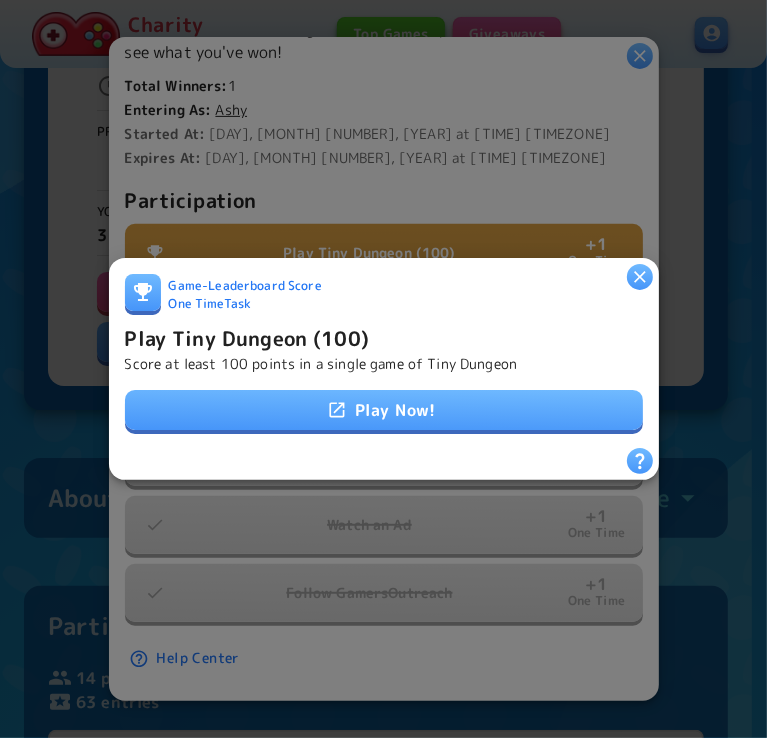 click at bounding box center (640, 277) 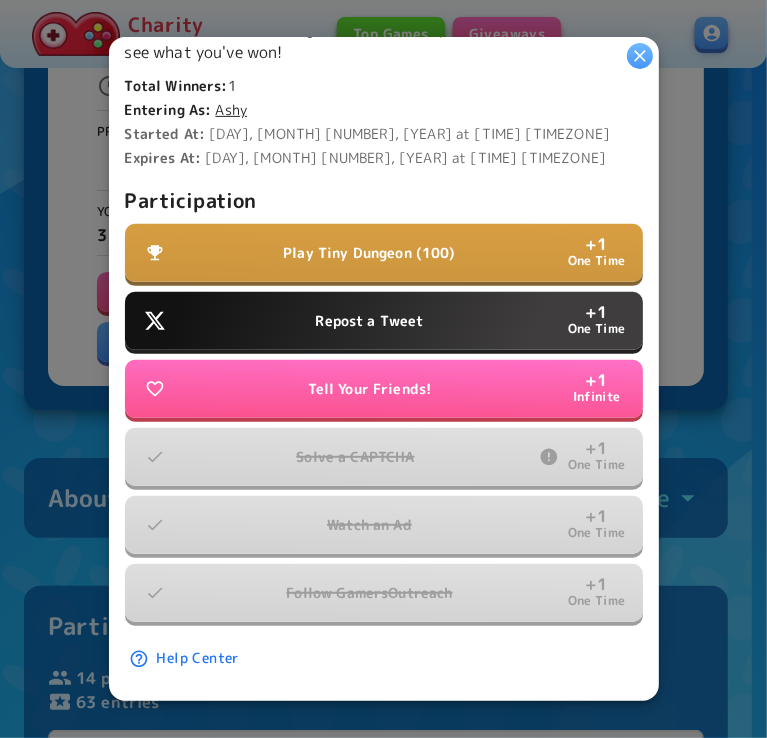 click on "Repost a Tweet + 1 One Time" at bounding box center (384, 321) 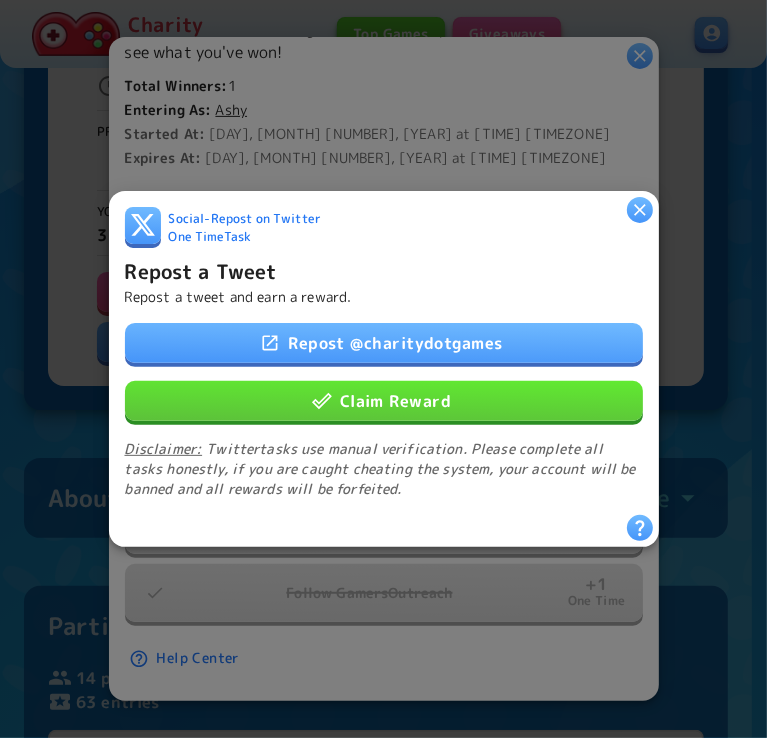 click on "Repost @ charitydotgames" at bounding box center (384, 343) 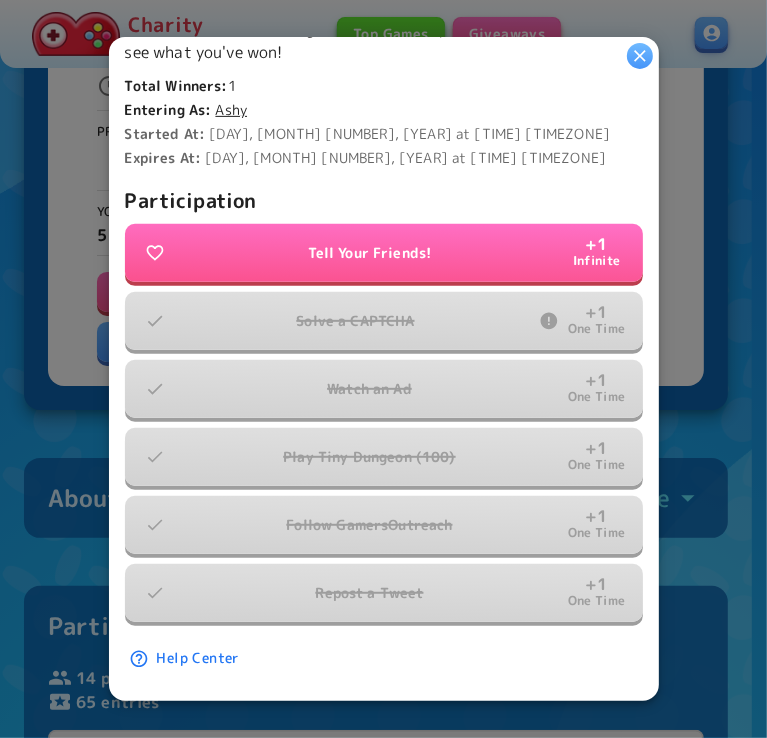 click on "Expires At:   Monday, August 18, 2025 at 11:00 PM EDT" at bounding box center [384, 158] 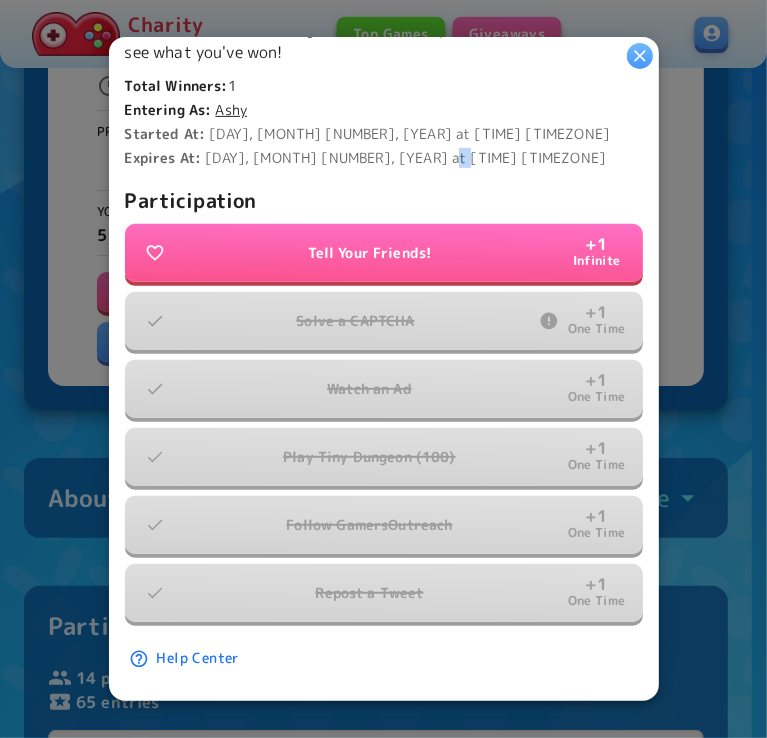 click on "Expires At:   Monday, August 18, 2025 at 11:00 PM EDT" at bounding box center (384, 158) 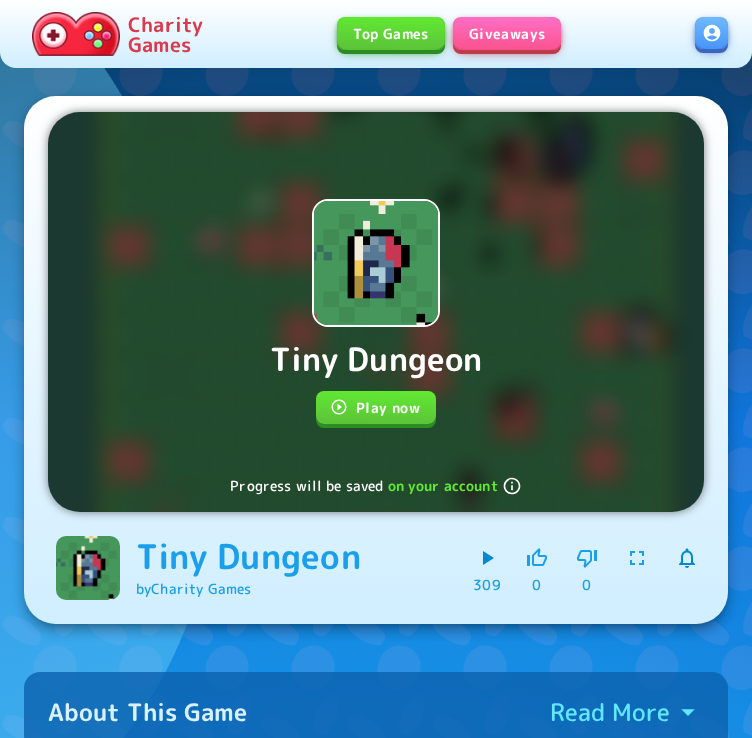 scroll, scrollTop: 0, scrollLeft: 0, axis: both 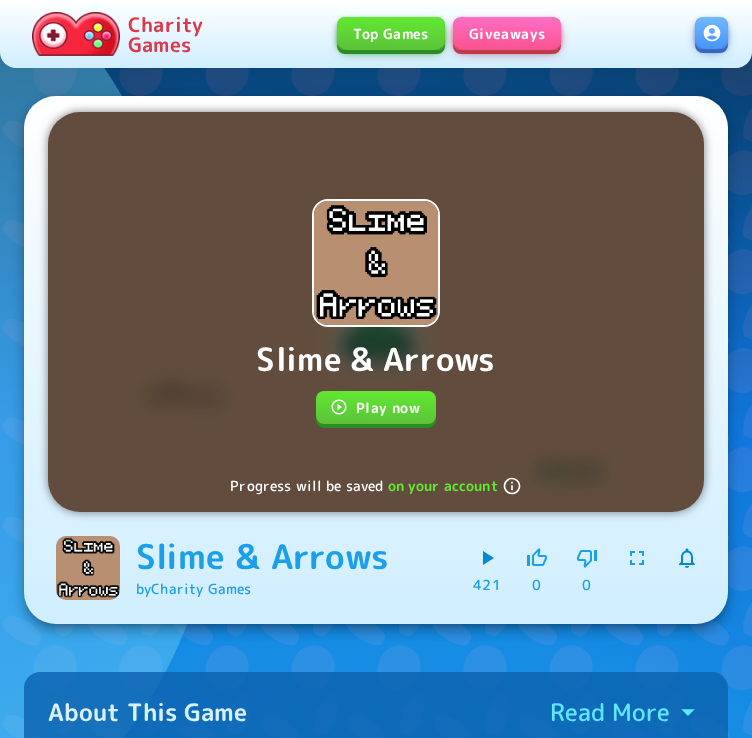 click on "Play now" at bounding box center (376, 407) 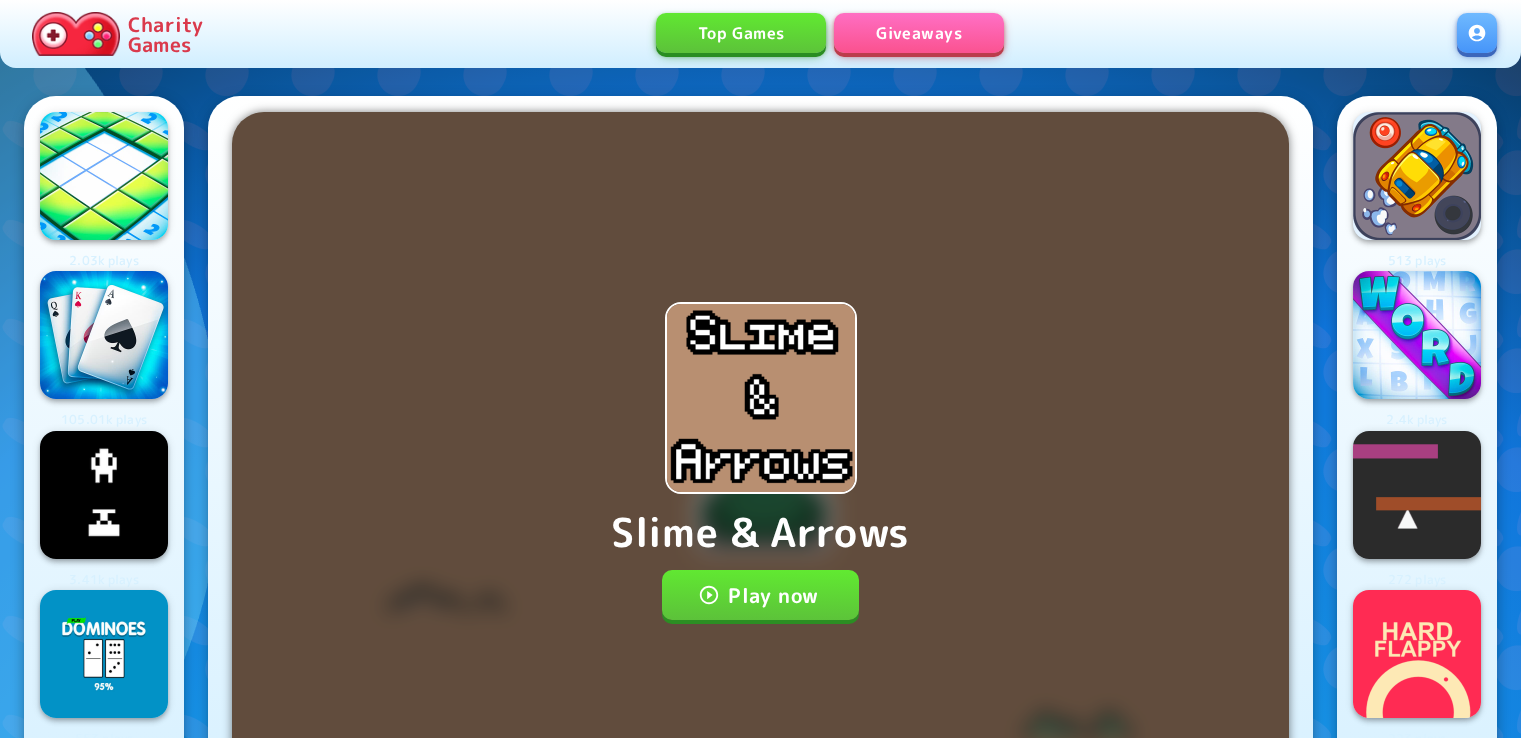 scroll, scrollTop: 0, scrollLeft: 0, axis: both 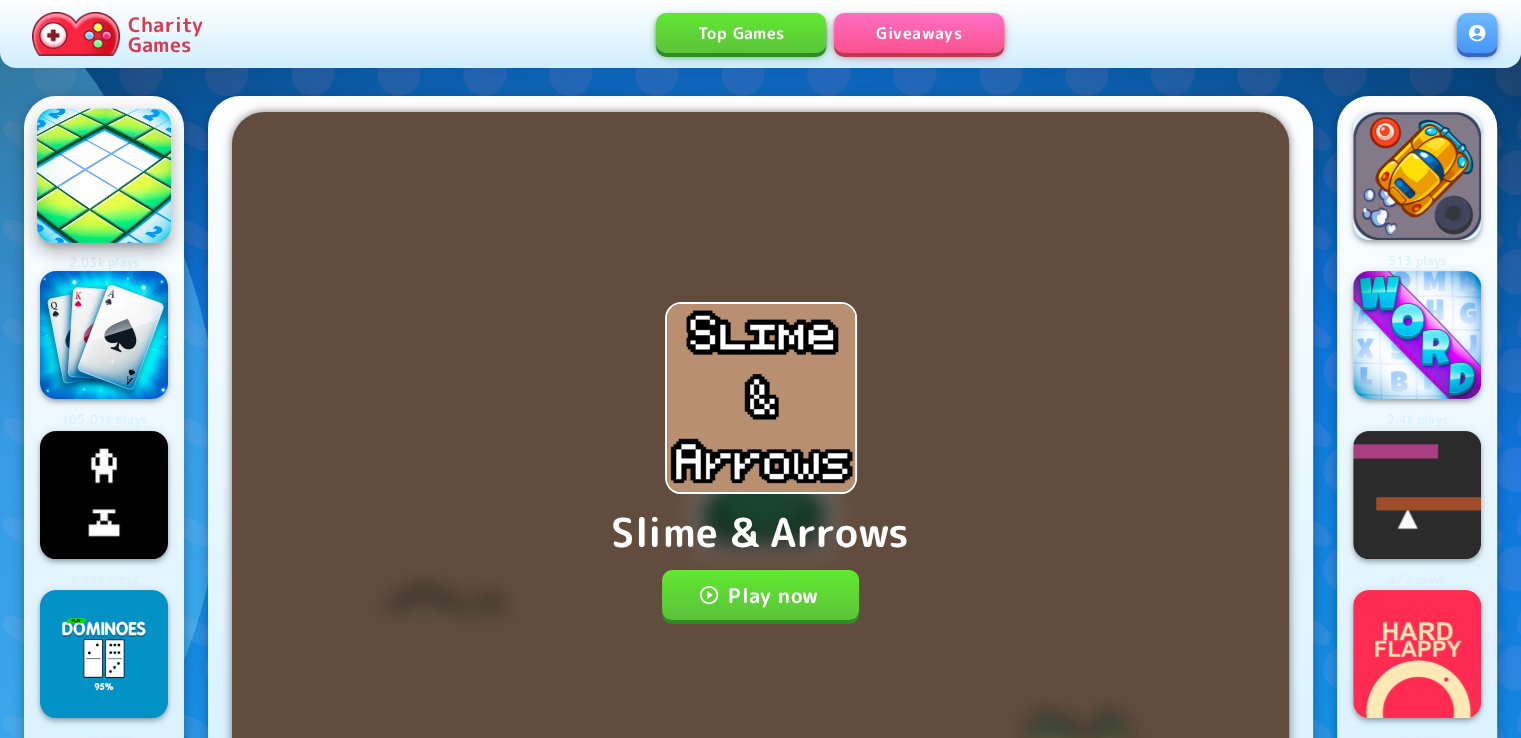 click at bounding box center (104, 175) 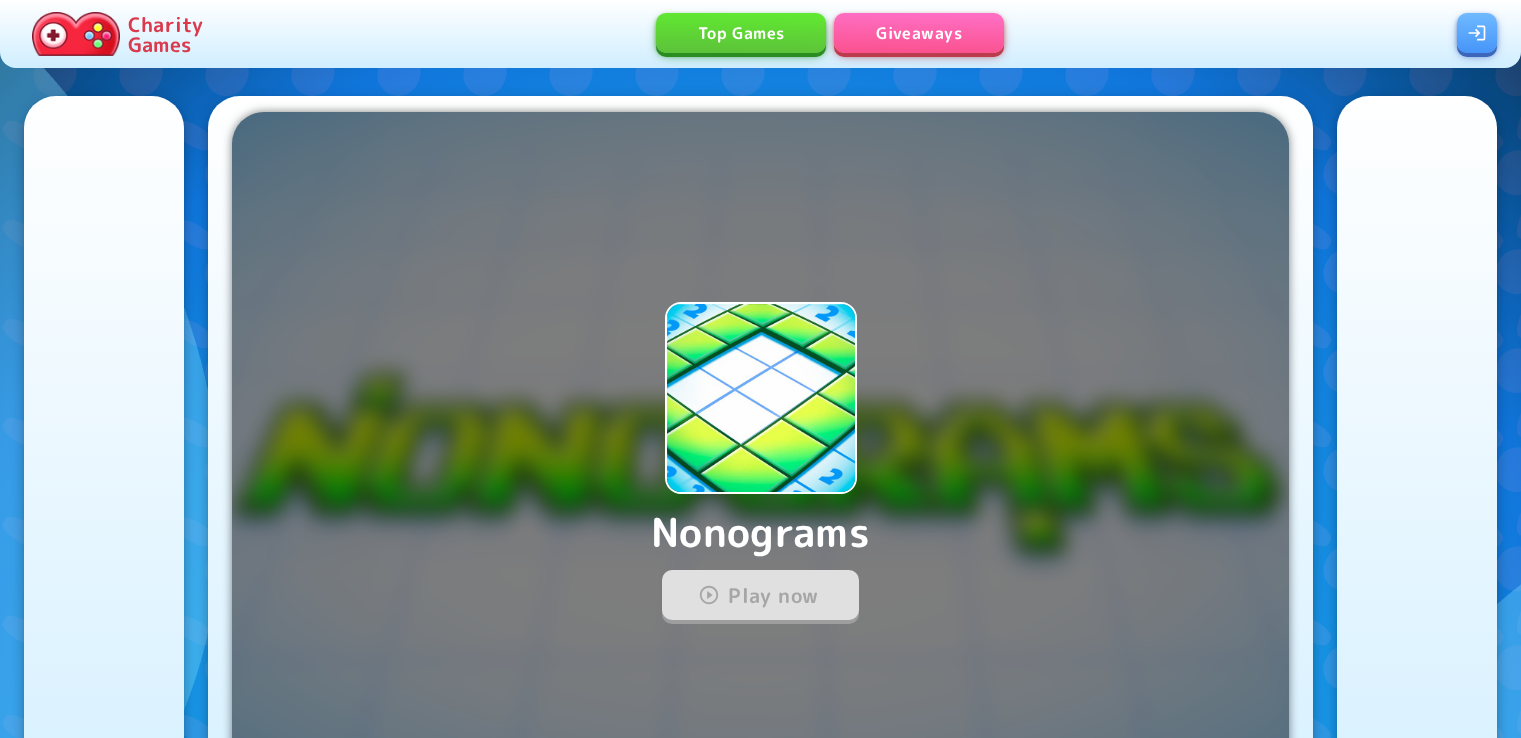 scroll, scrollTop: 0, scrollLeft: 0, axis: both 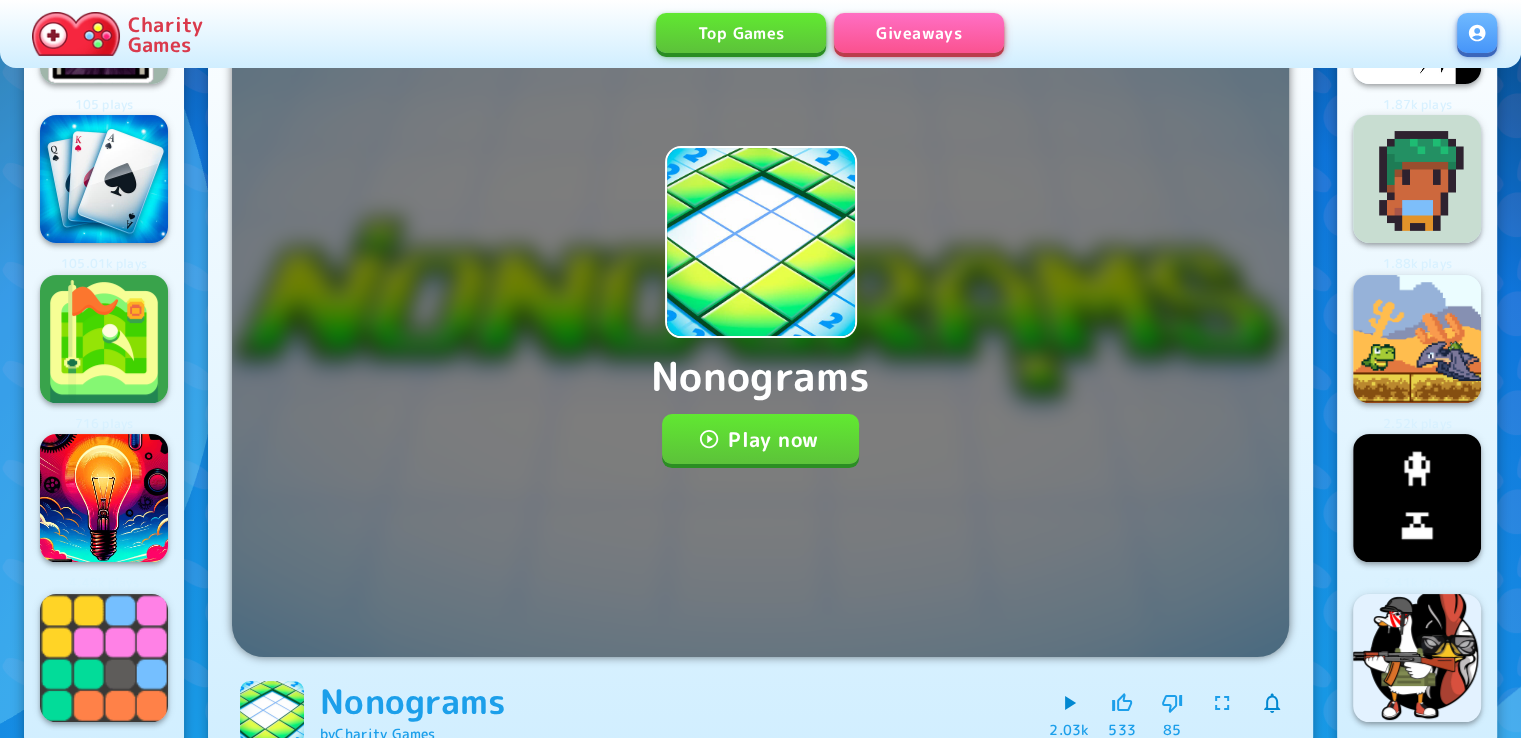 click on "Play now" at bounding box center (760, 439) 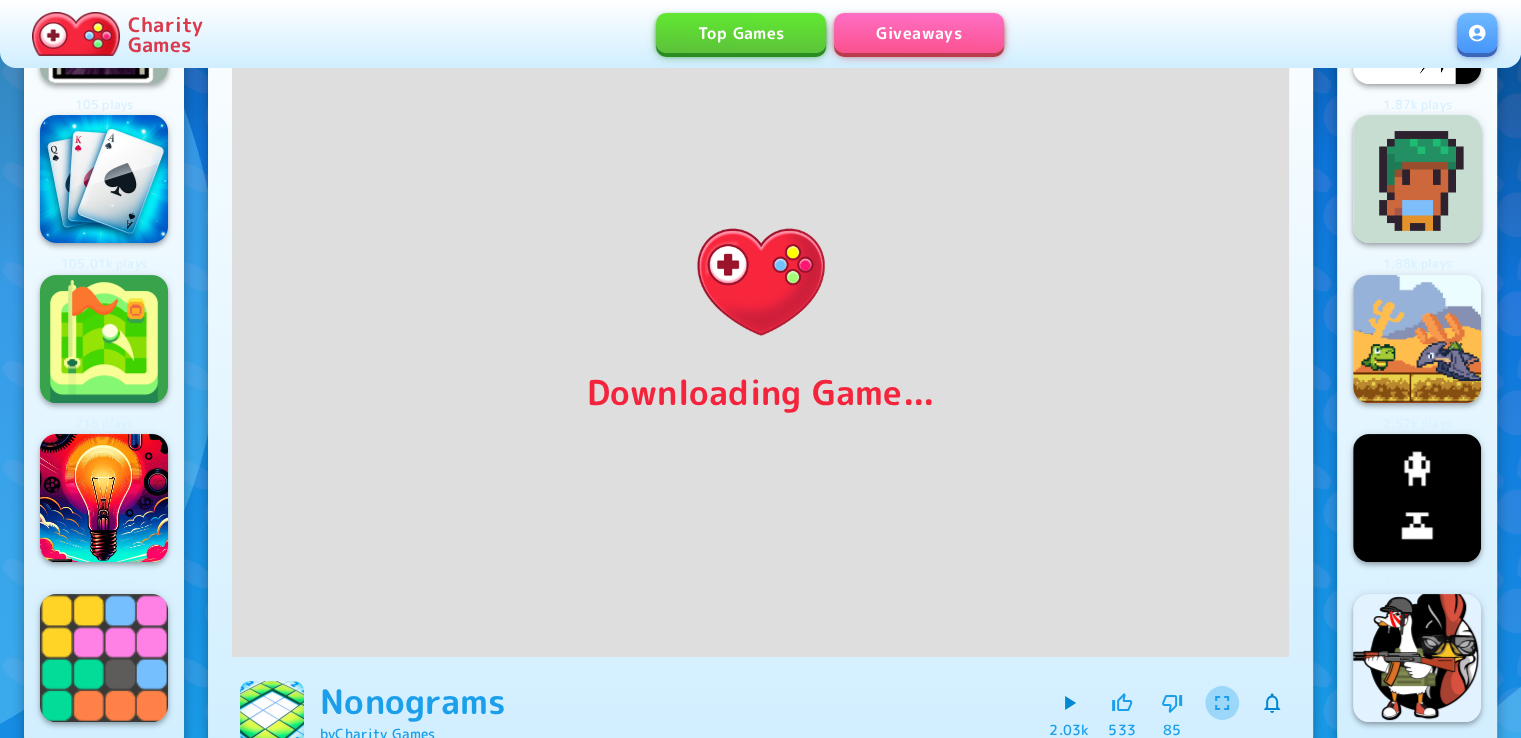 click 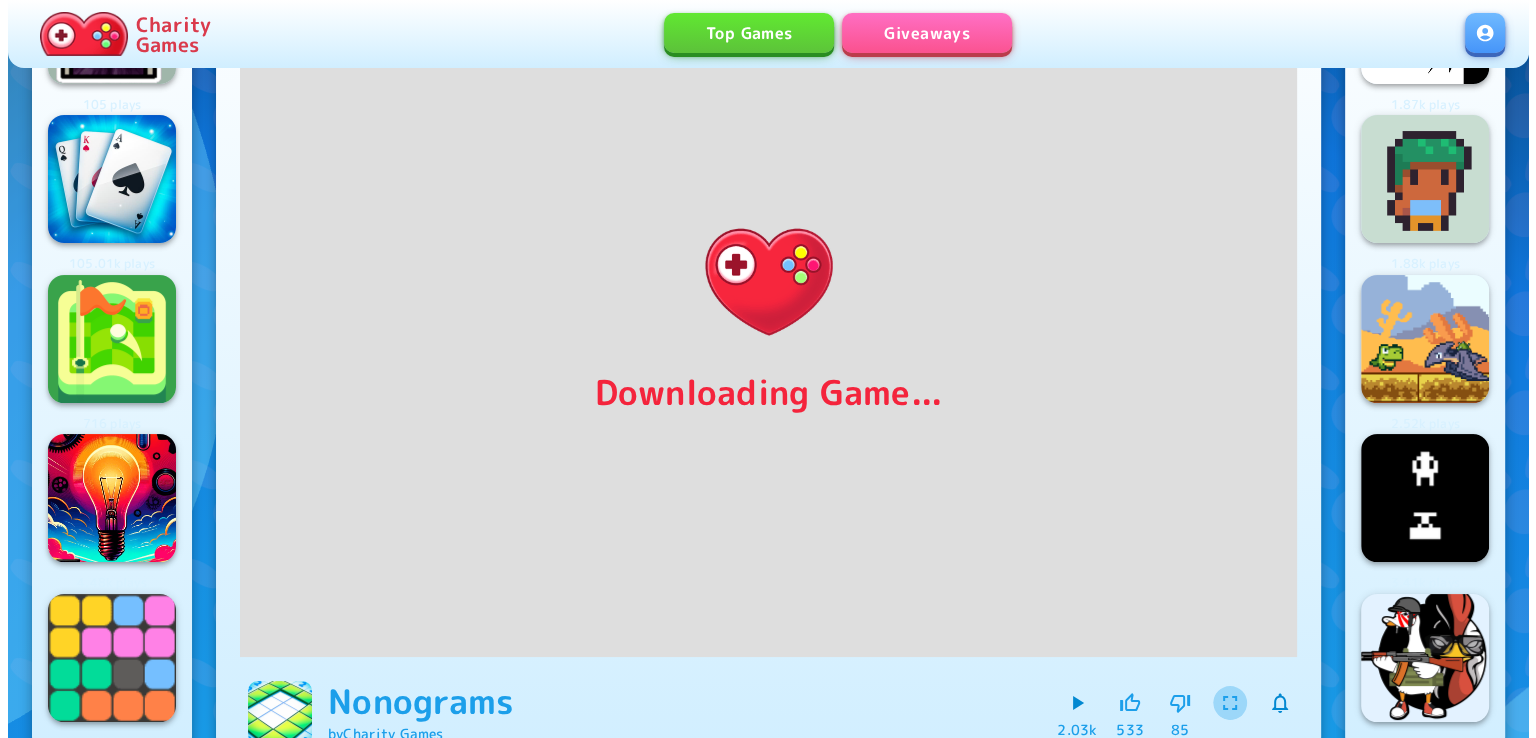 scroll, scrollTop: 0, scrollLeft: 0, axis: both 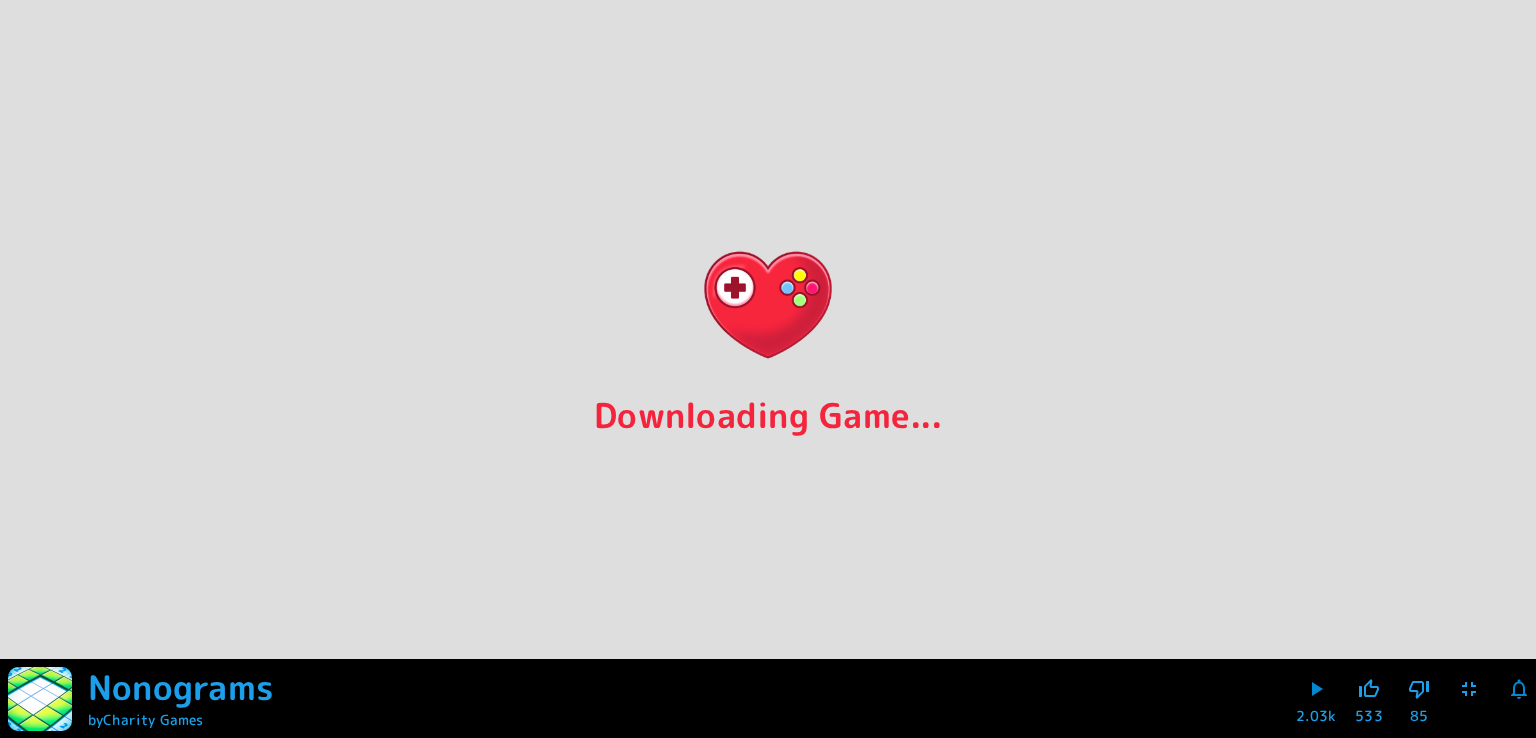 type 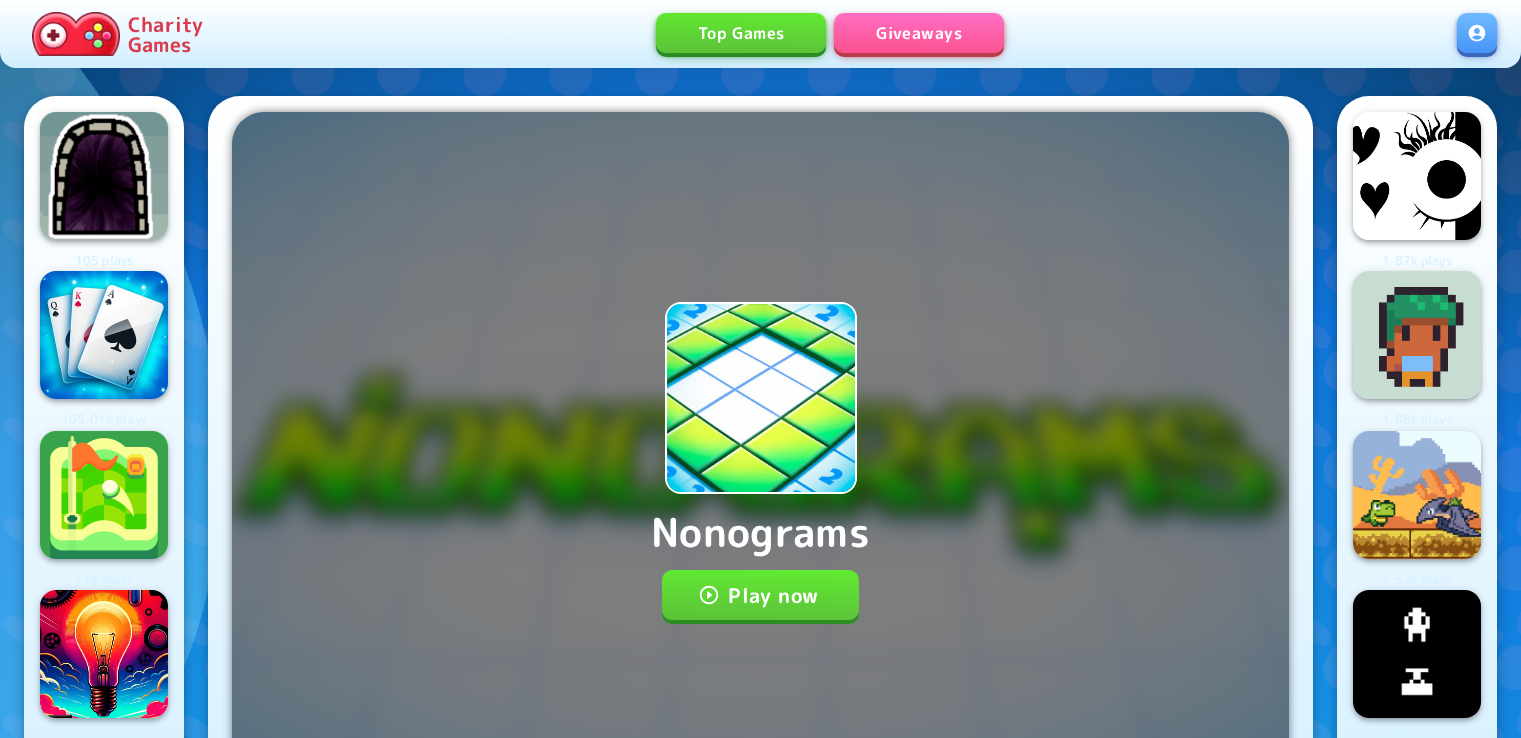 scroll, scrollTop: 0, scrollLeft: 0, axis: both 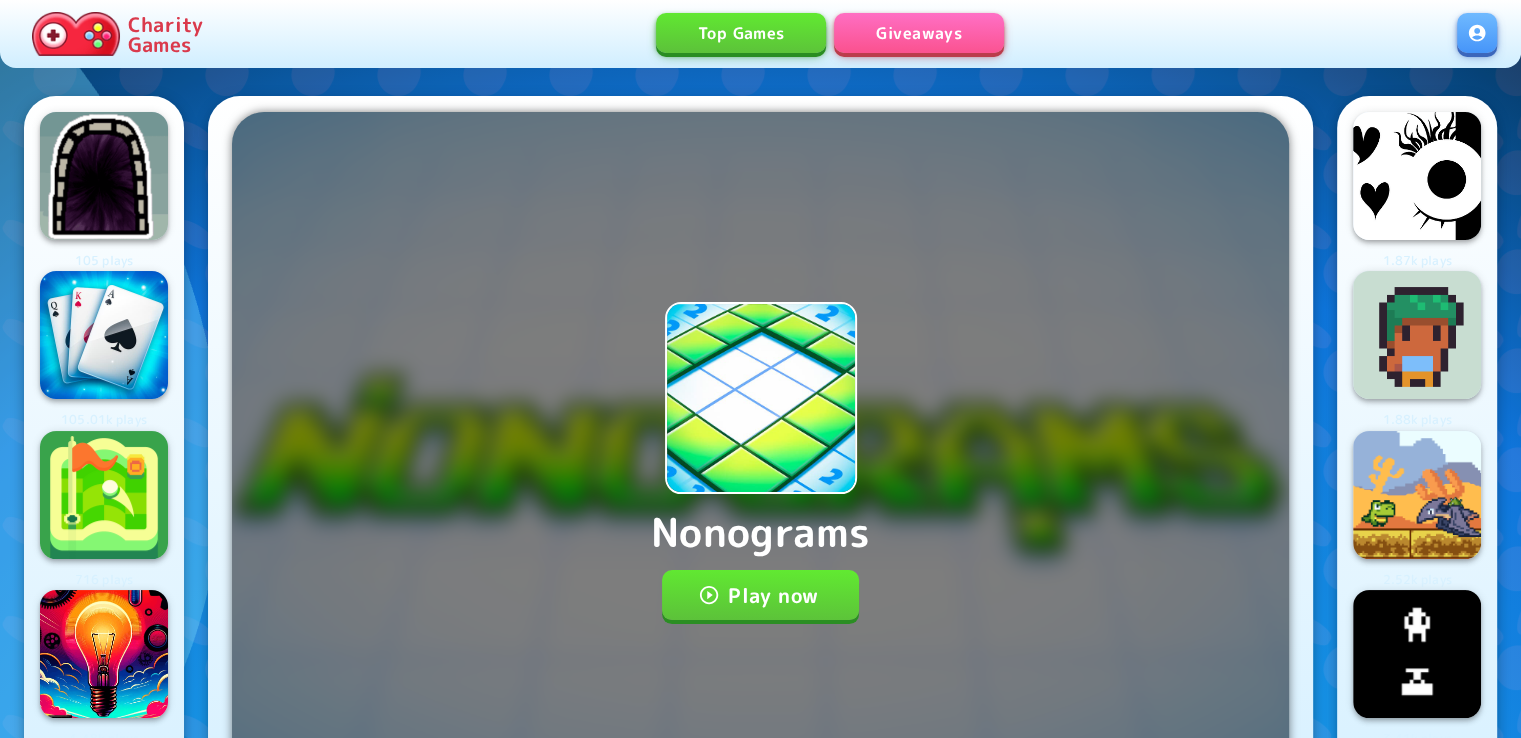 click on "Play now" at bounding box center (760, 595) 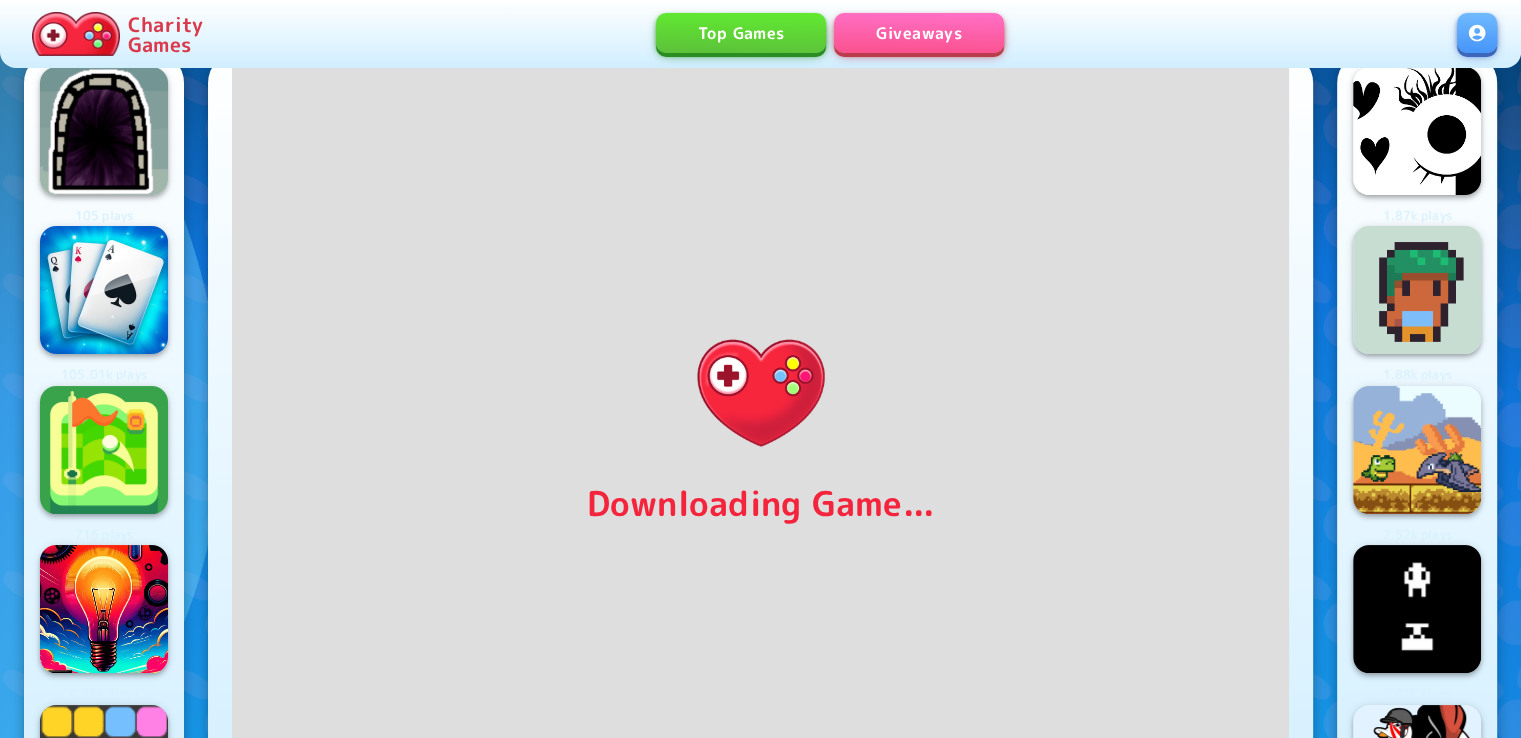 scroll, scrollTop: 0, scrollLeft: 0, axis: both 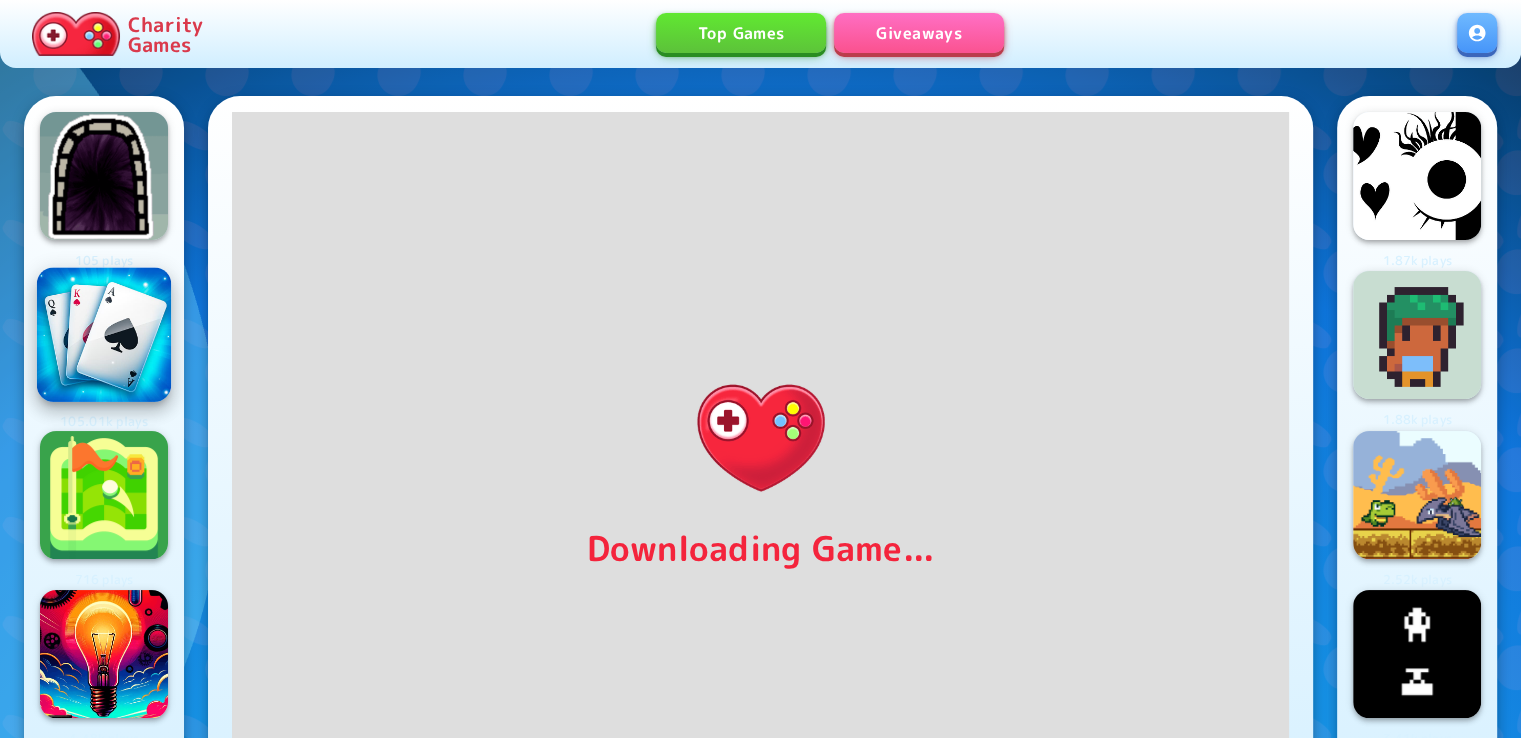 drag, startPoint x: 159, startPoint y: 351, endPoint x: 139, endPoint y: 348, distance: 20.22375 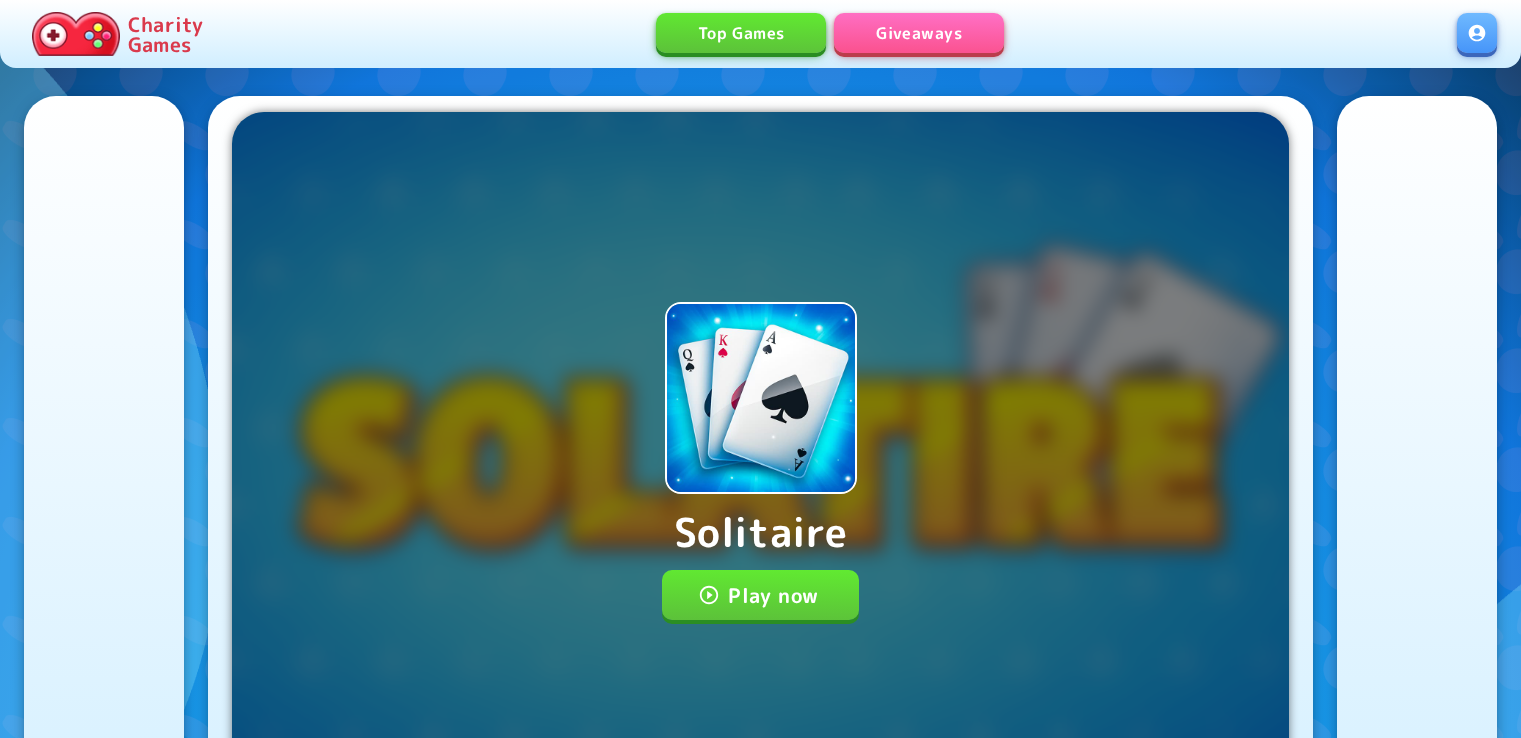scroll, scrollTop: 0, scrollLeft: 0, axis: both 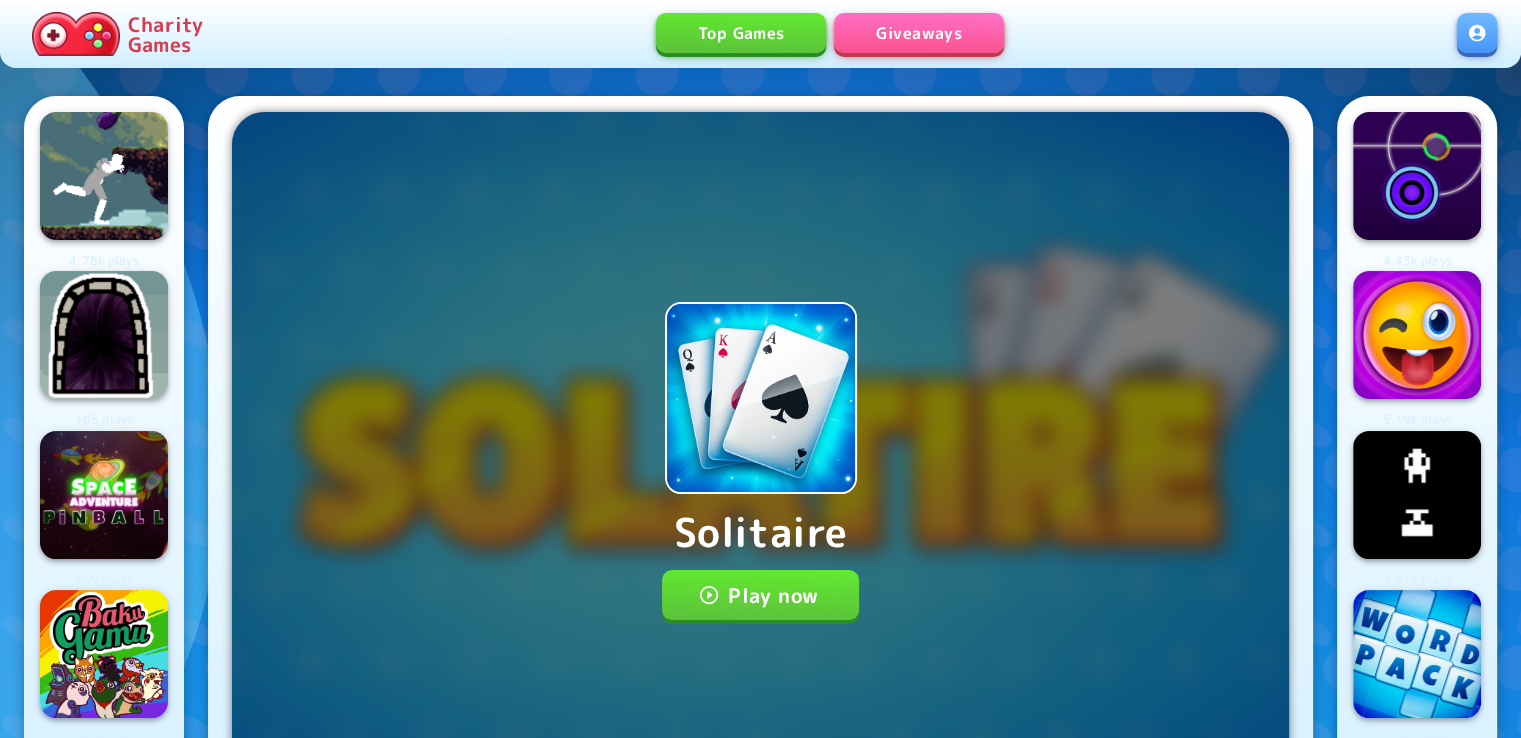 click on "Play now" at bounding box center [760, 595] 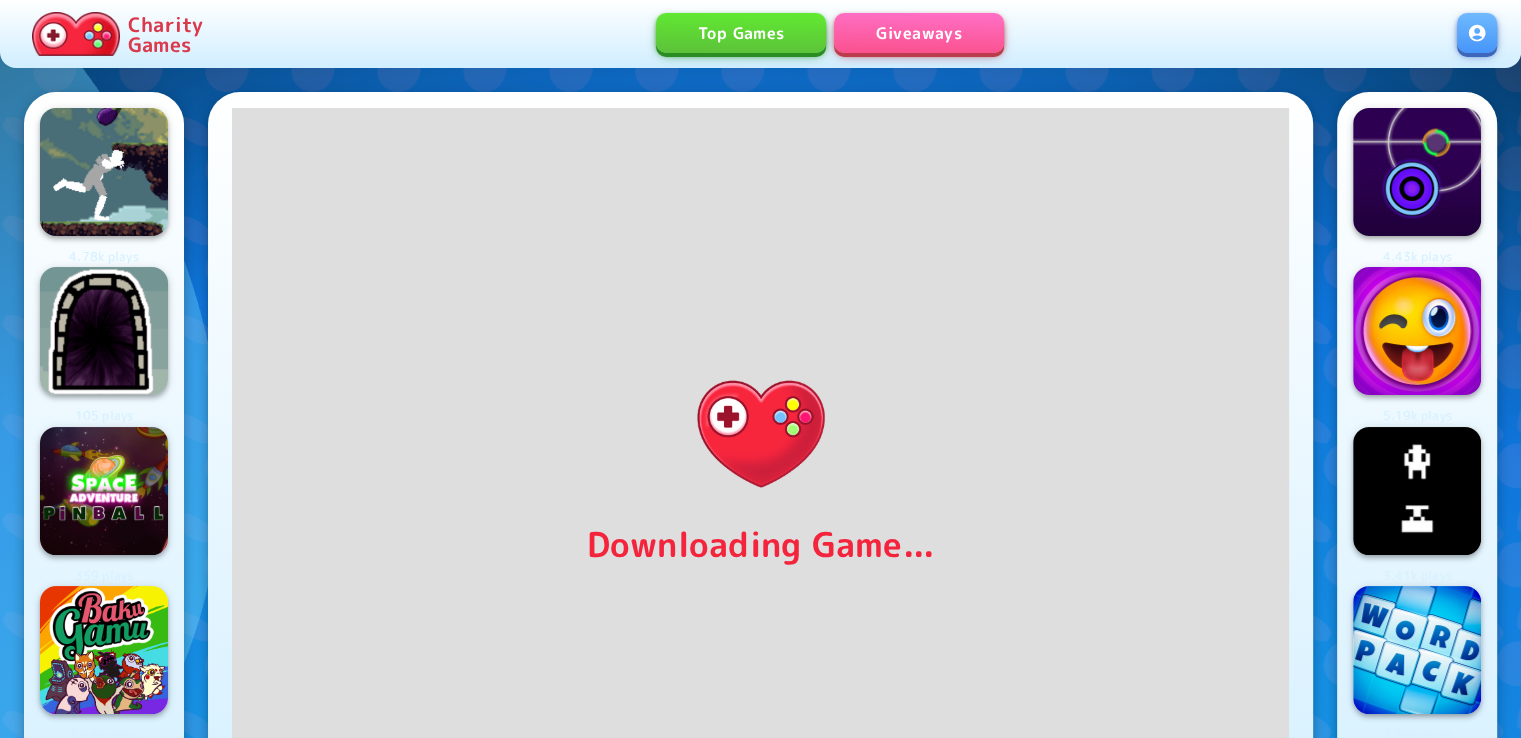 scroll, scrollTop: 0, scrollLeft: 0, axis: both 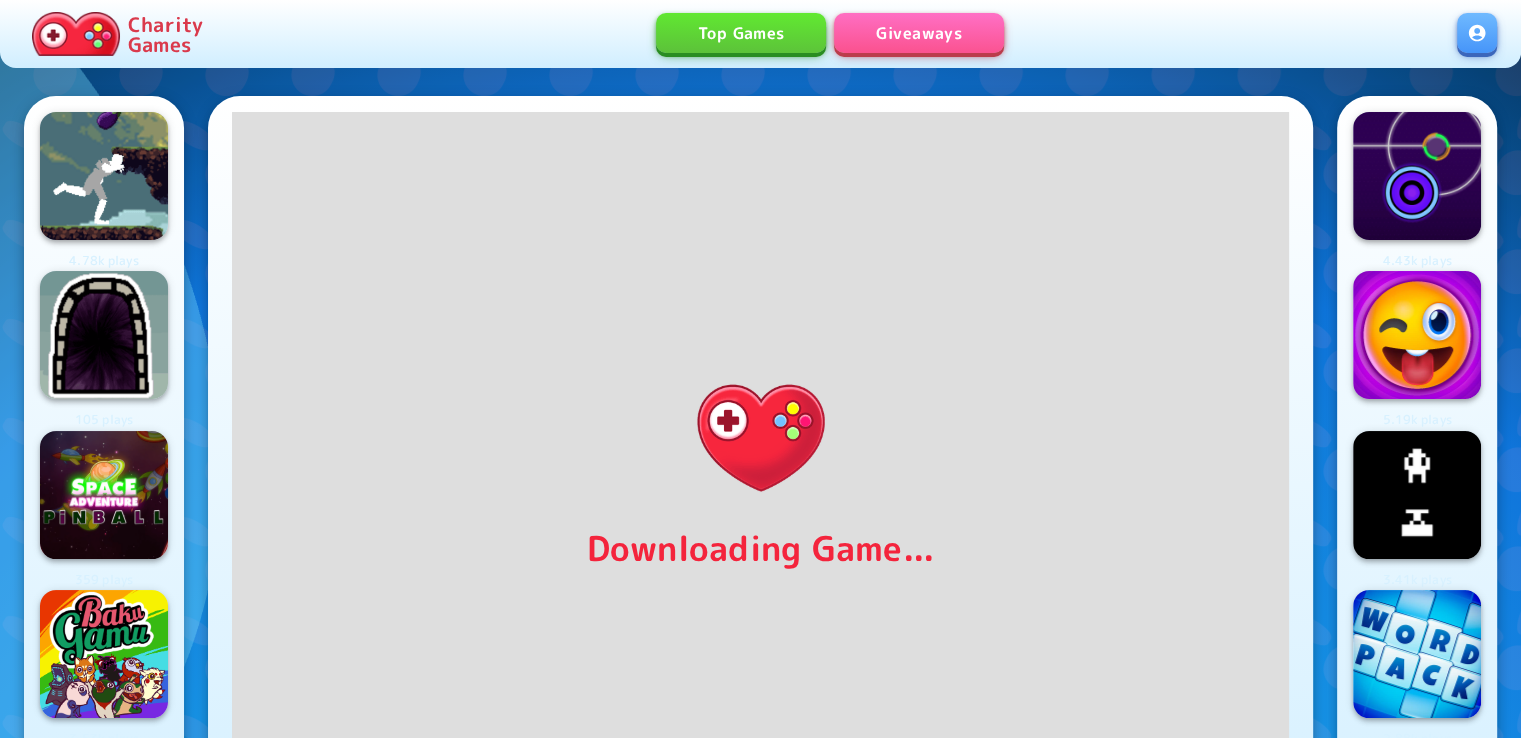 click at bounding box center (1477, 33) 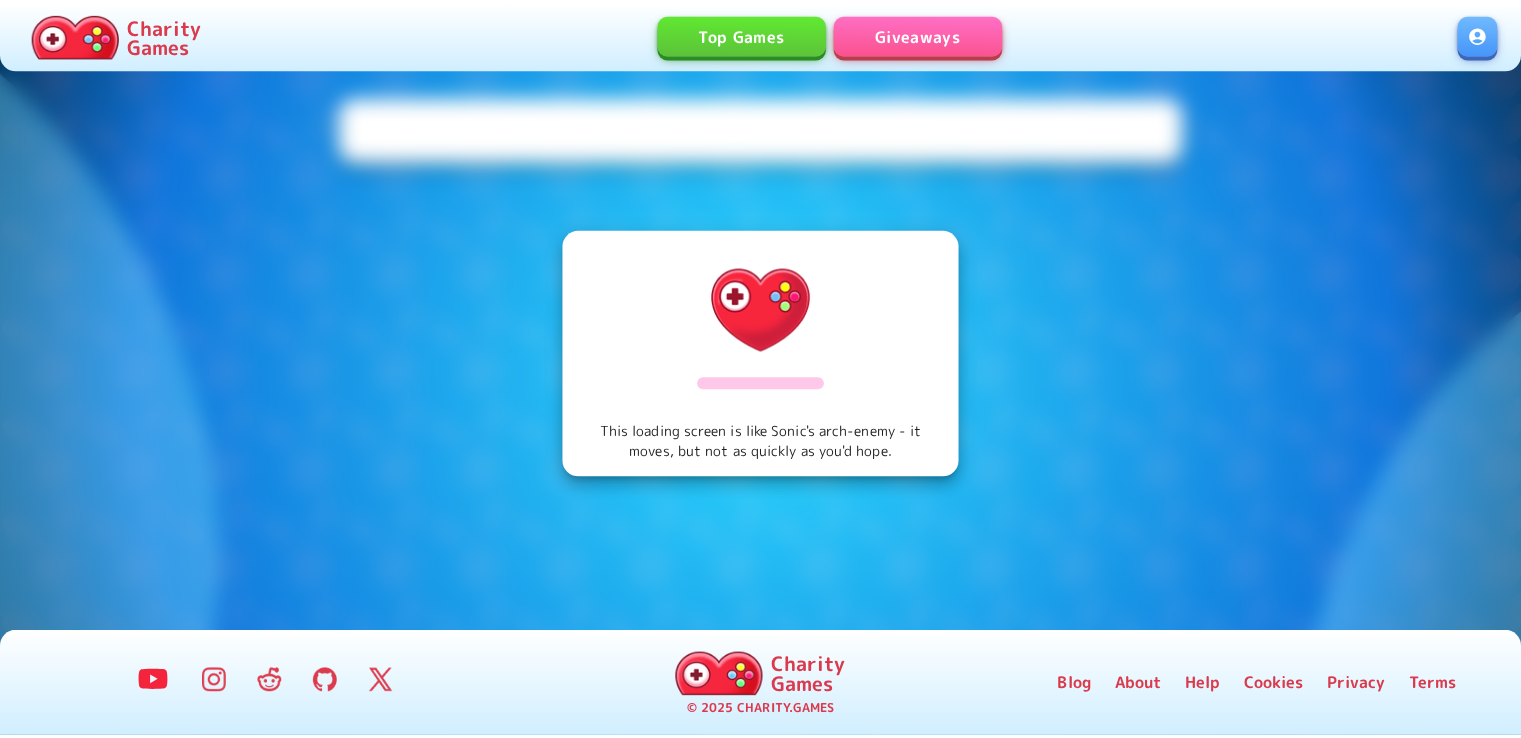 scroll, scrollTop: 0, scrollLeft: 0, axis: both 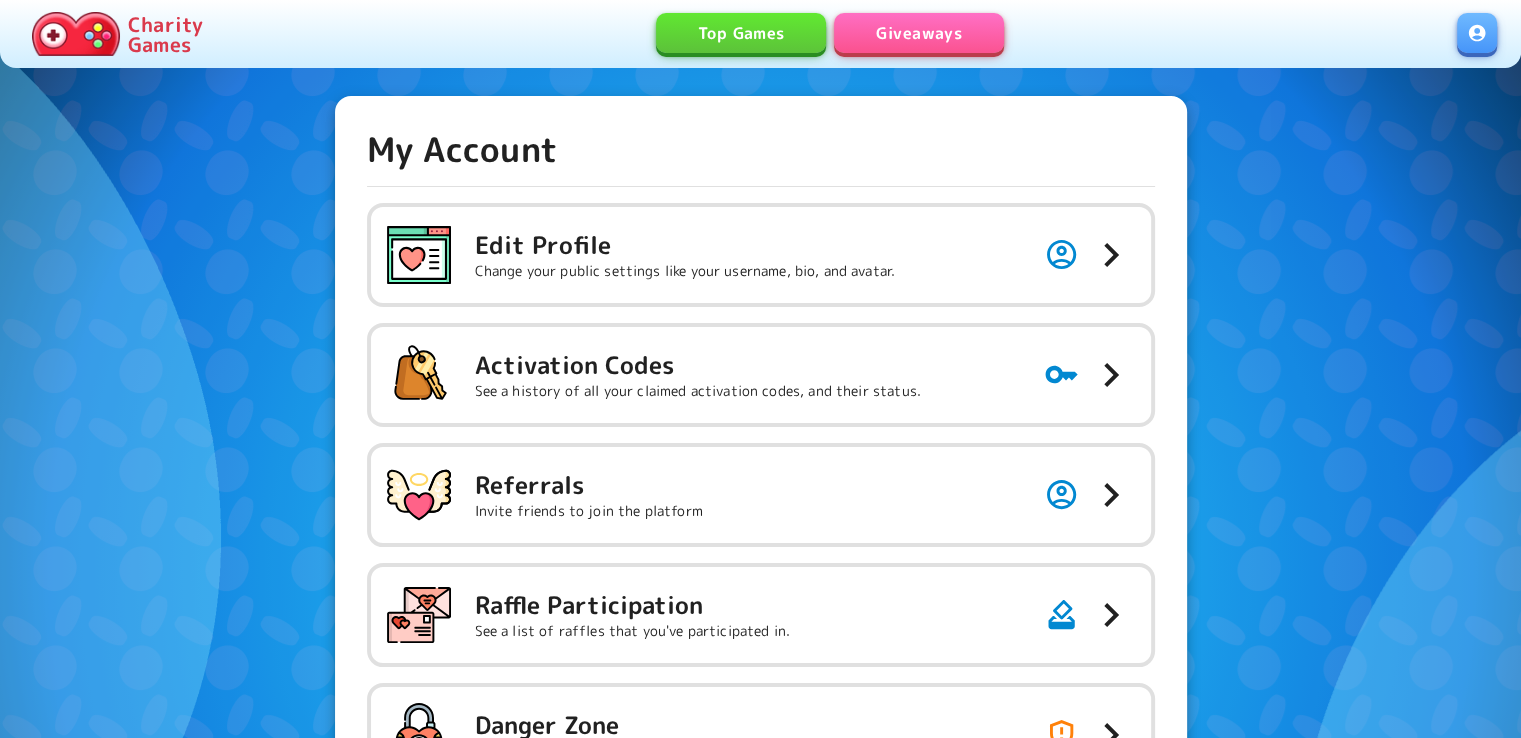click on "Top Games" at bounding box center [741, 33] 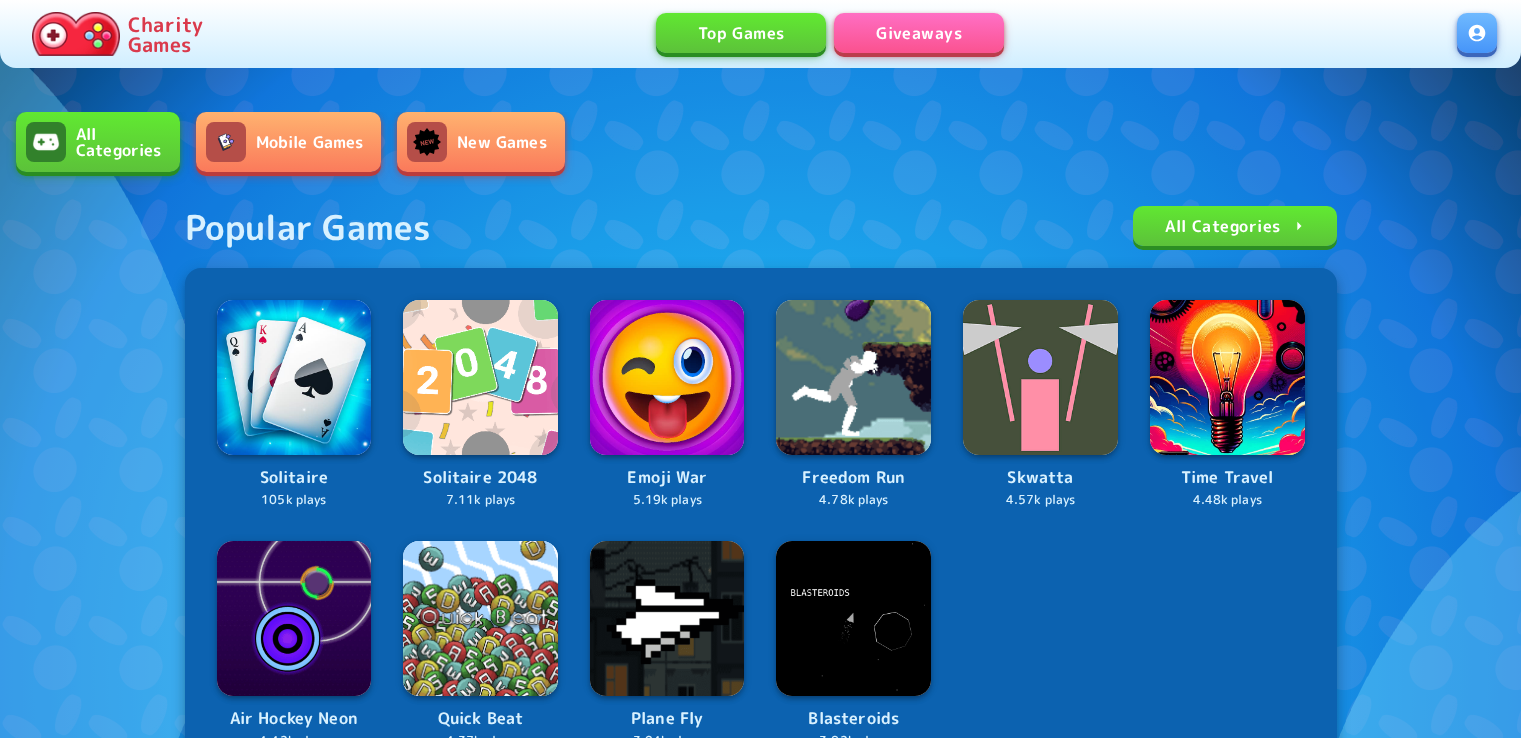 scroll, scrollTop: 0, scrollLeft: 0, axis: both 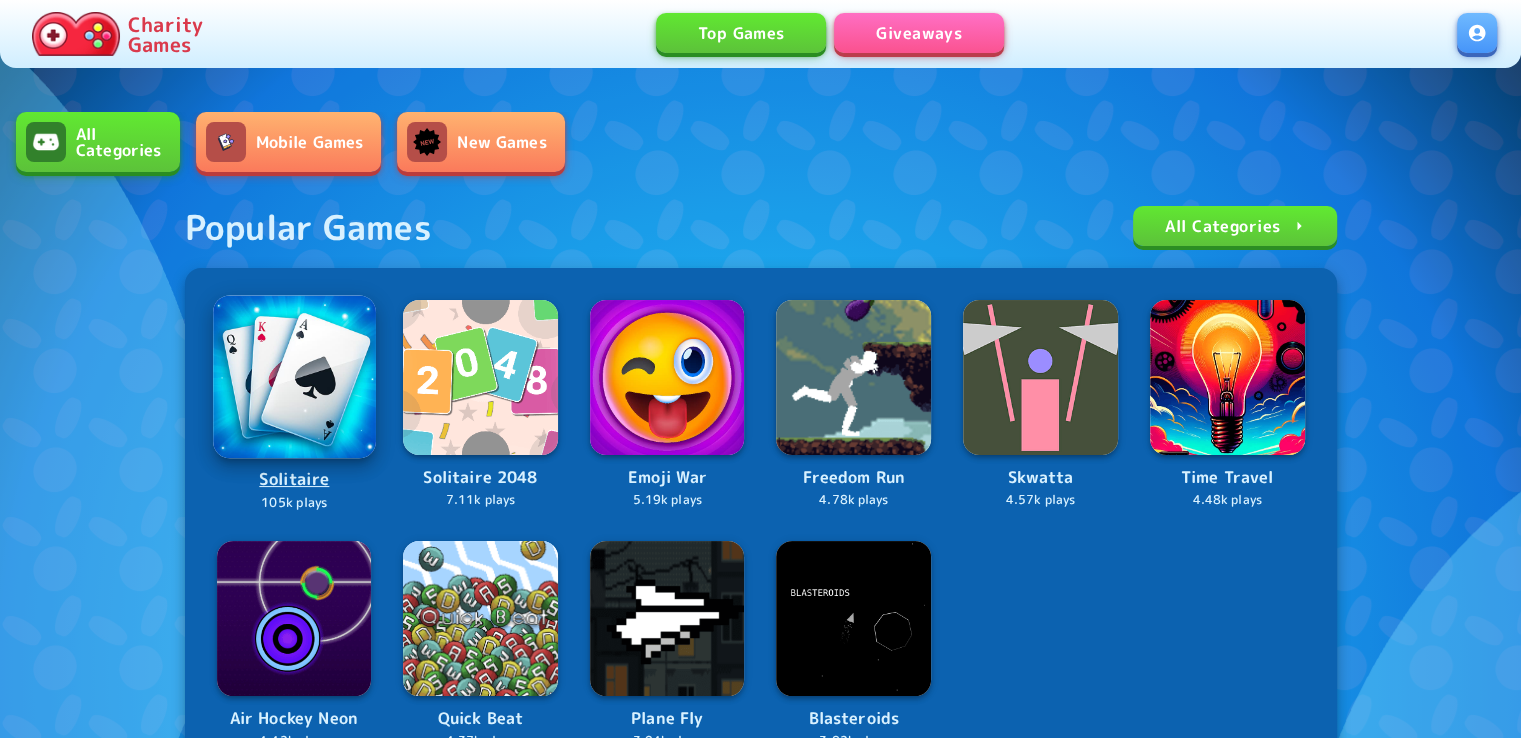 click at bounding box center (294, 376) 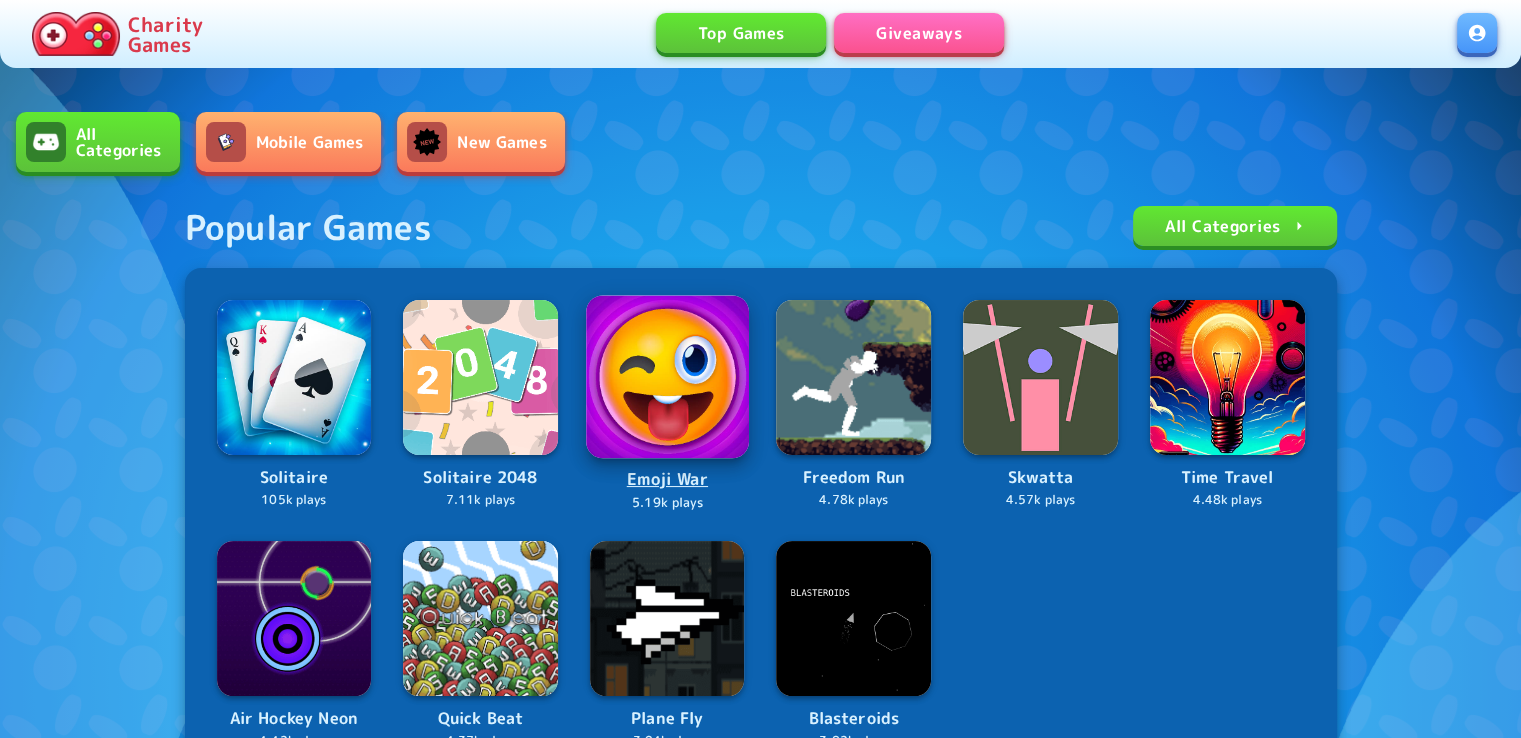 click at bounding box center (667, 376) 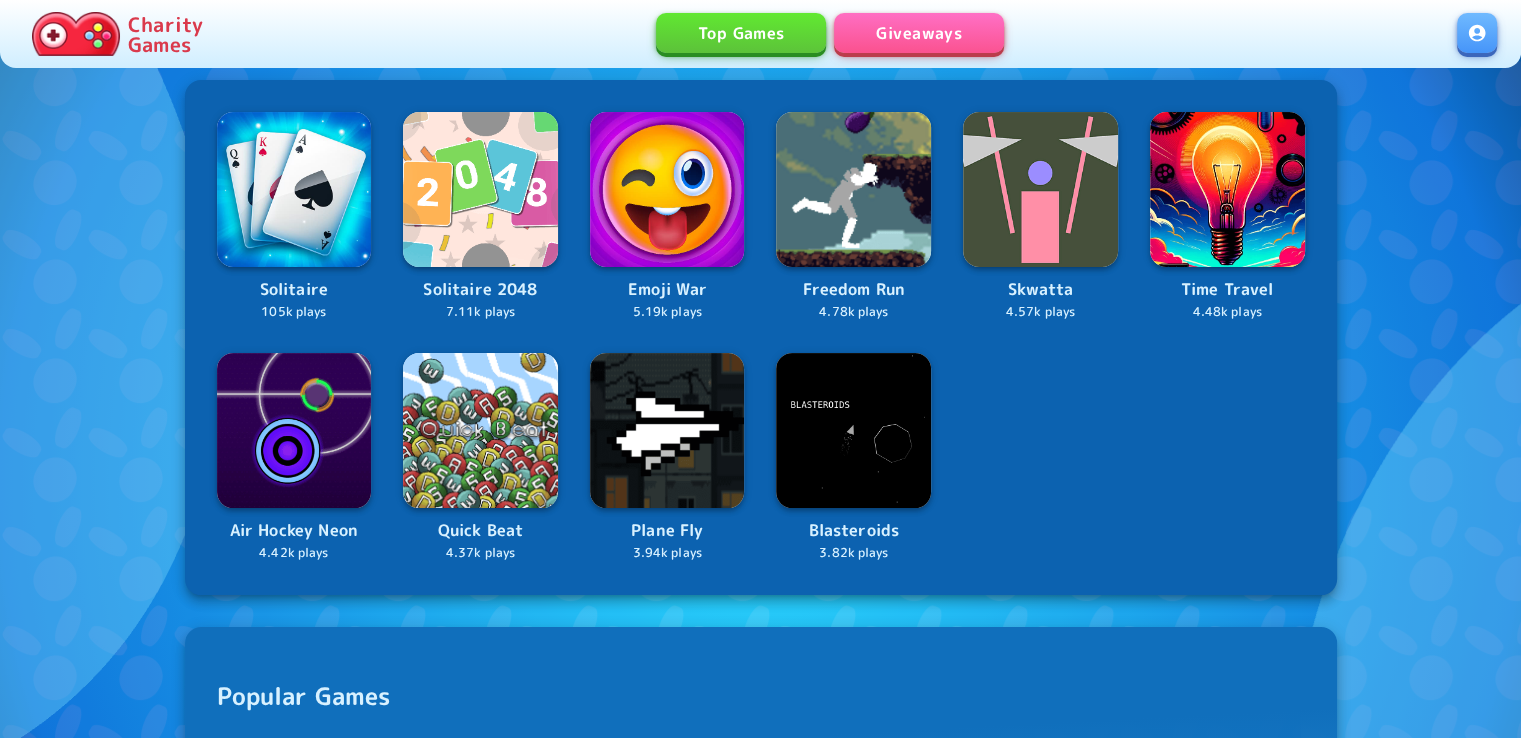 scroll, scrollTop: 156, scrollLeft: 0, axis: vertical 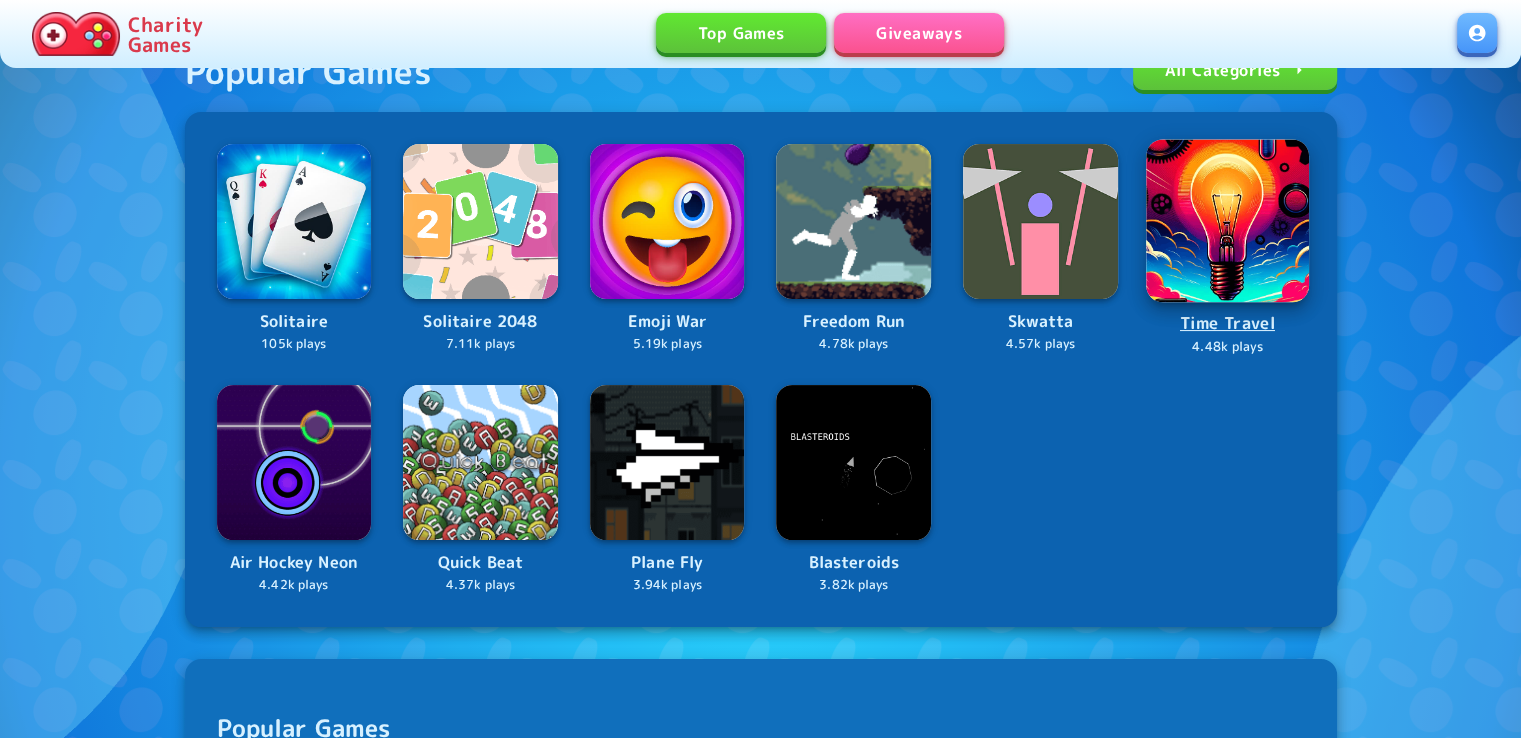 click at bounding box center [1227, 220] 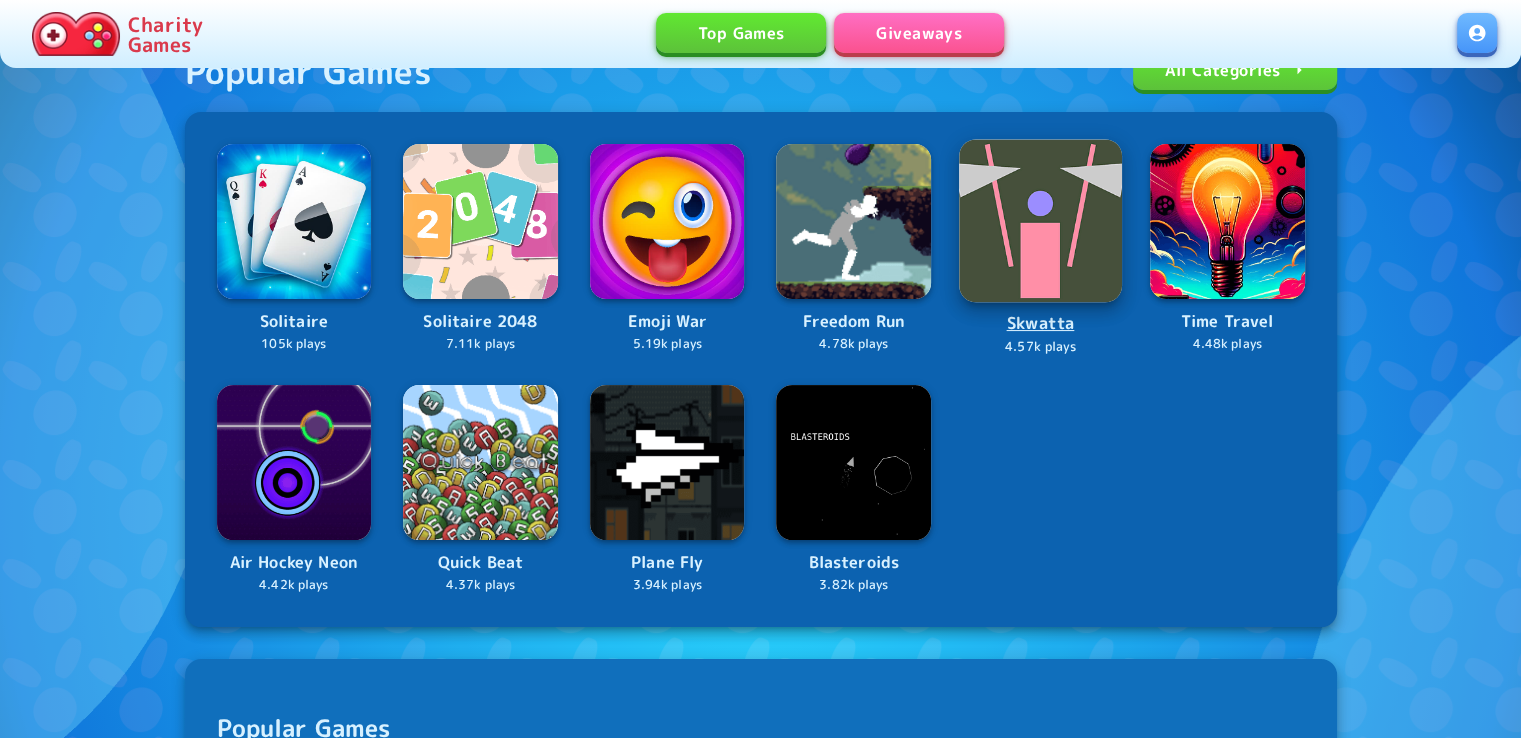 click at bounding box center [1040, 220] 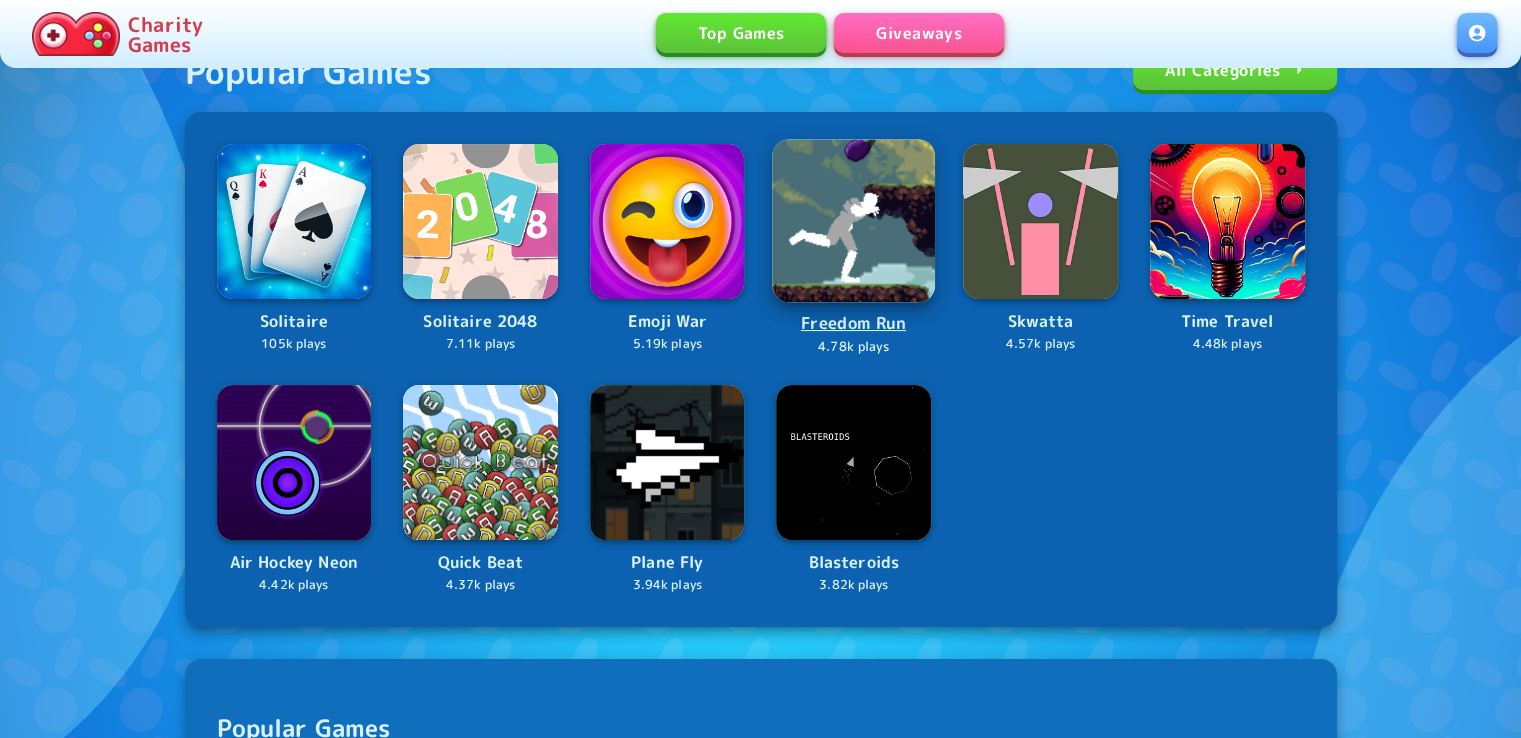 click at bounding box center [854, 220] 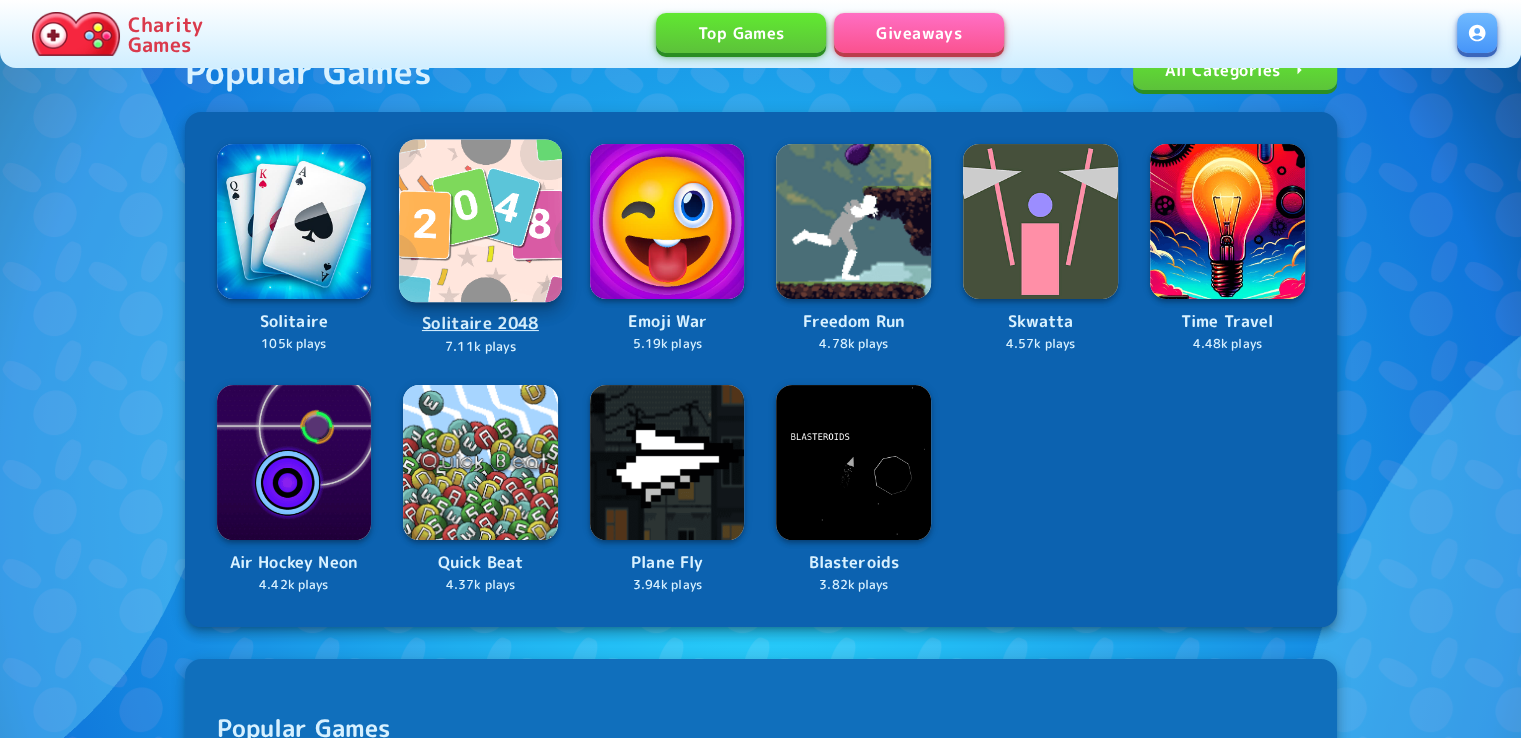 click at bounding box center [480, 220] 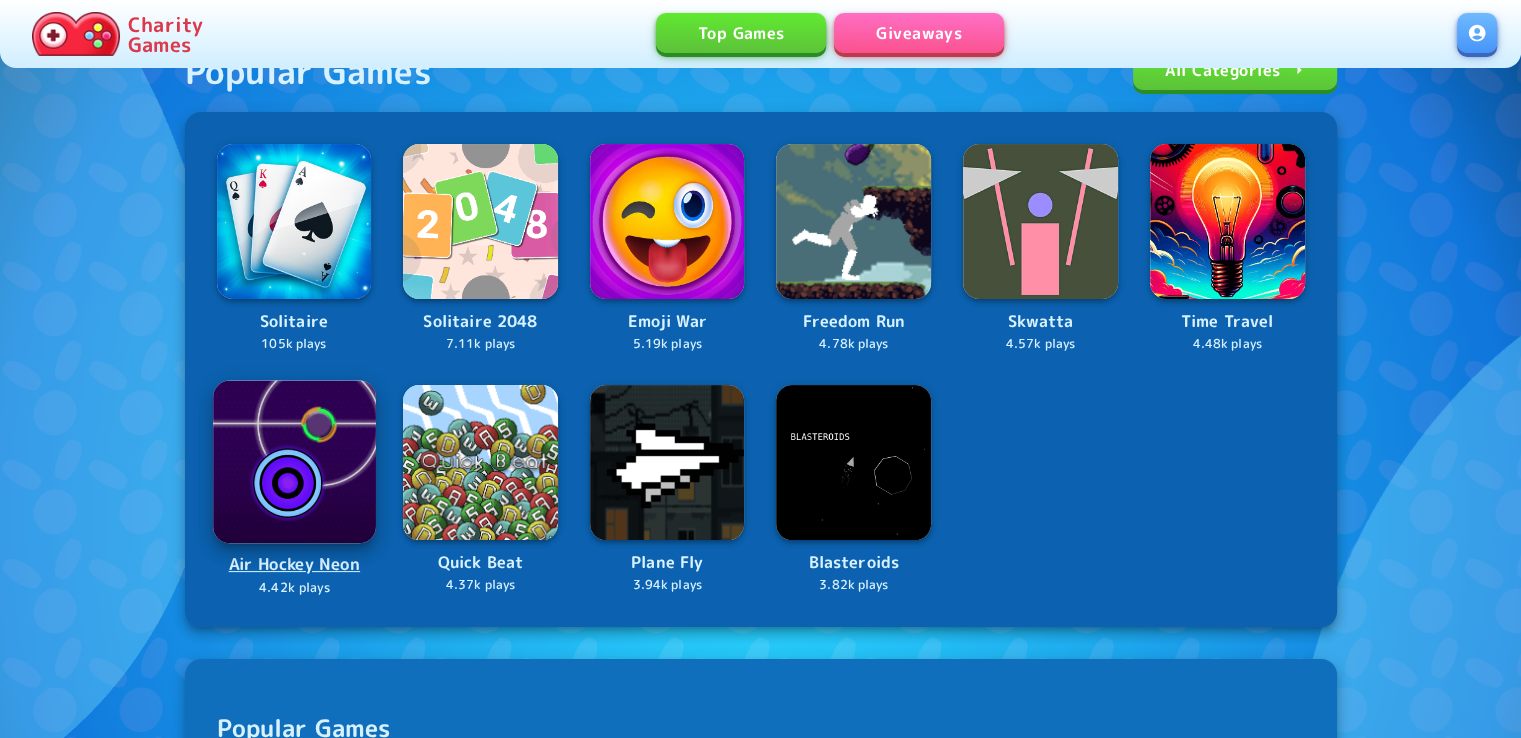 click at bounding box center (294, 462) 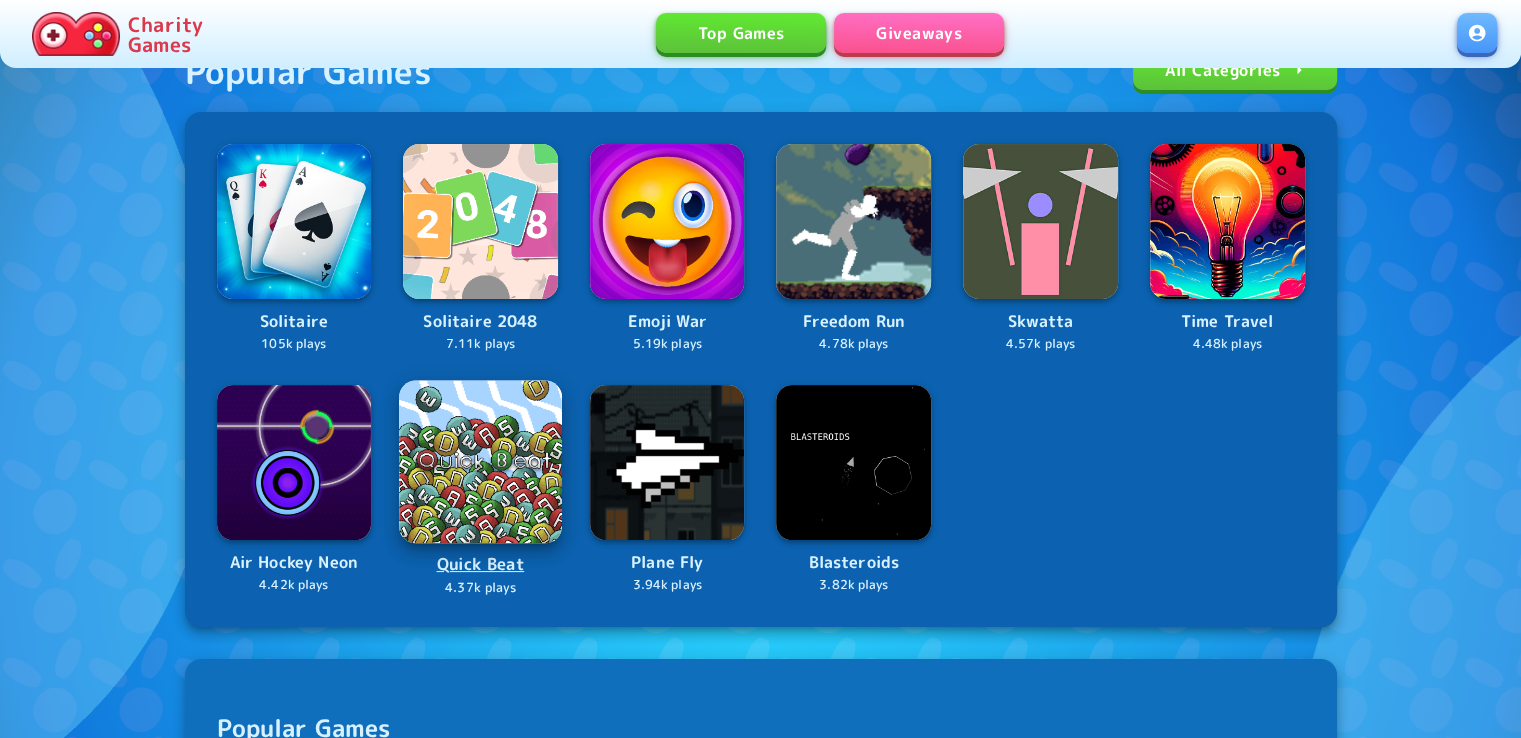click at bounding box center [480, 462] 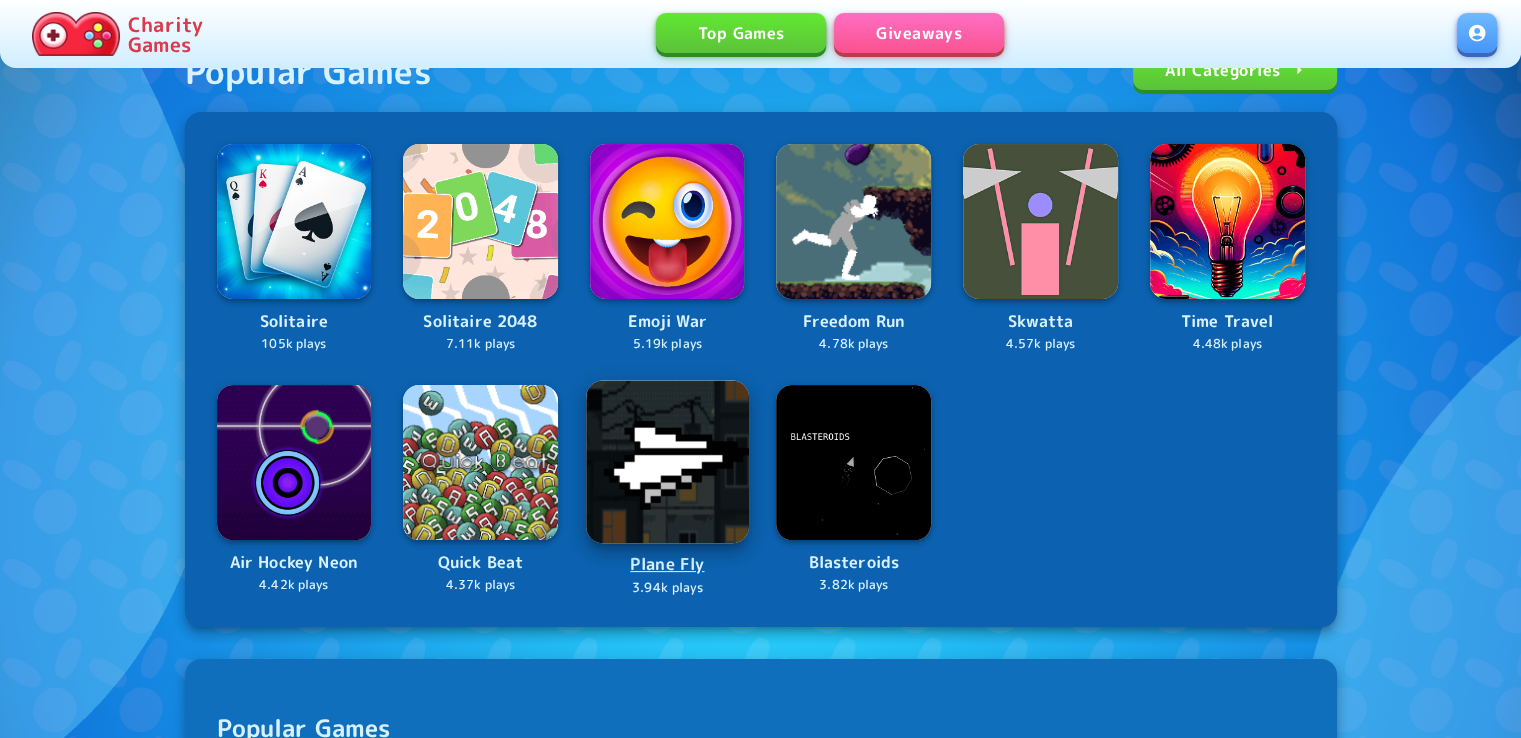 click at bounding box center (667, 462) 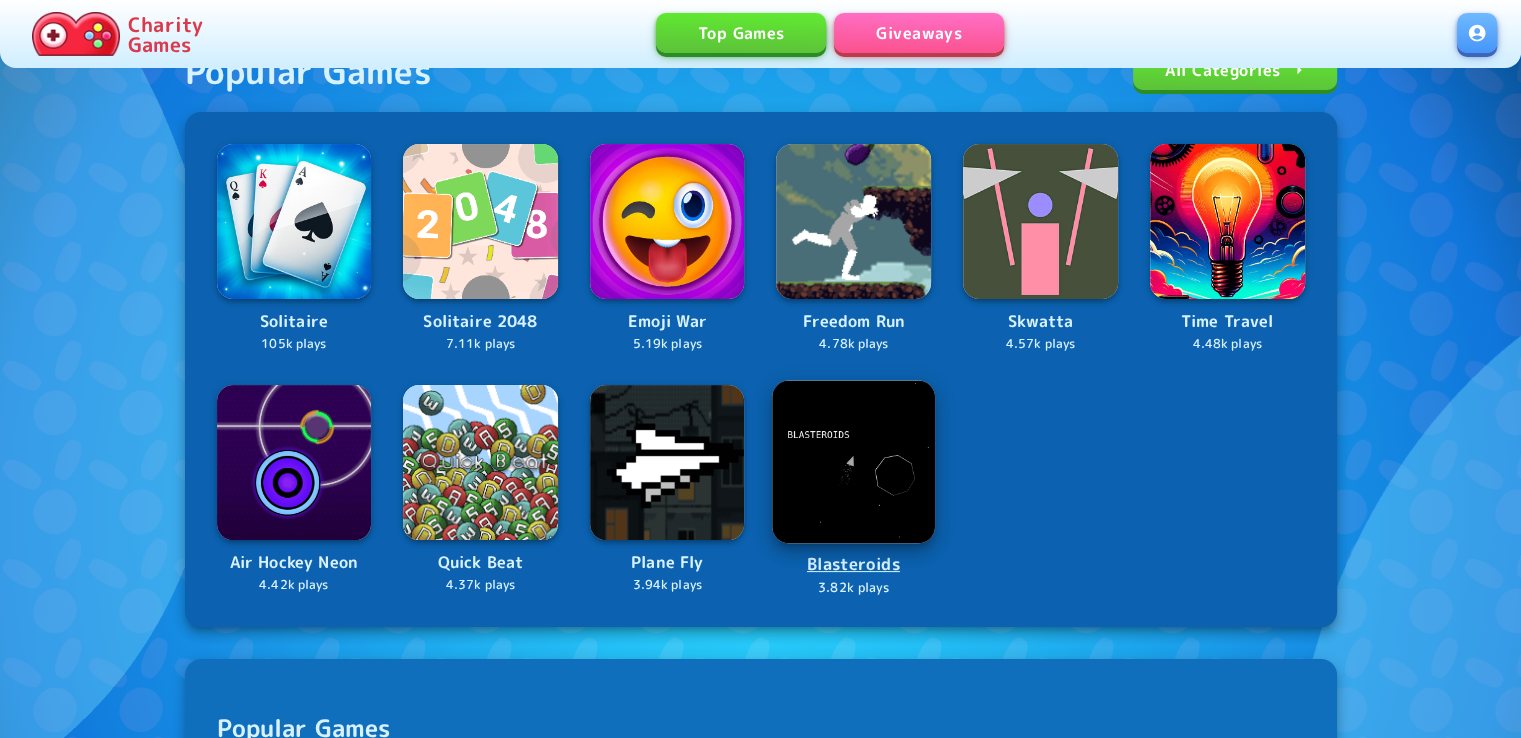 click at bounding box center (854, 462) 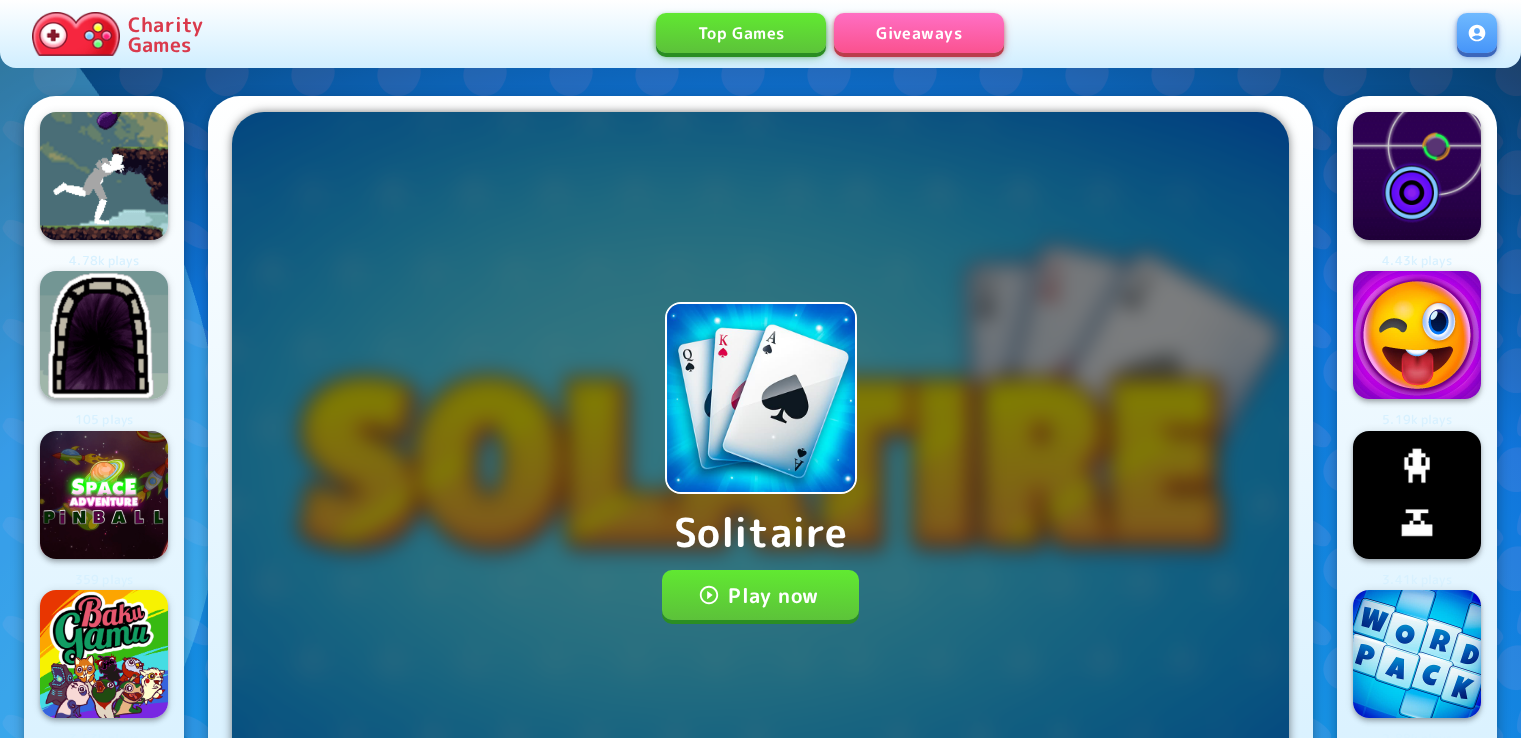 scroll, scrollTop: 0, scrollLeft: 0, axis: both 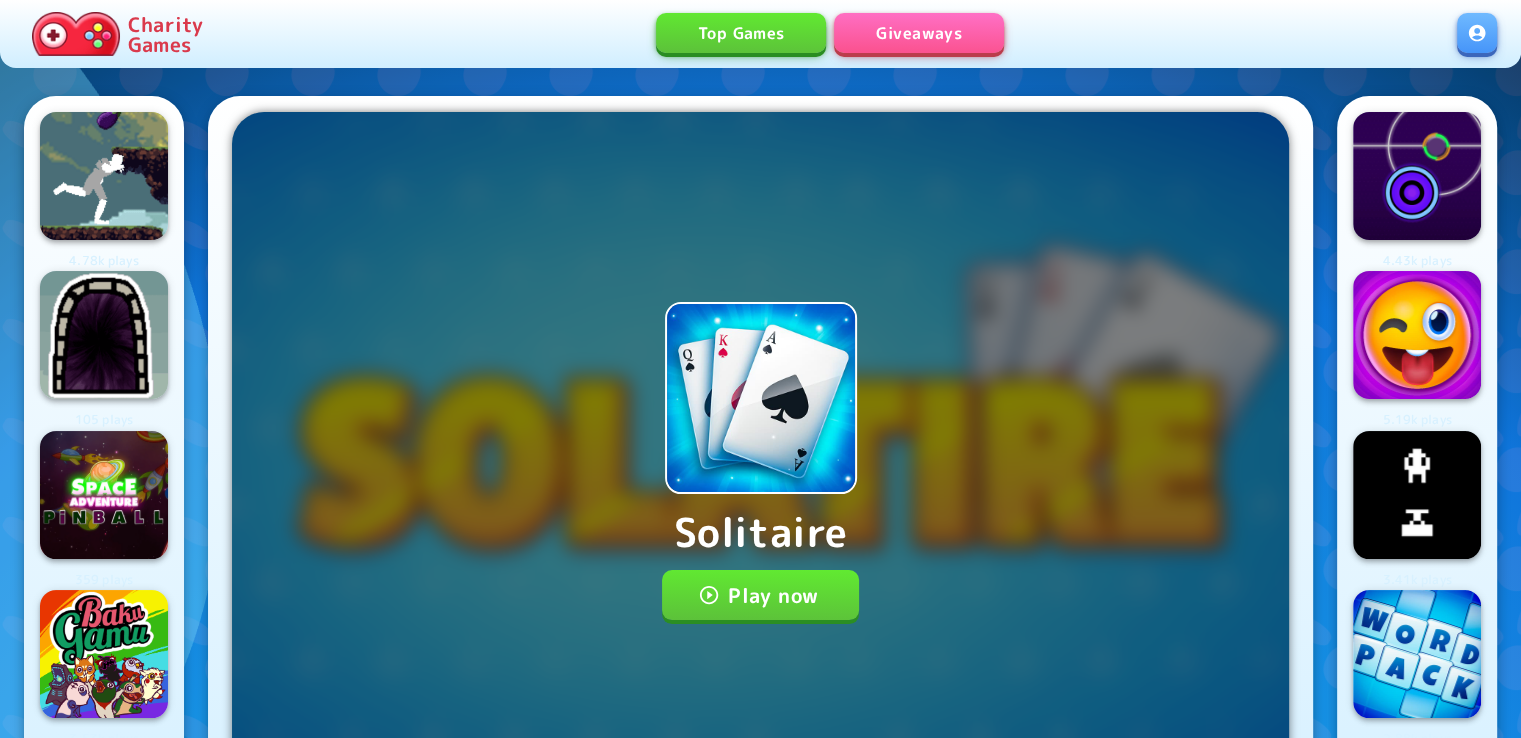 click on "Play now" at bounding box center (760, 595) 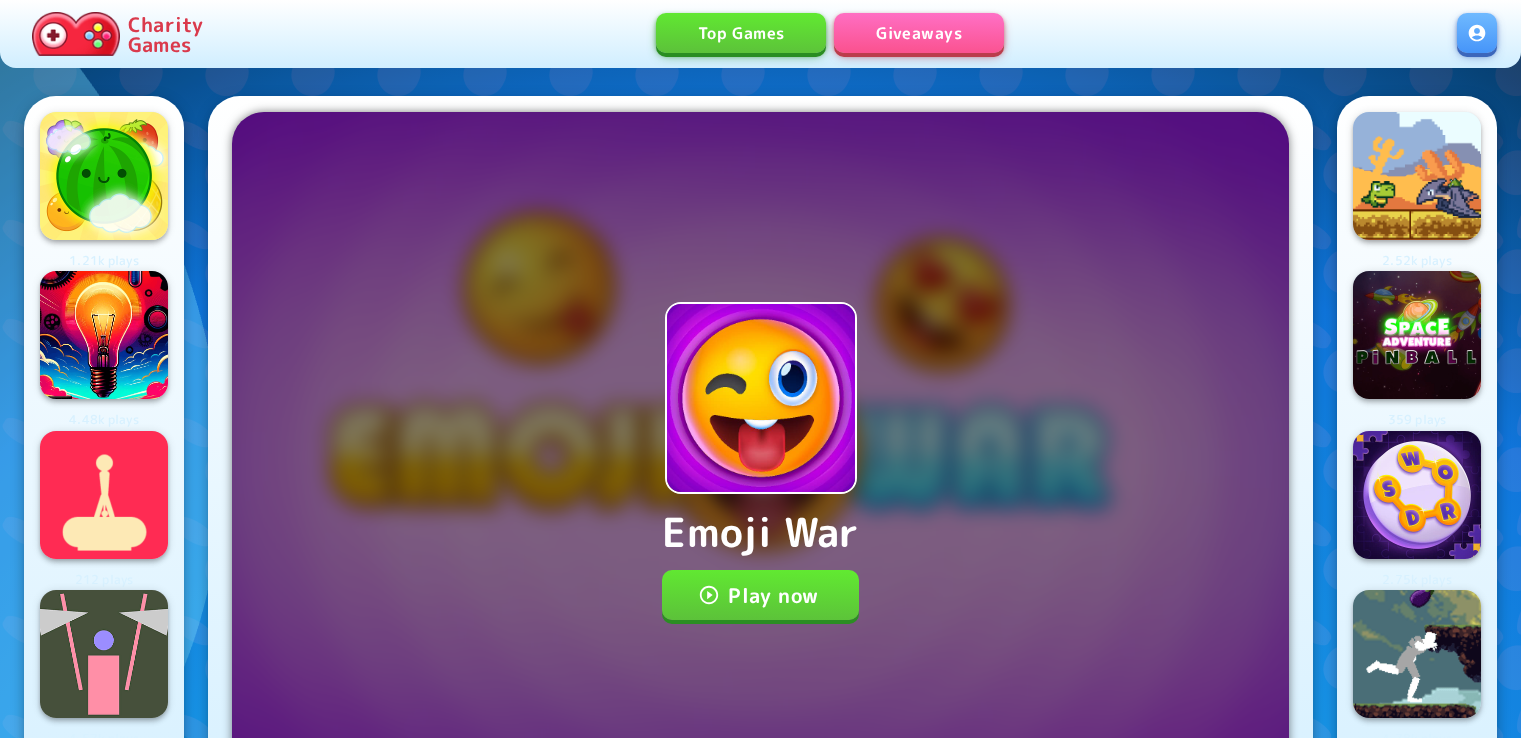scroll, scrollTop: 0, scrollLeft: 0, axis: both 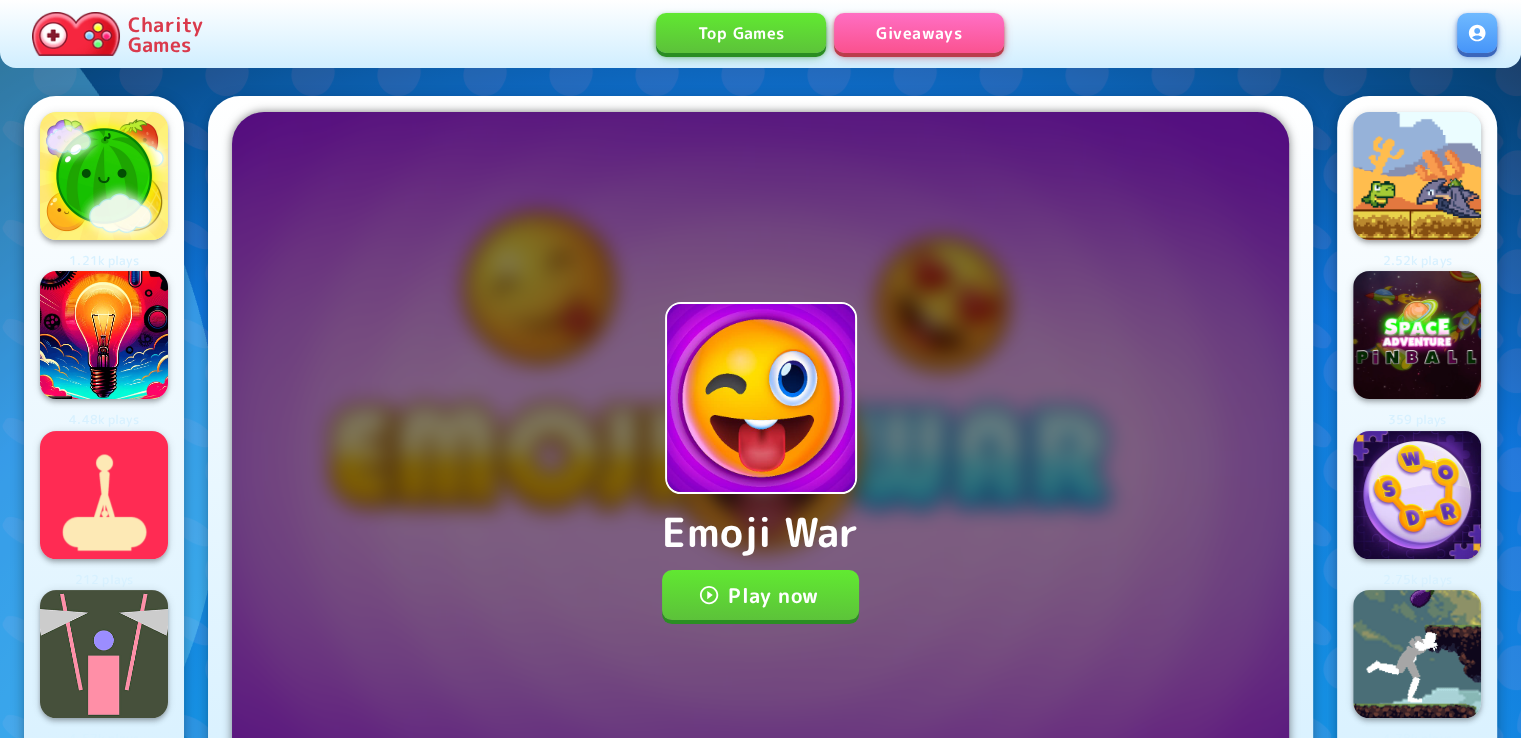 click on "Play now" at bounding box center [760, 595] 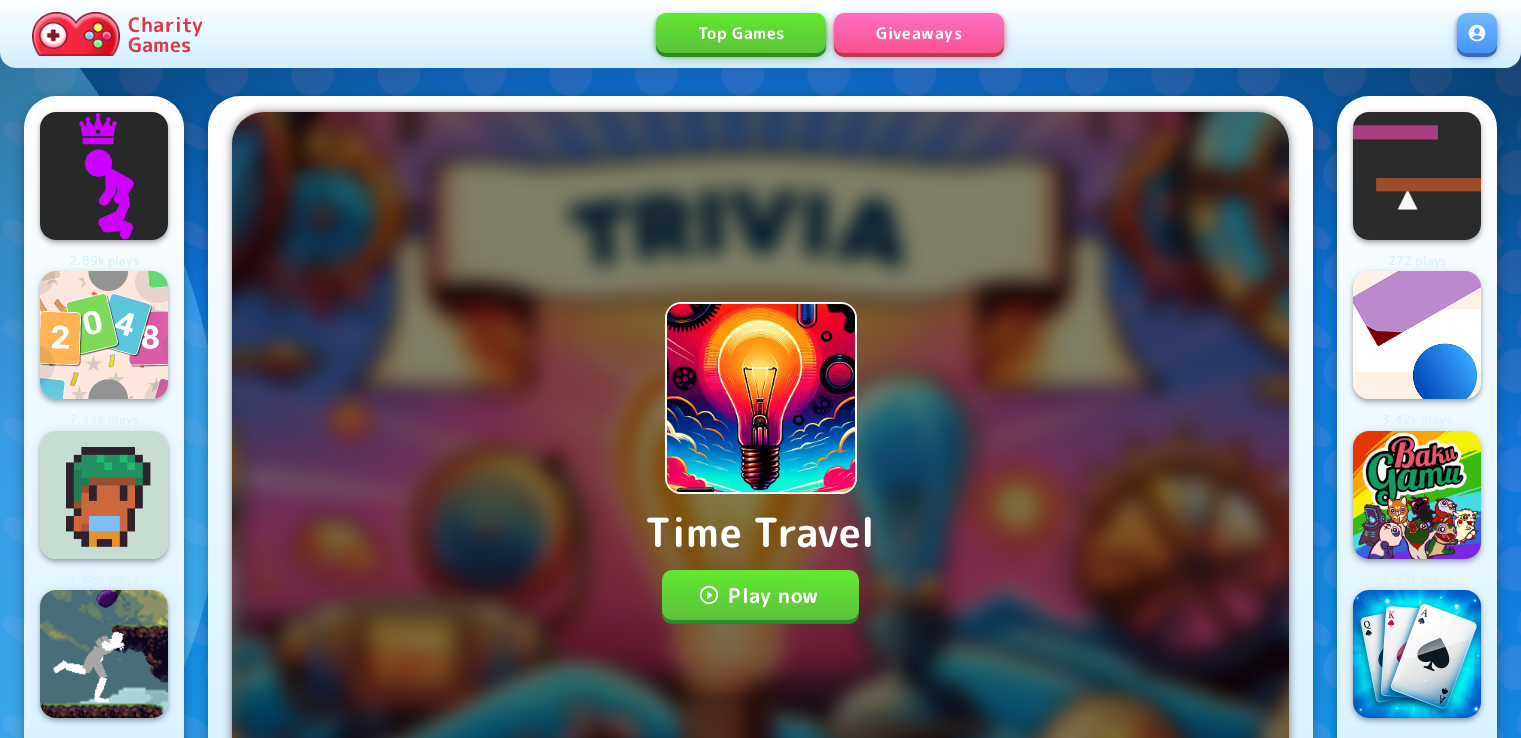 scroll, scrollTop: 0, scrollLeft: 0, axis: both 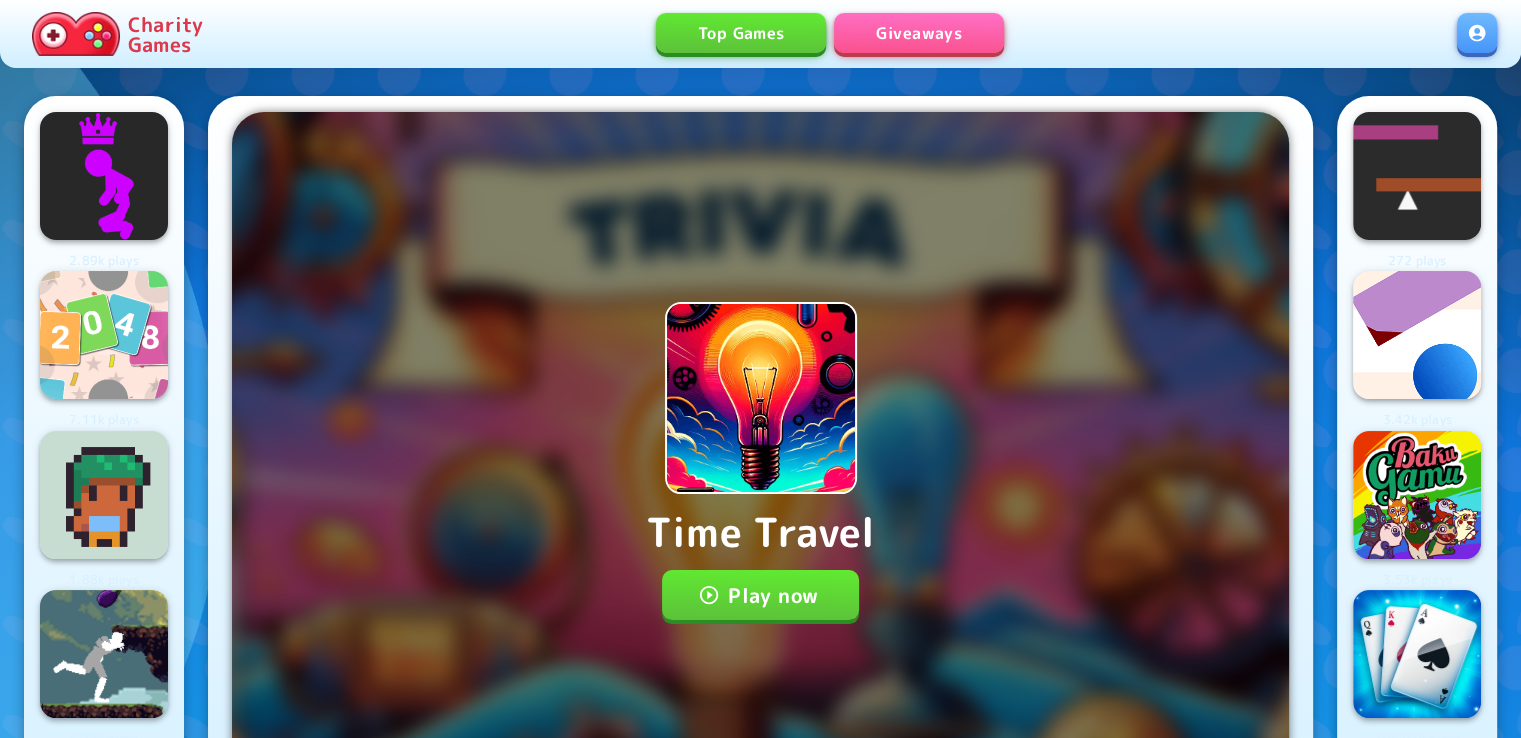 click on "Play now" at bounding box center (760, 595) 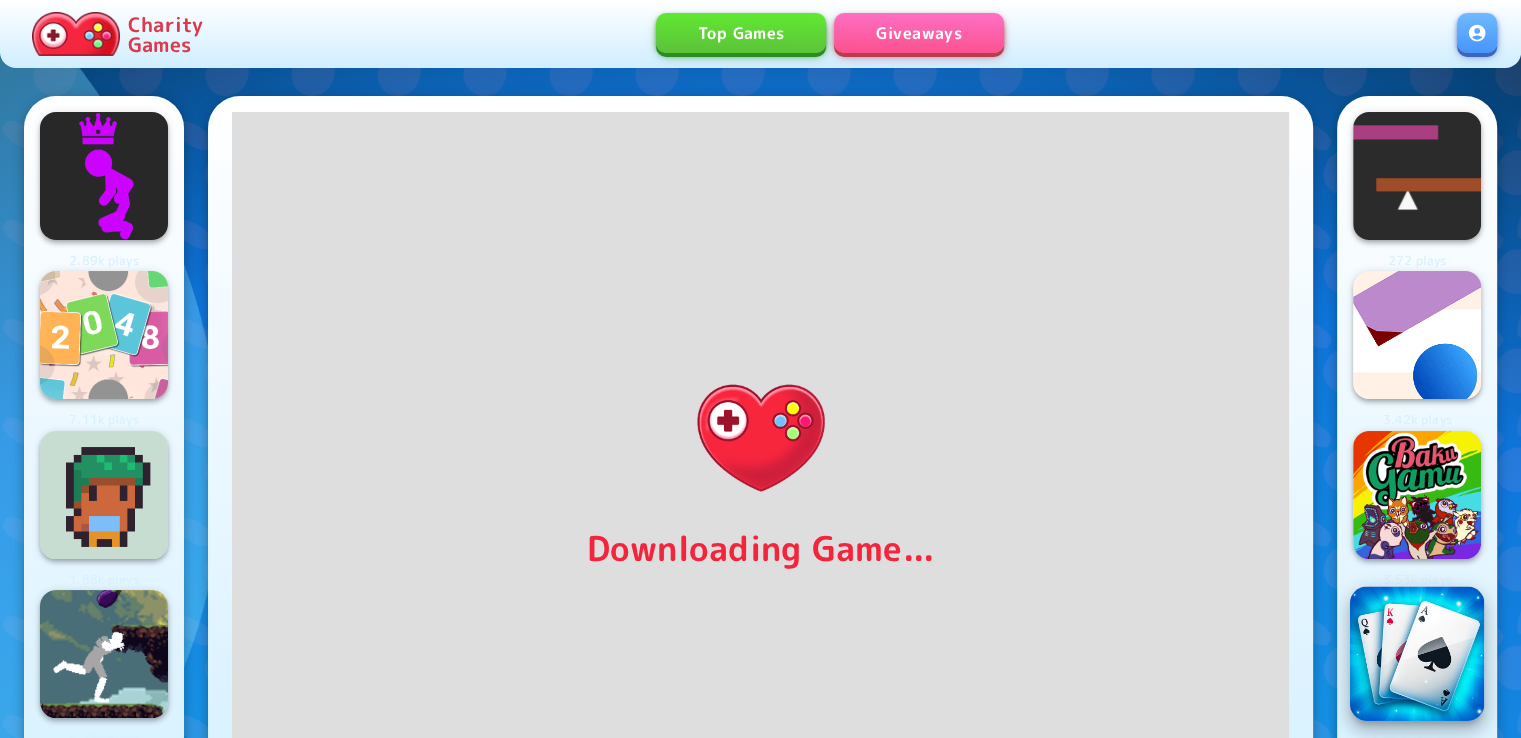 click at bounding box center (1417, 654) 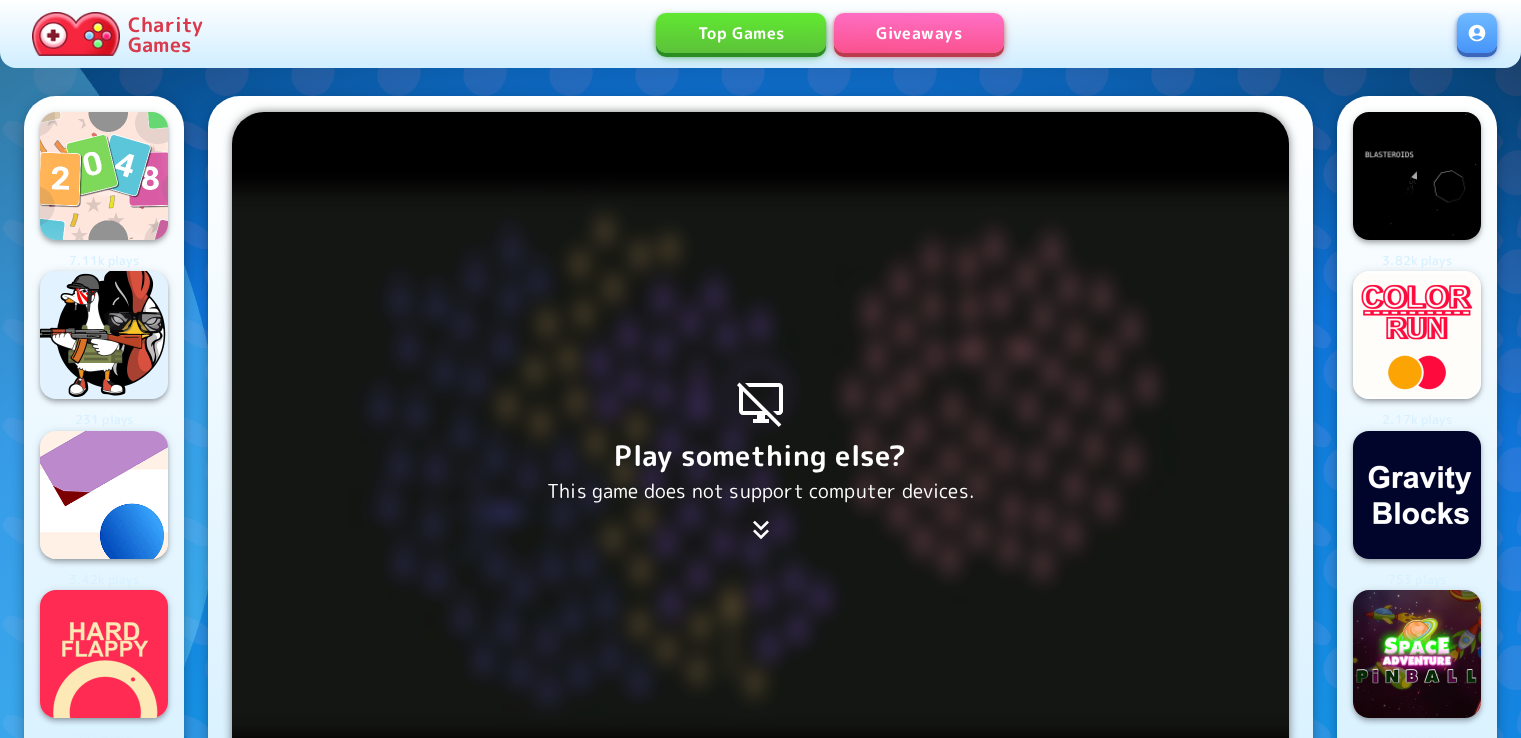 scroll, scrollTop: 0, scrollLeft: 0, axis: both 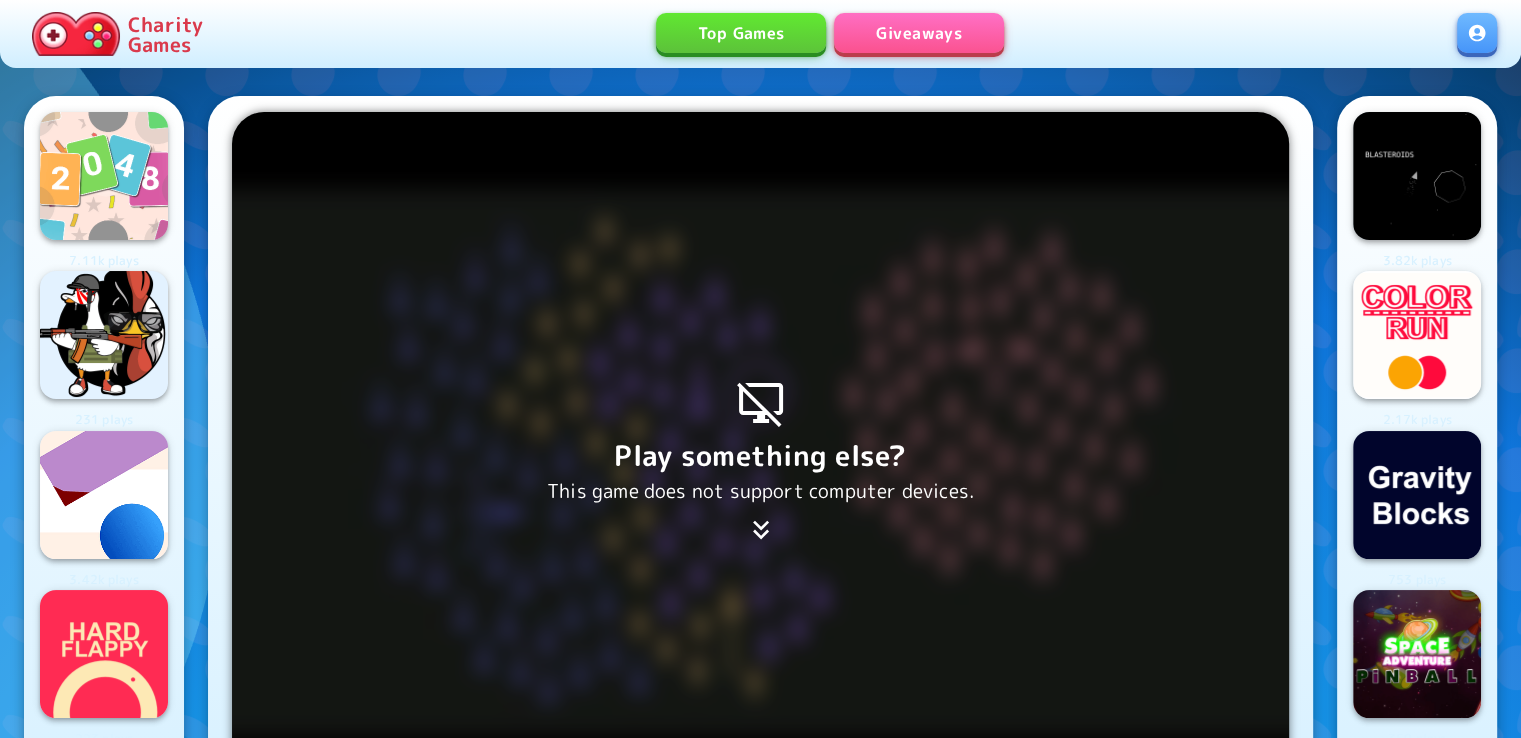 click on "Play something else? This game does not support computer devices." at bounding box center (760, 462) 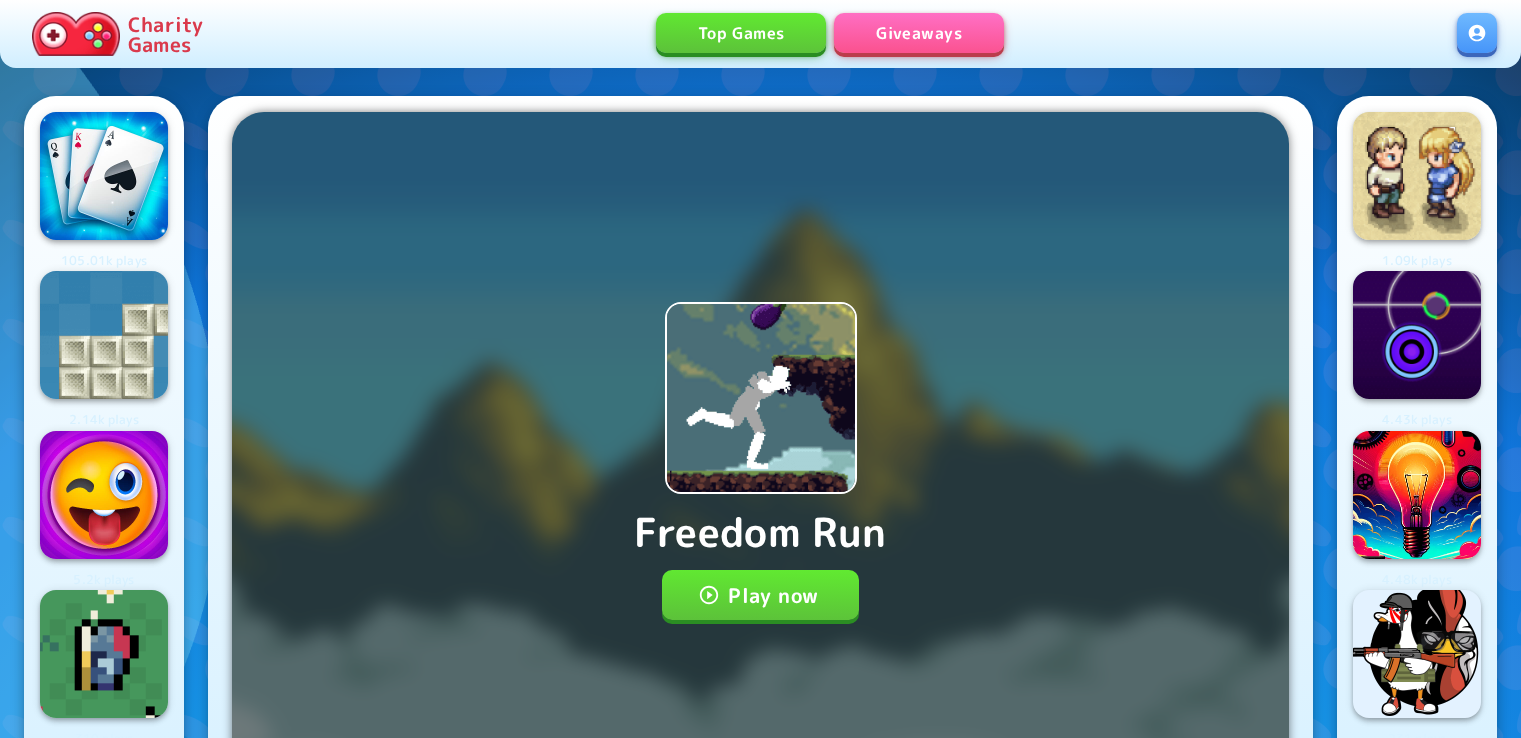 scroll, scrollTop: 0, scrollLeft: 0, axis: both 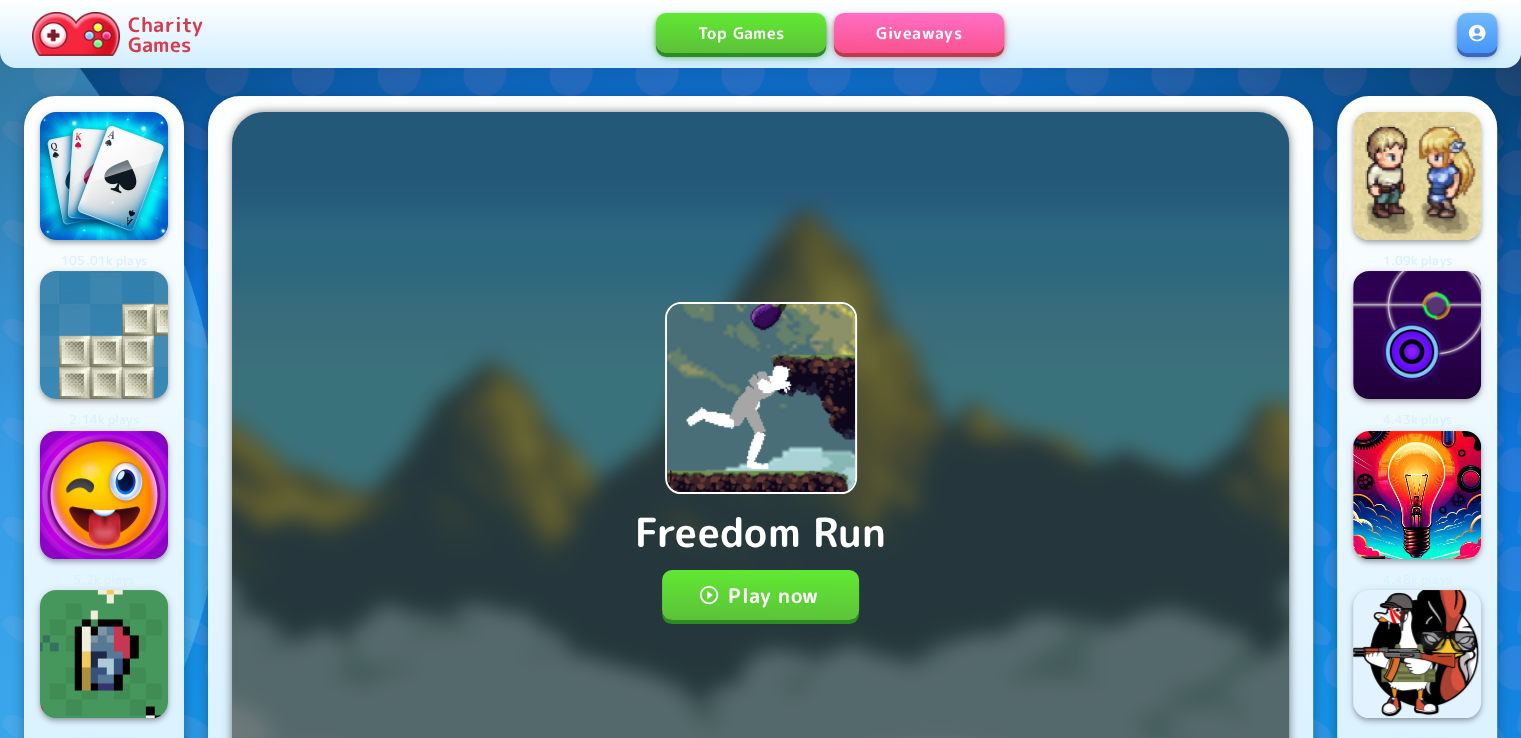 click on "Play now" at bounding box center (760, 595) 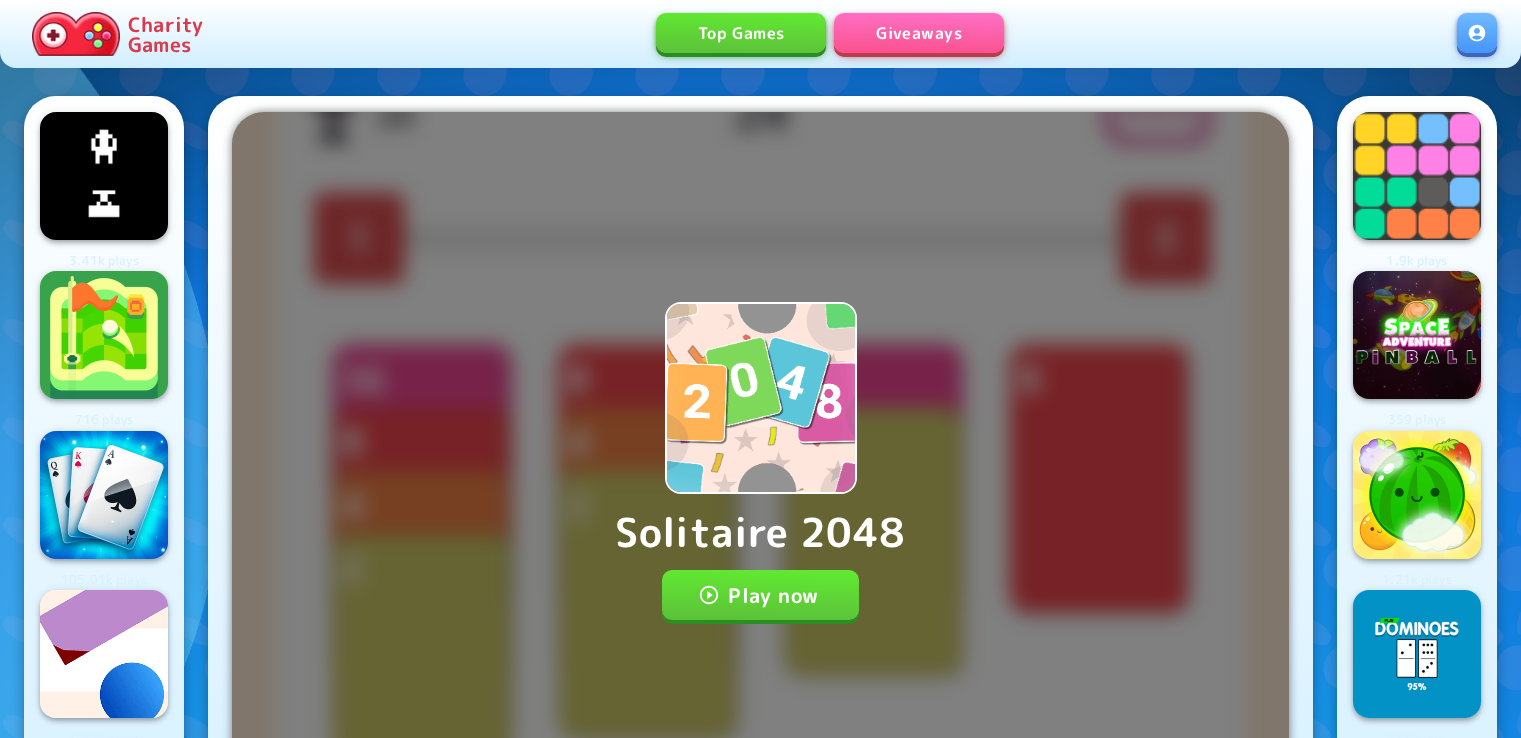 scroll, scrollTop: 0, scrollLeft: 0, axis: both 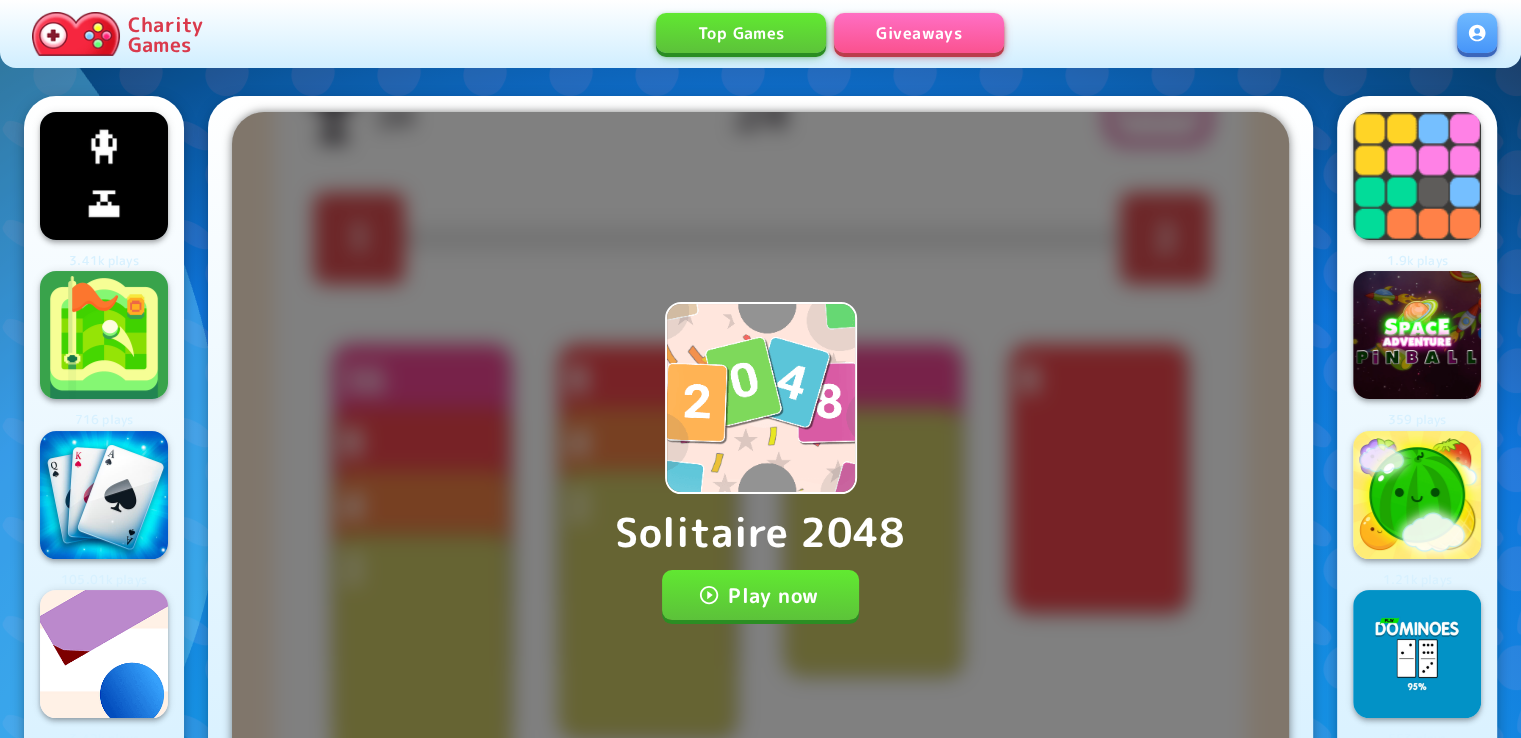click on "Play now" at bounding box center [760, 595] 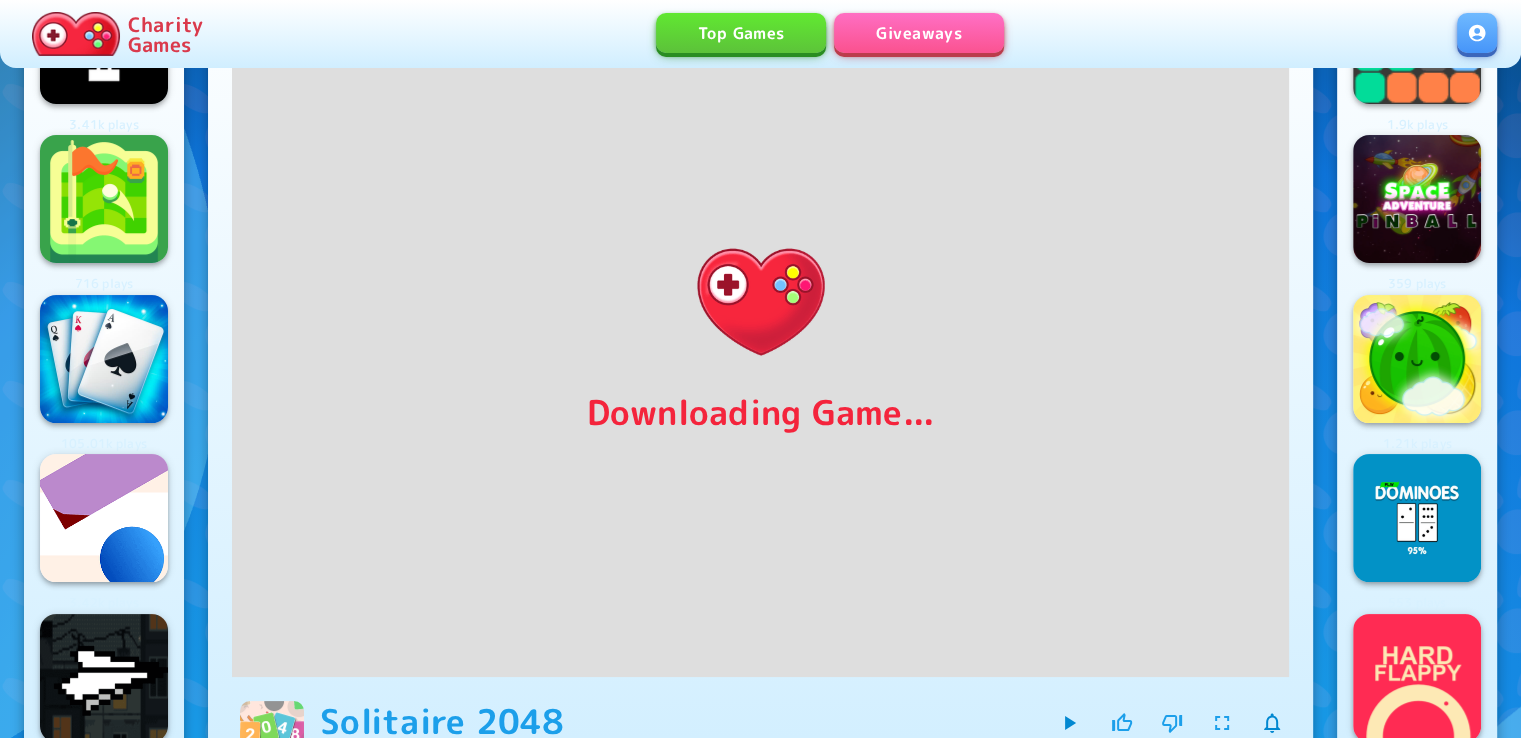 scroll, scrollTop: 140, scrollLeft: 0, axis: vertical 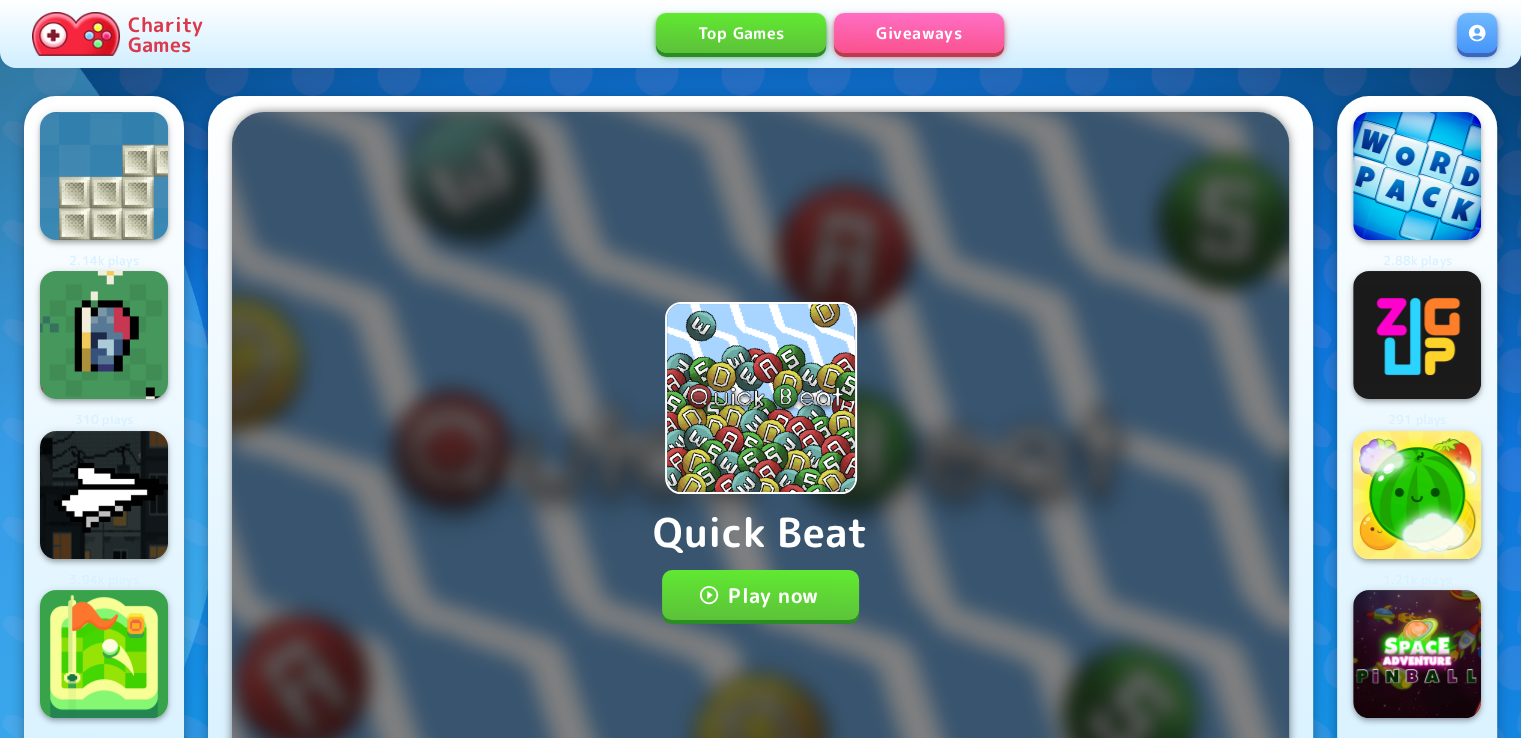 click on "Play now" at bounding box center (760, 595) 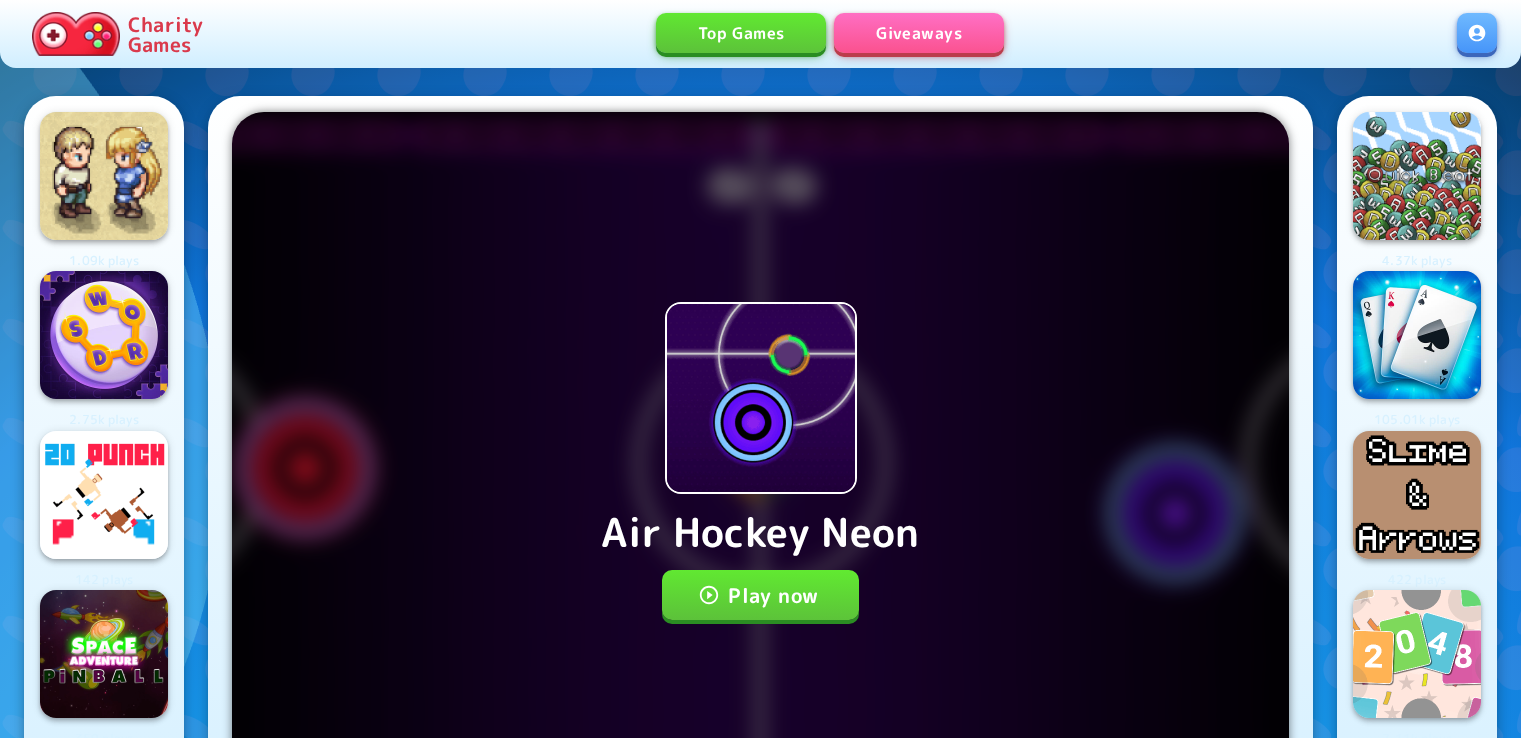 scroll, scrollTop: 0, scrollLeft: 0, axis: both 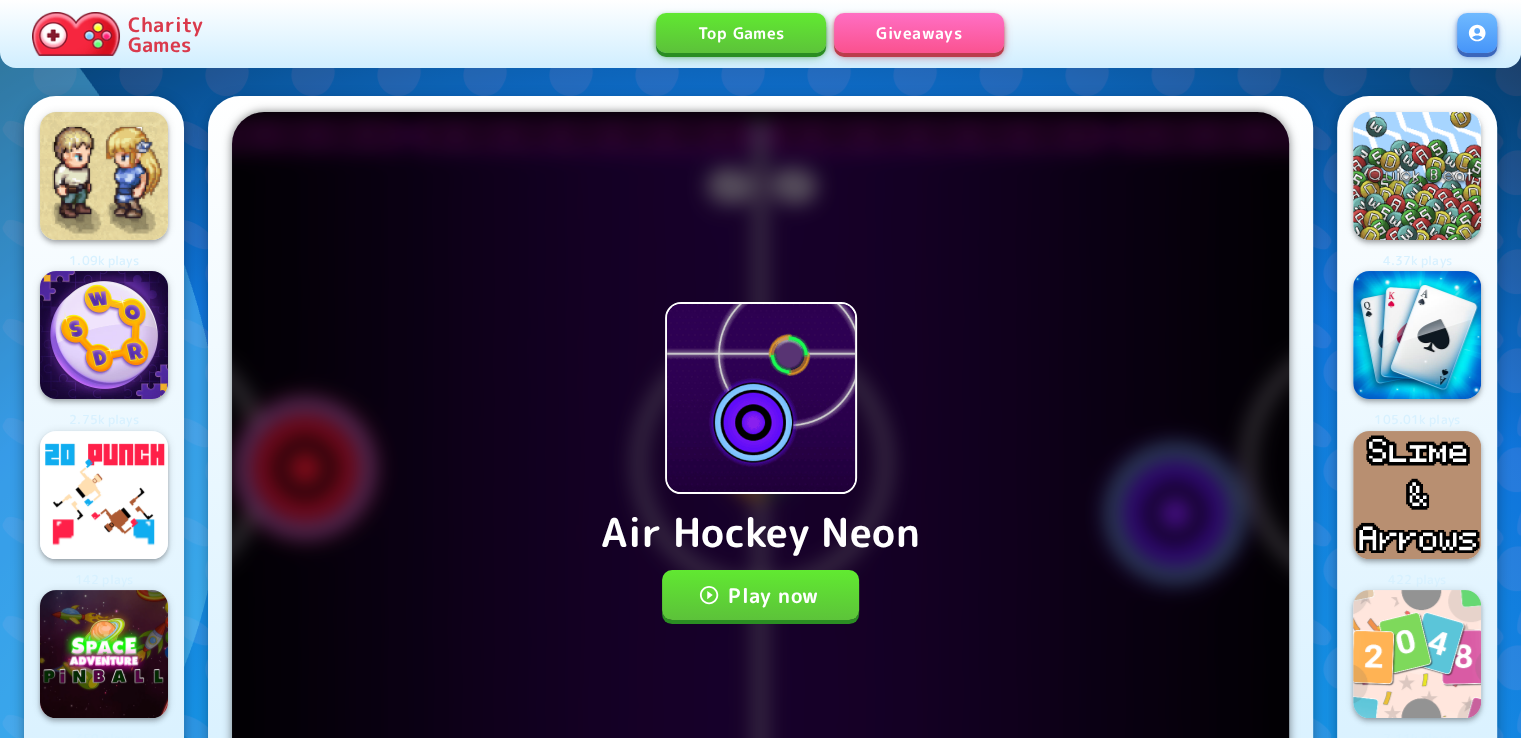 click on "Play now" at bounding box center (760, 595) 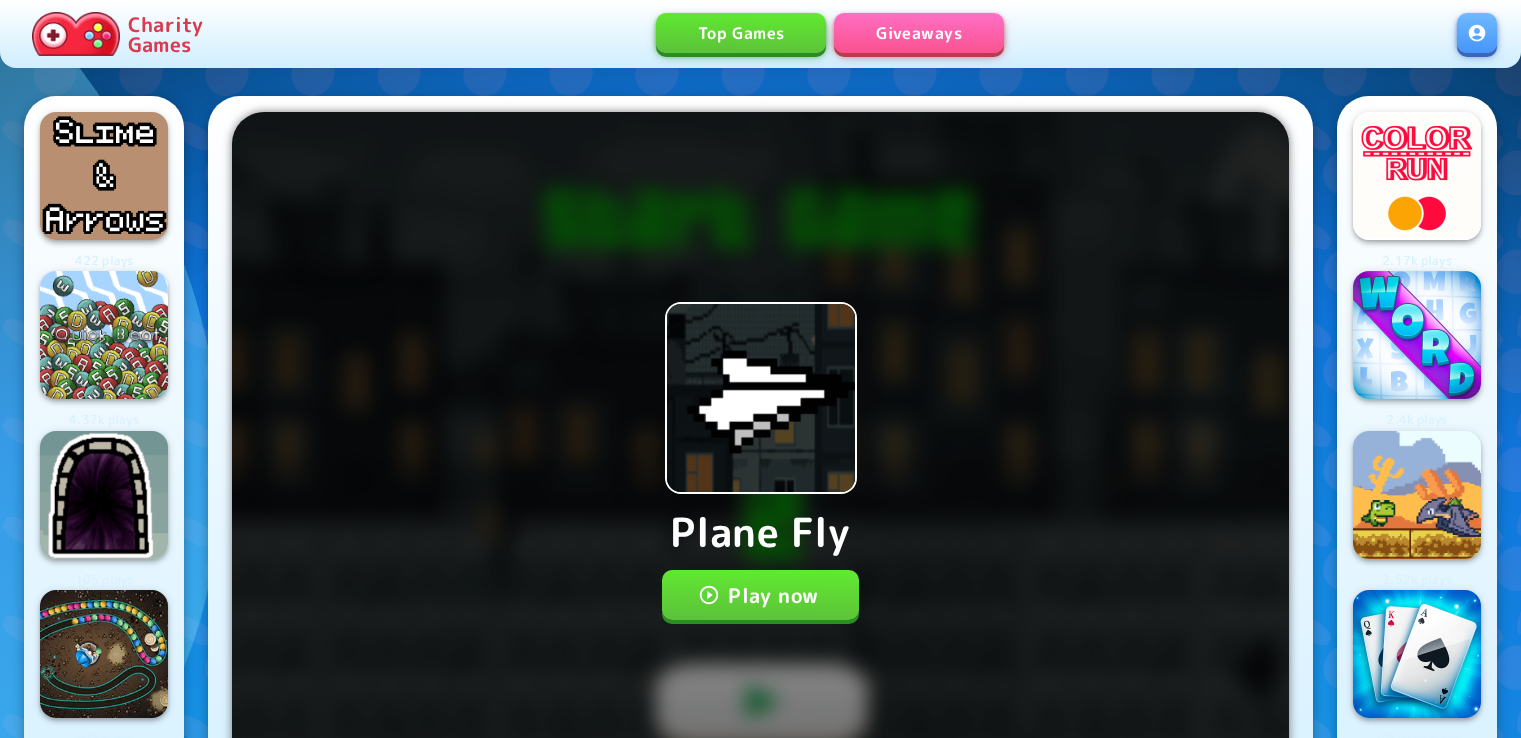 scroll, scrollTop: 0, scrollLeft: 0, axis: both 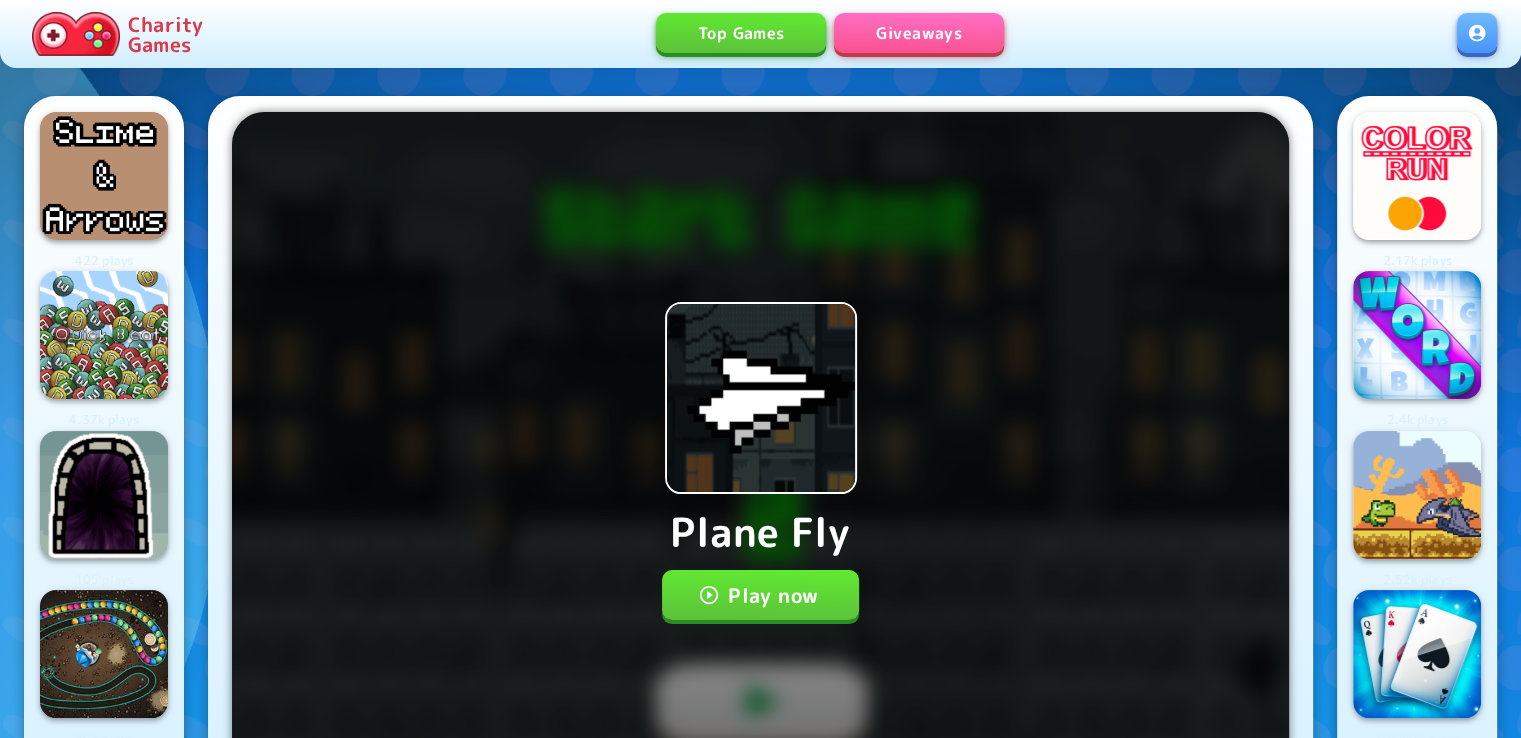 click on "Play now" at bounding box center [760, 595] 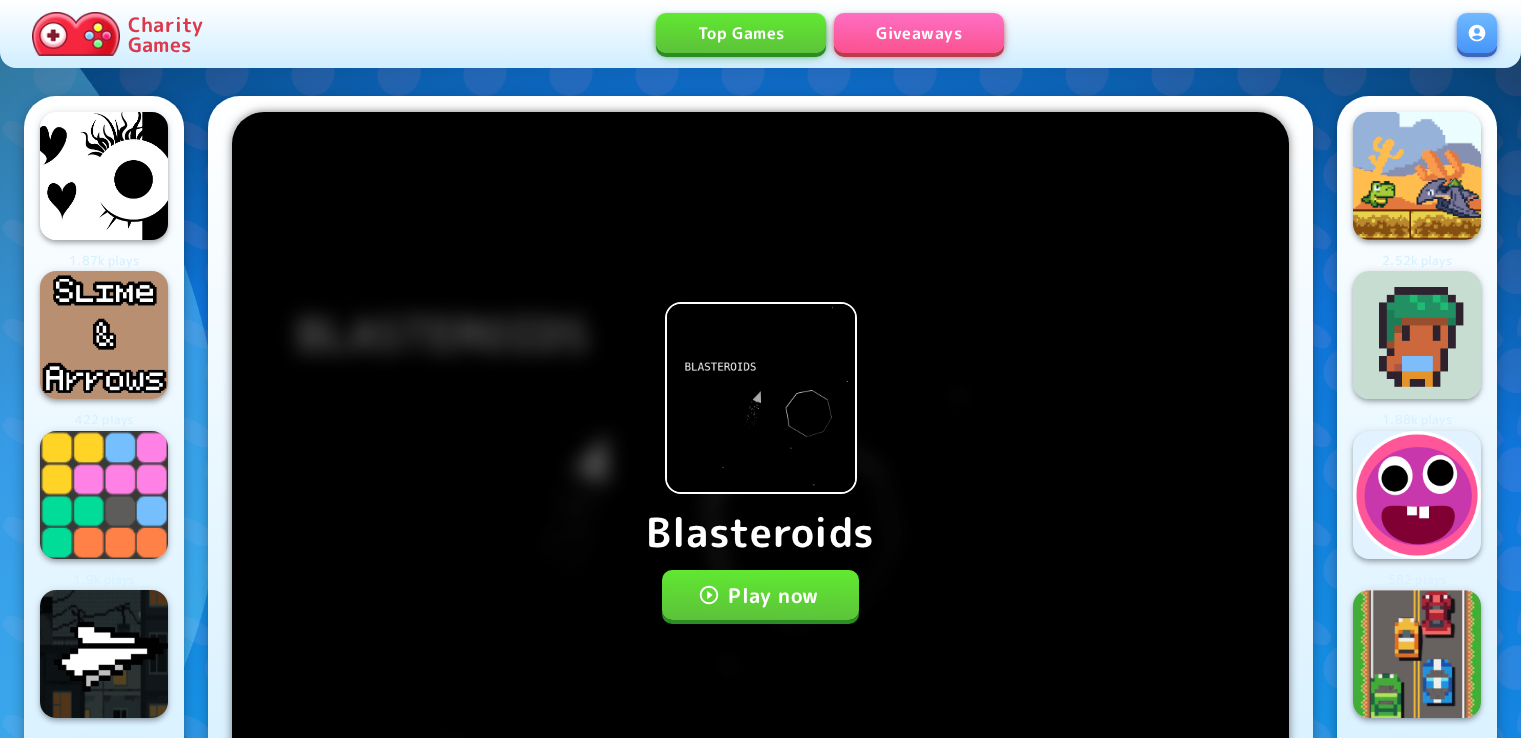 scroll, scrollTop: 0, scrollLeft: 0, axis: both 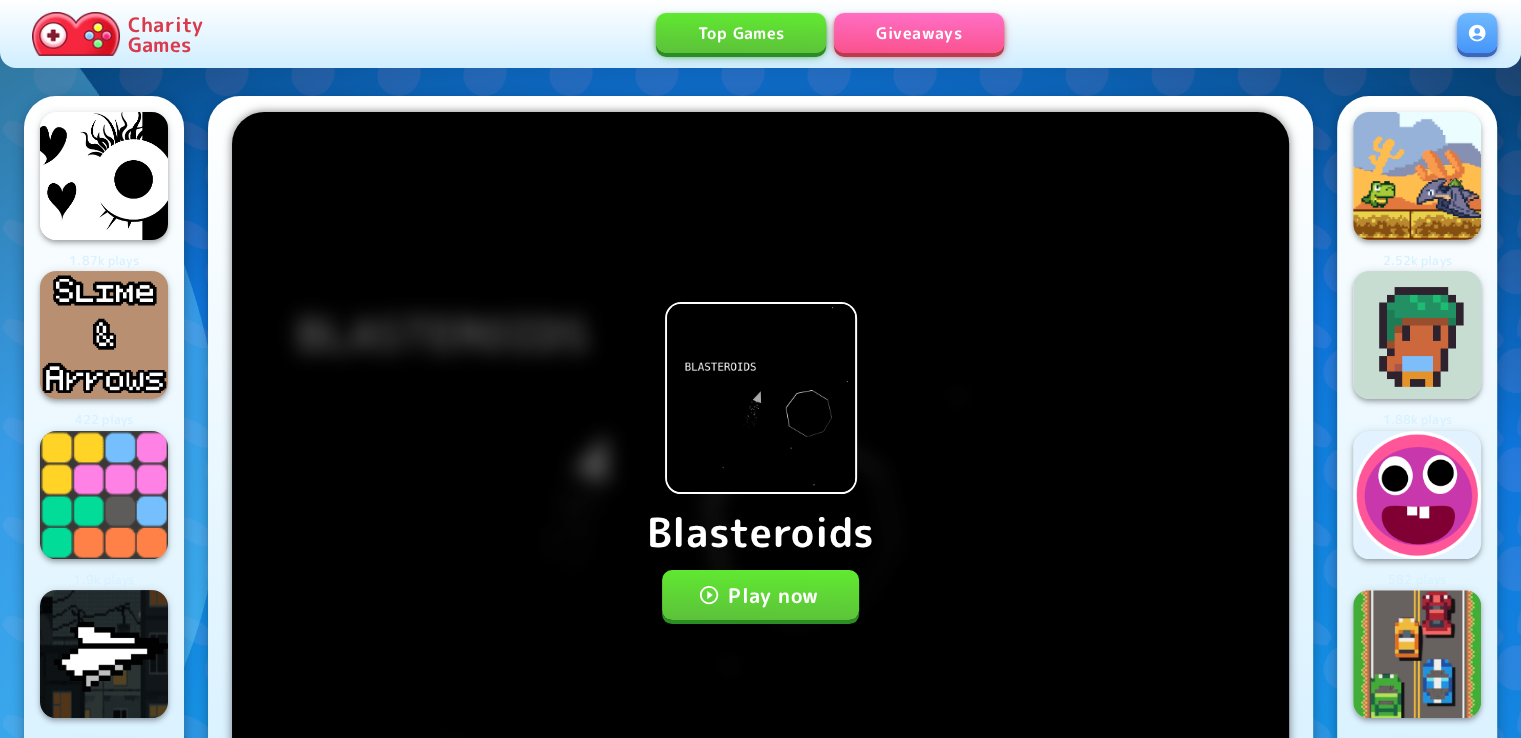 click on "Play now" at bounding box center (760, 595) 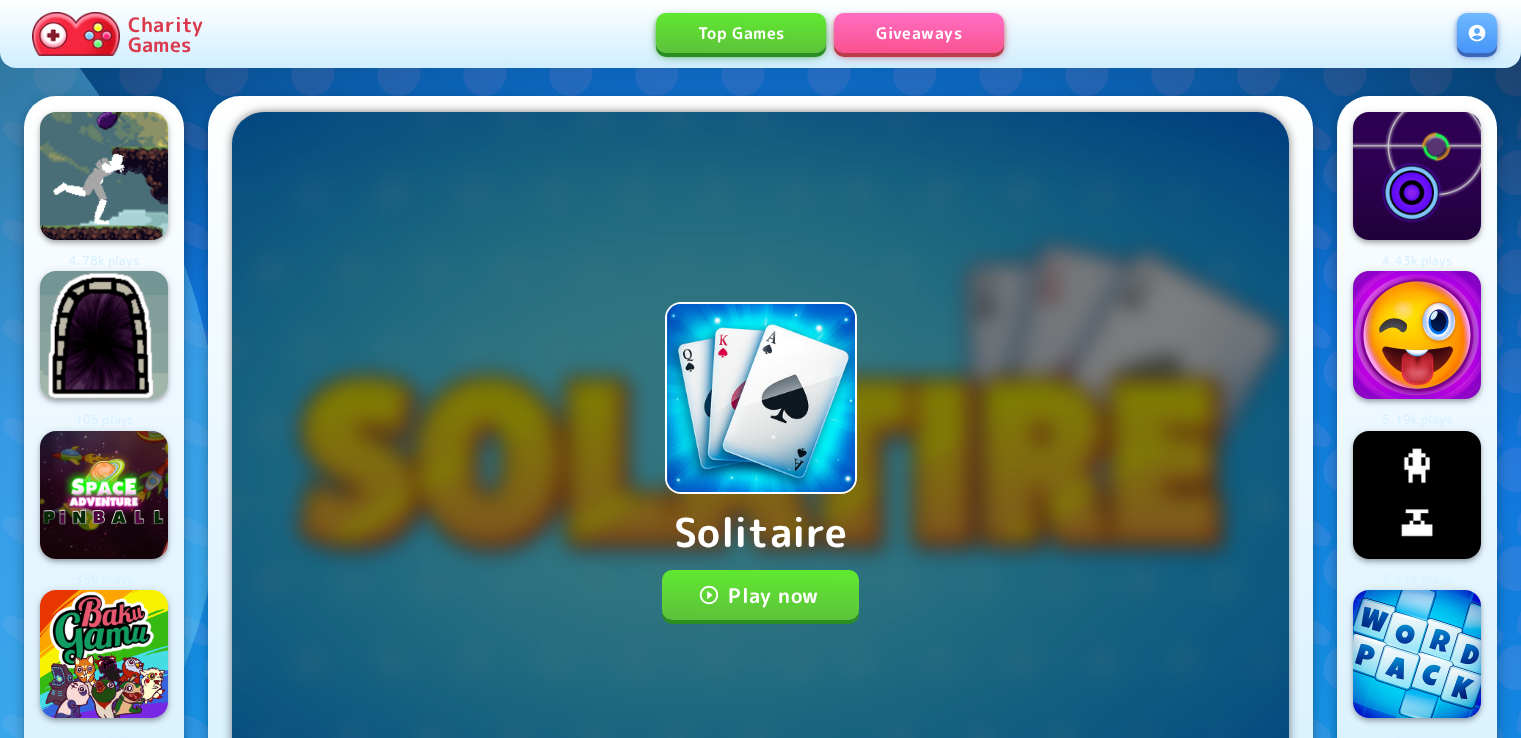 scroll, scrollTop: 0, scrollLeft: 0, axis: both 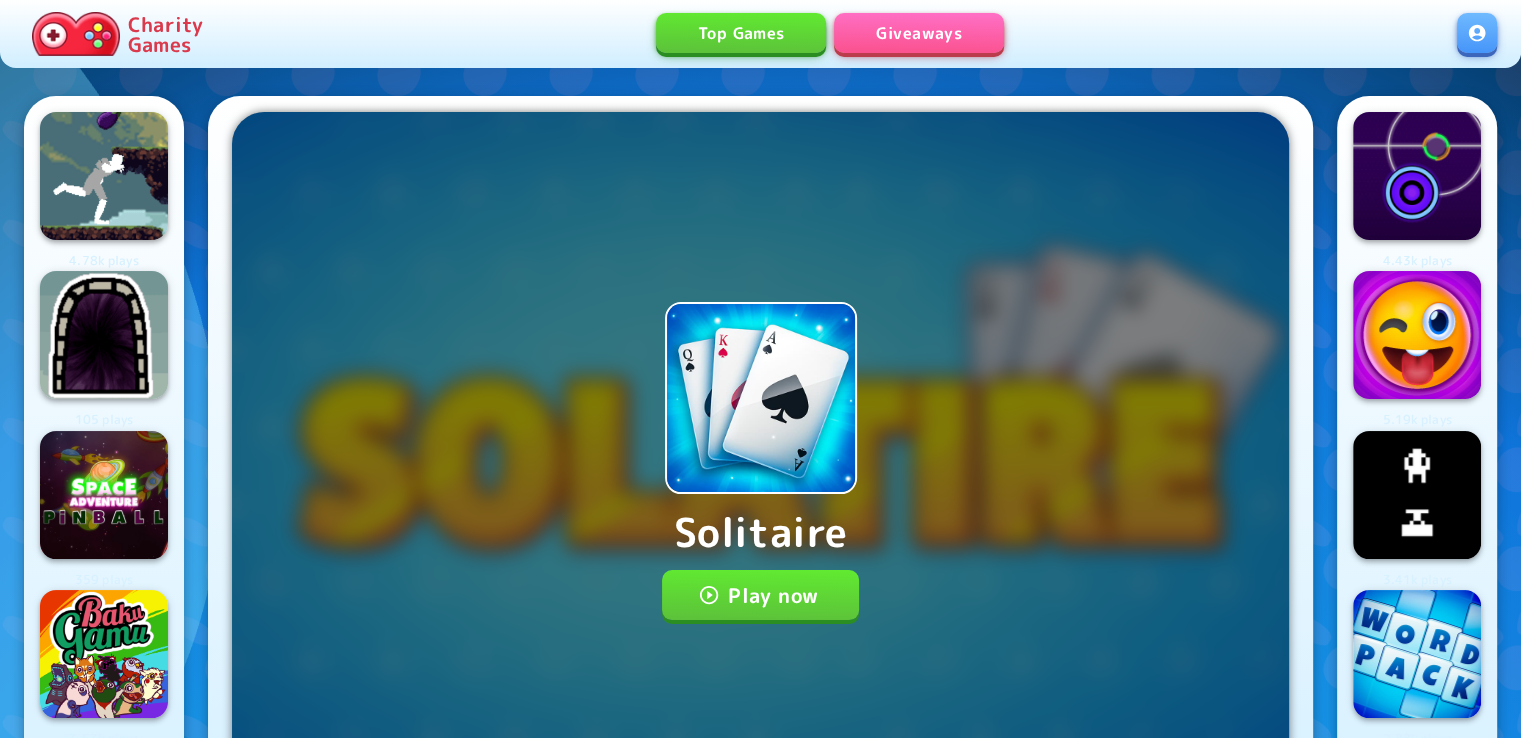 click on "Play now" at bounding box center (760, 595) 